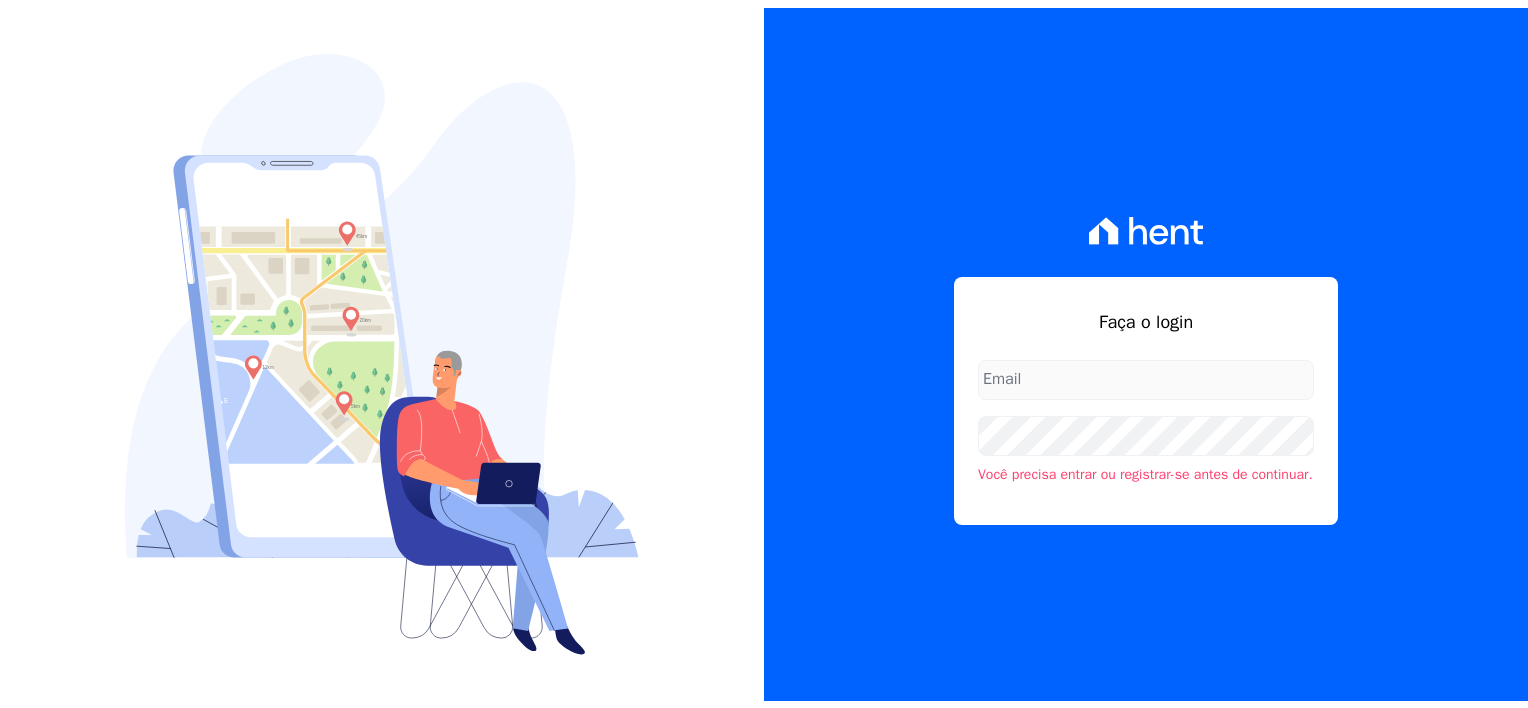 scroll, scrollTop: 0, scrollLeft: 0, axis: both 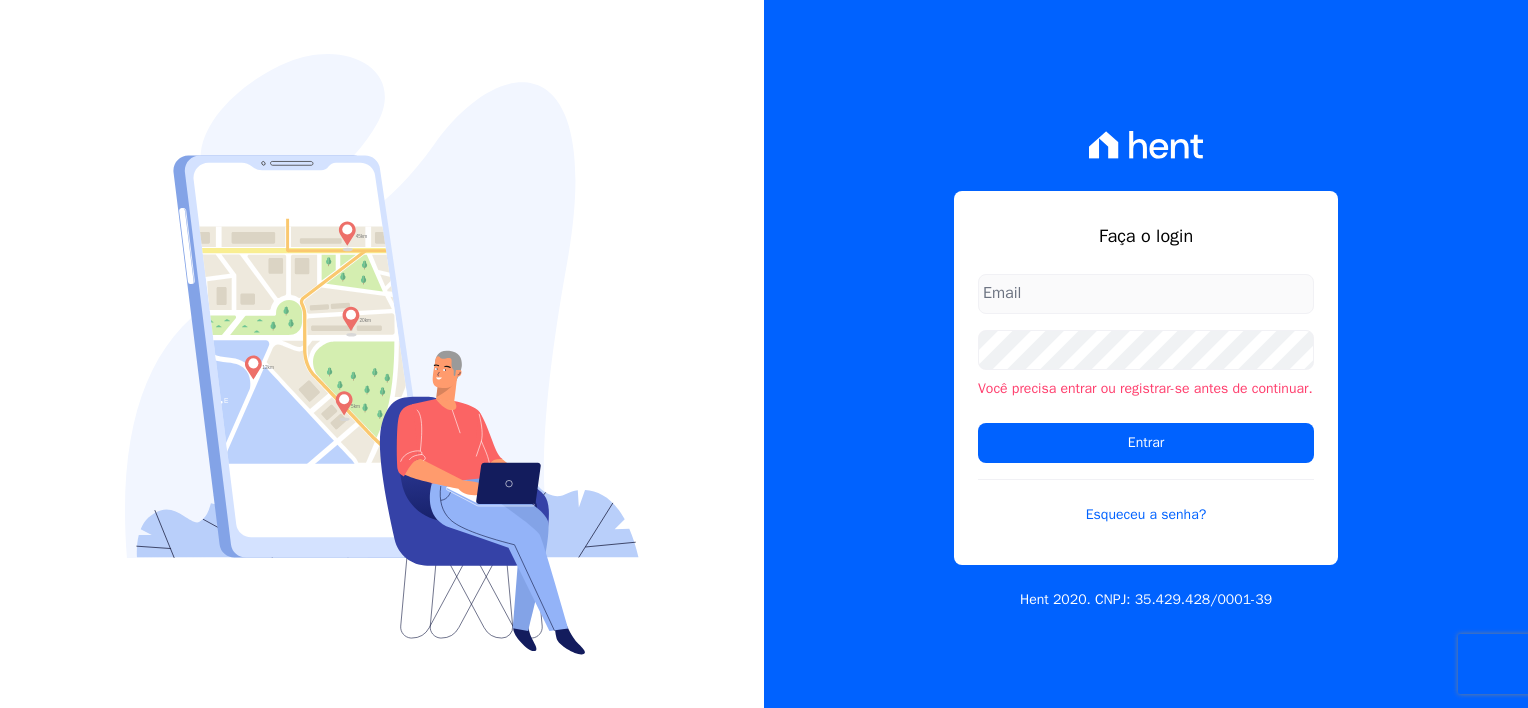click at bounding box center [1146, 294] 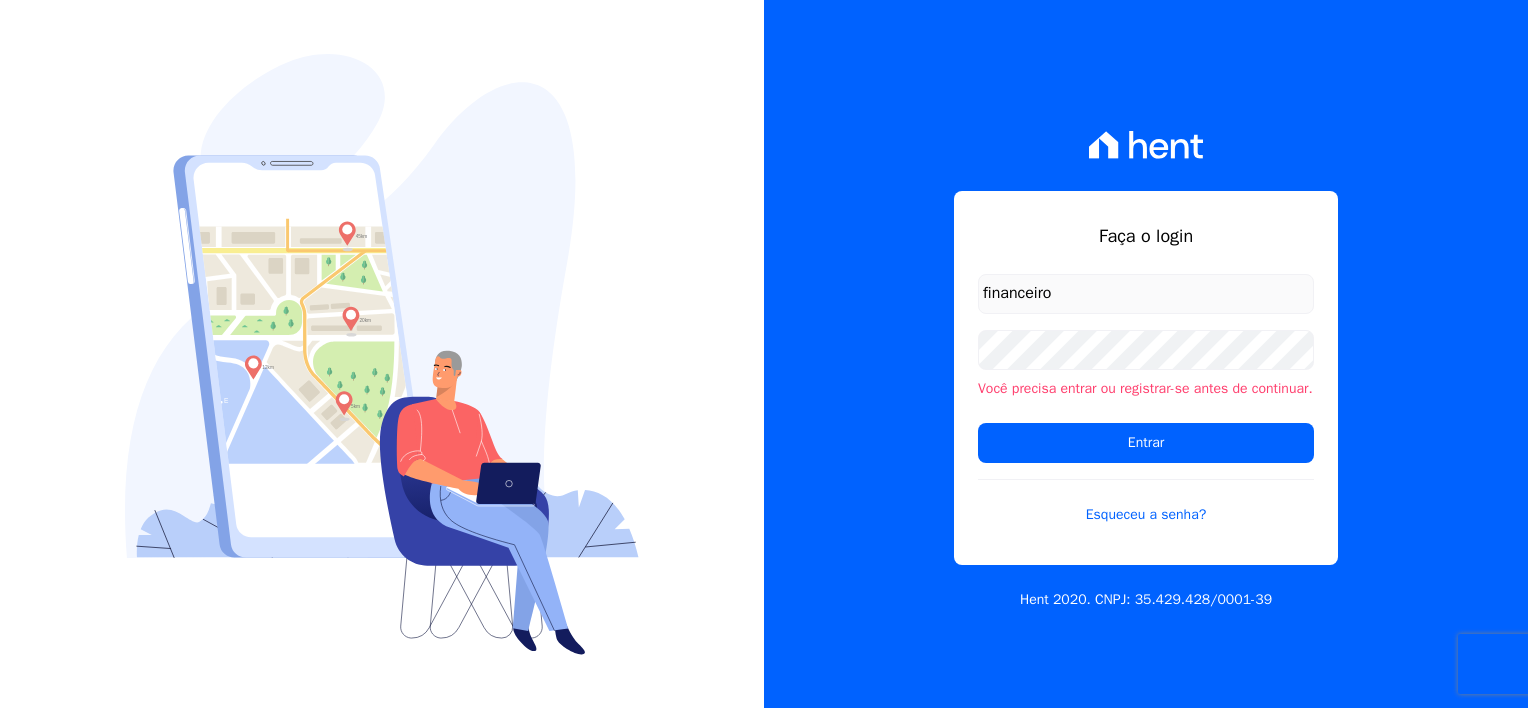 type on "[EMAIL]" 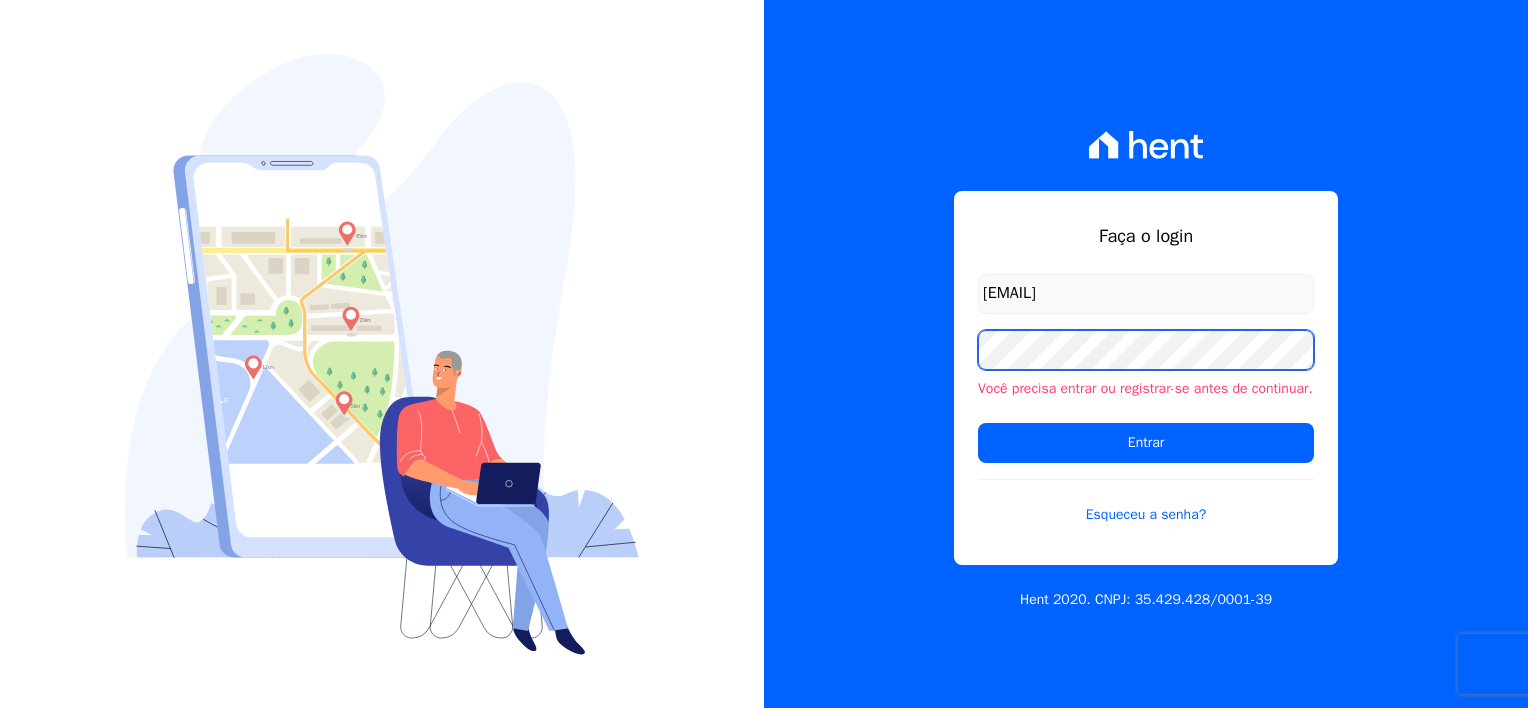 click on "Faça o login
[EMAIL]
Você precisa entrar ou registrar-se antes de continuar.
Entrar
Esqueceu a senha?
Hent 2020. CNPJ: [CNPJ]" at bounding box center [1146, 354] 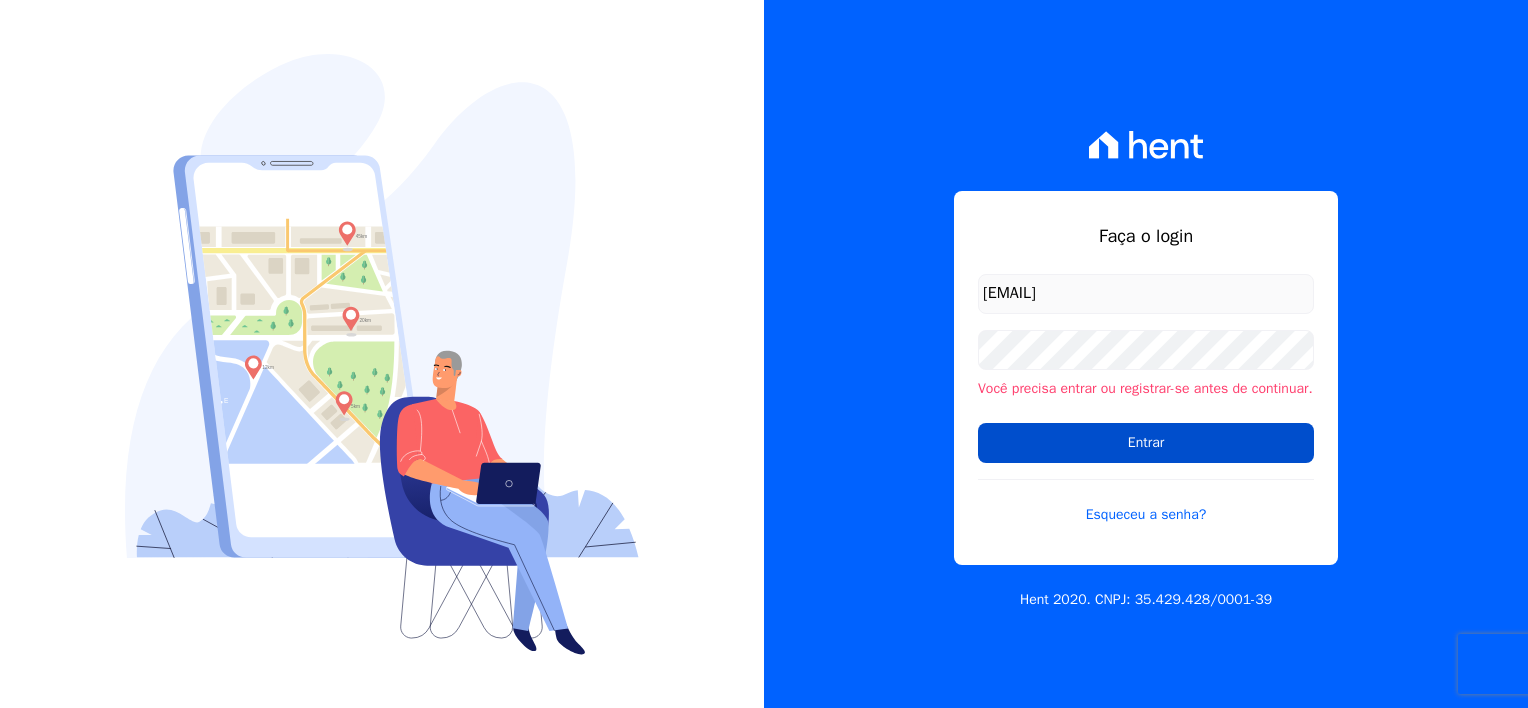click on "Entrar" at bounding box center (1146, 443) 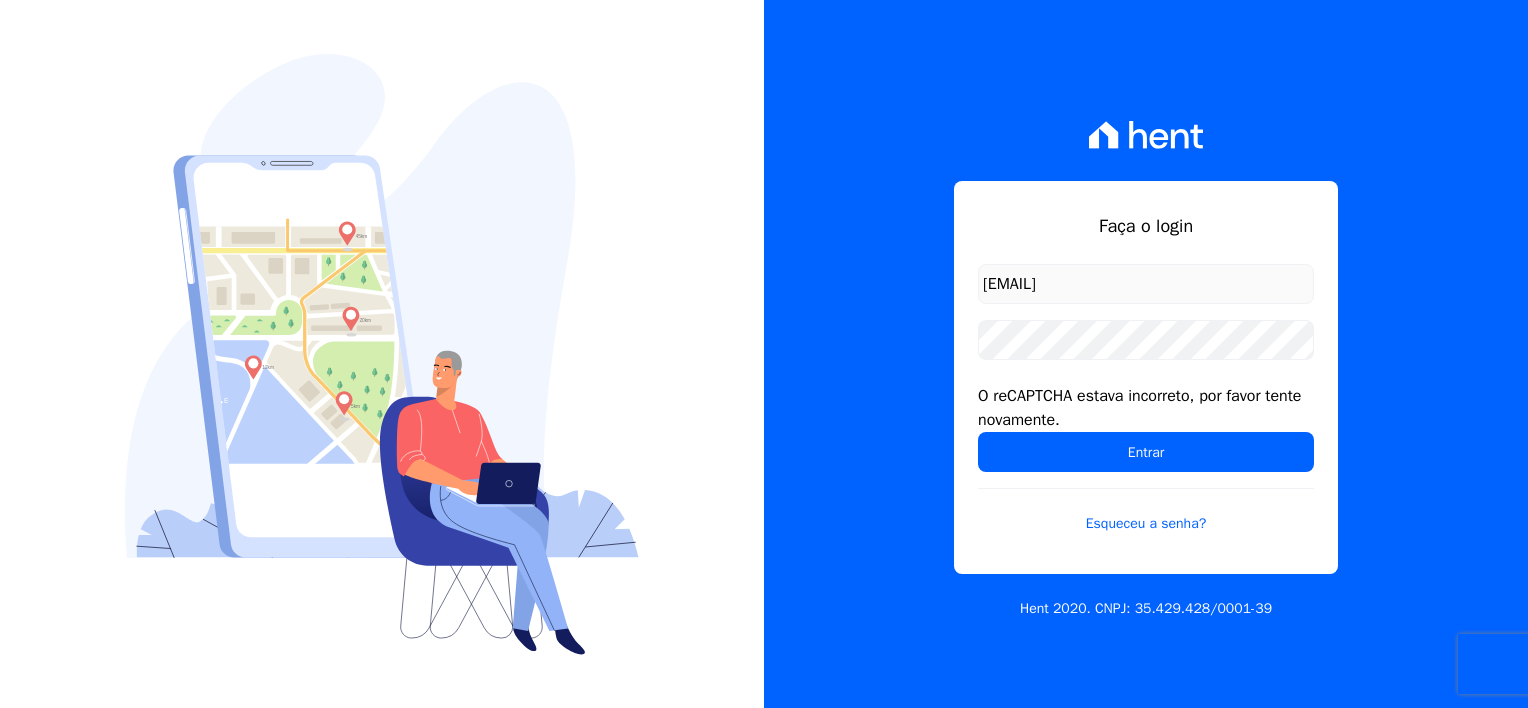 scroll, scrollTop: 0, scrollLeft: 0, axis: both 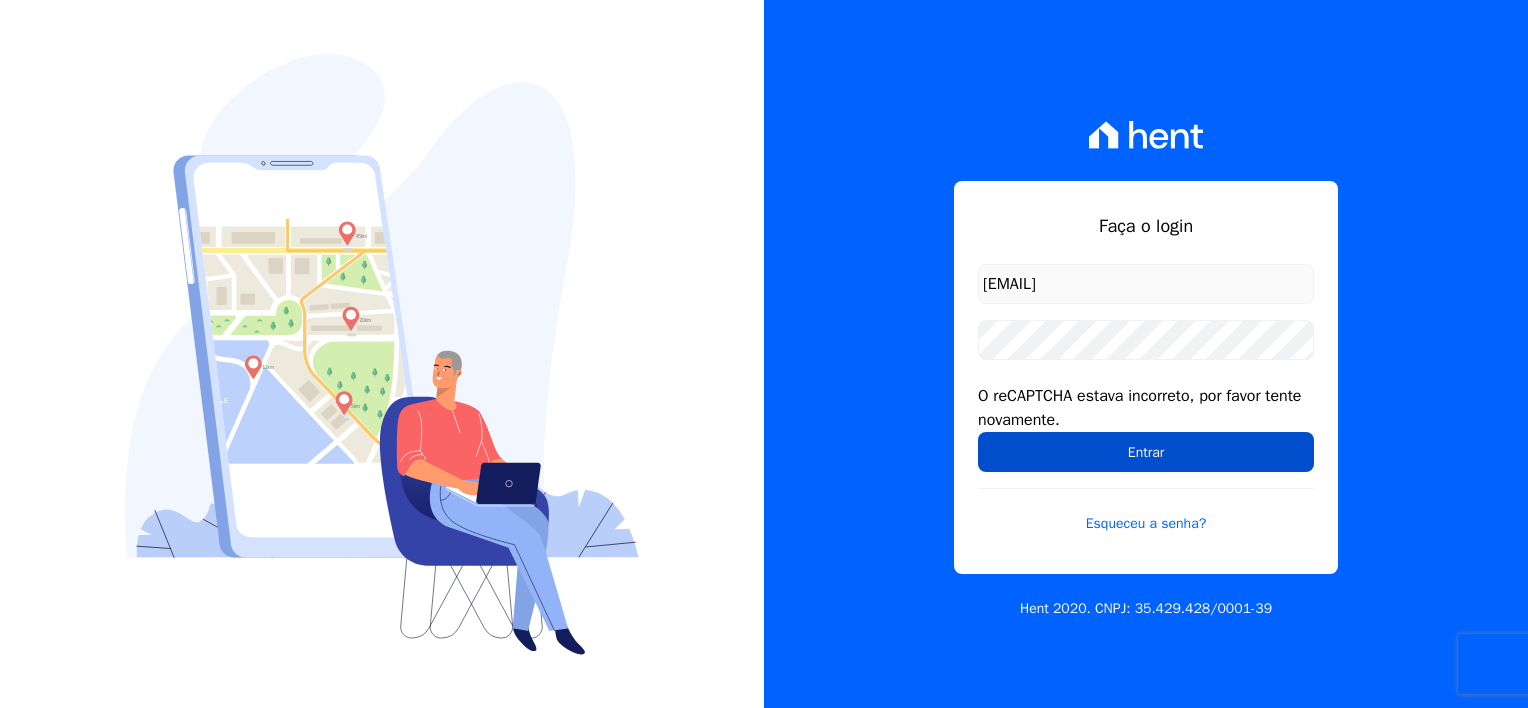 click on "Entrar" at bounding box center (1146, 452) 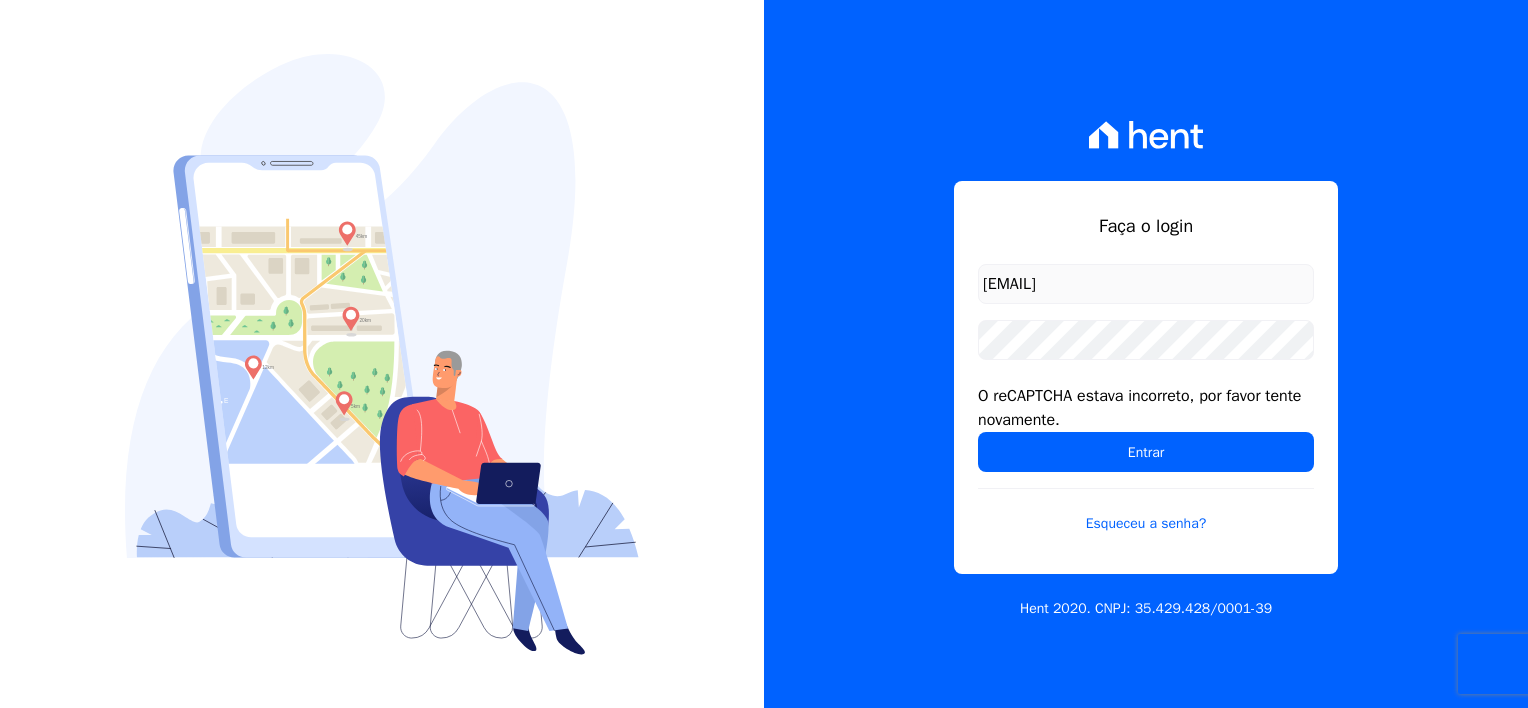 scroll, scrollTop: 0, scrollLeft: 0, axis: both 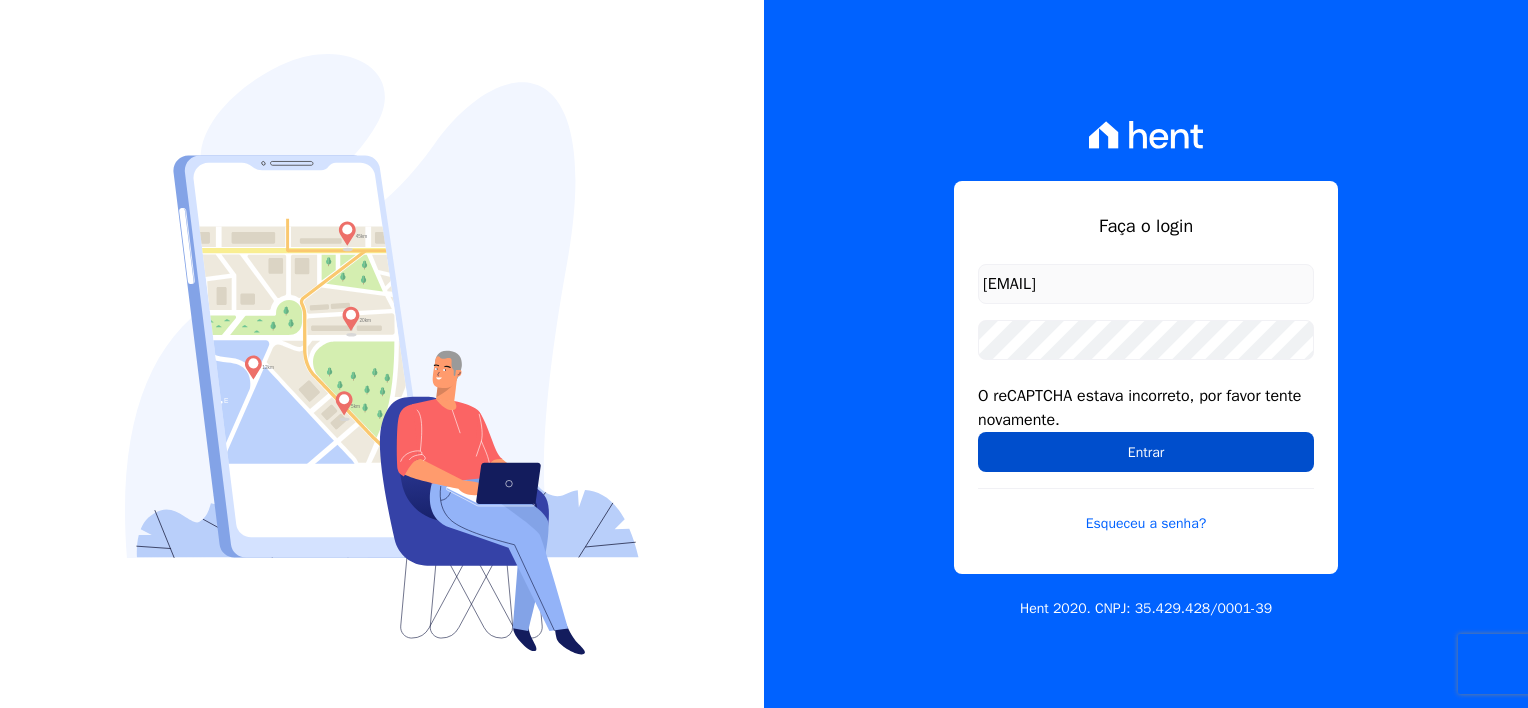 click on "Entrar" at bounding box center [1146, 452] 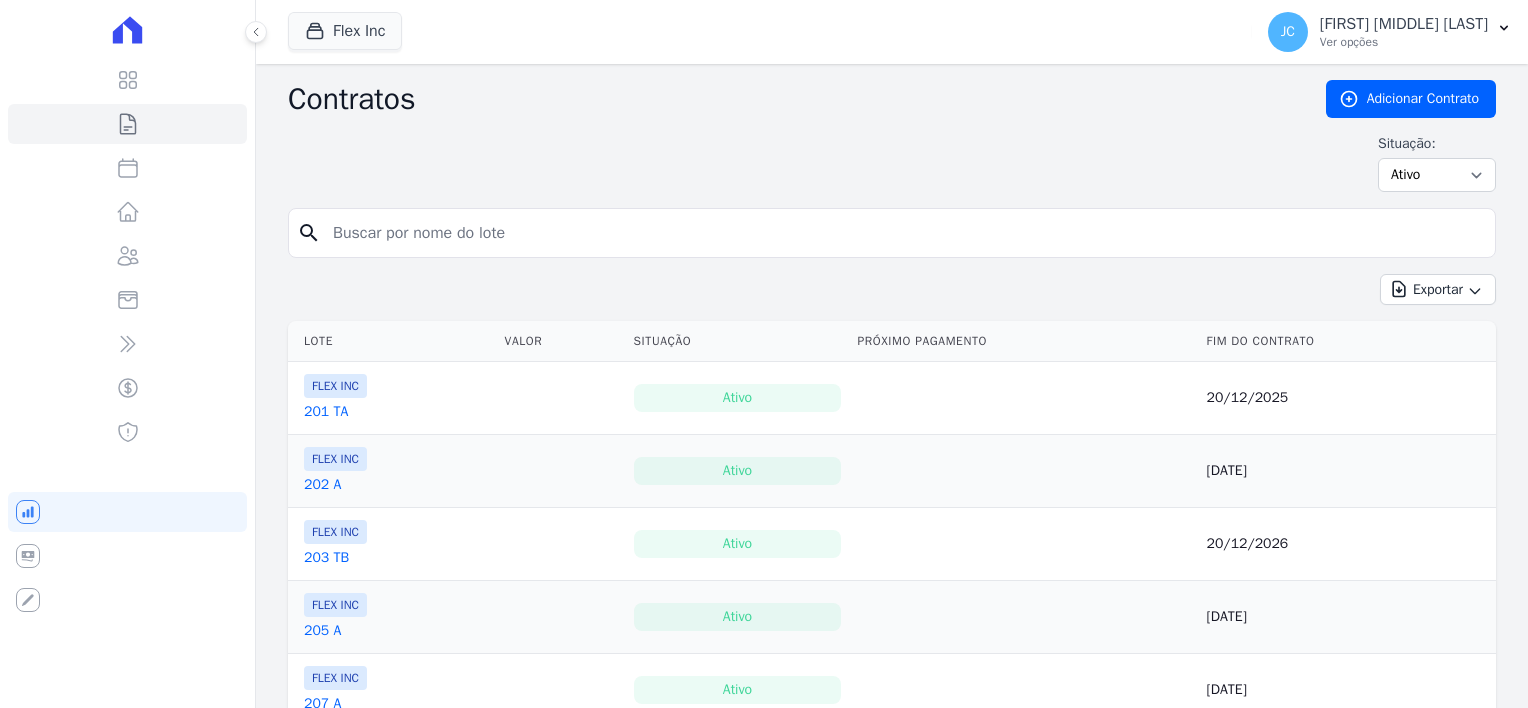 scroll, scrollTop: 0, scrollLeft: 0, axis: both 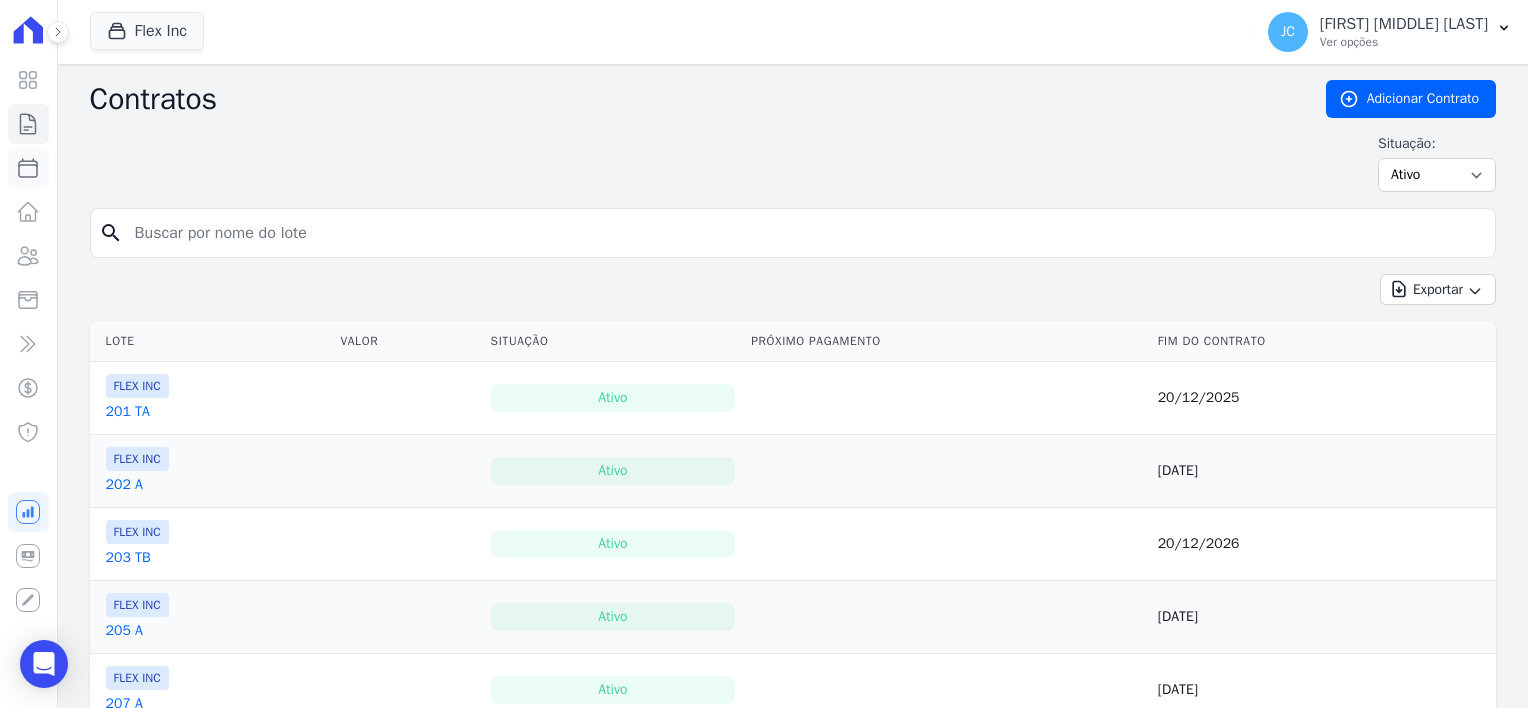 click on "Parcelas" at bounding box center [28, 168] 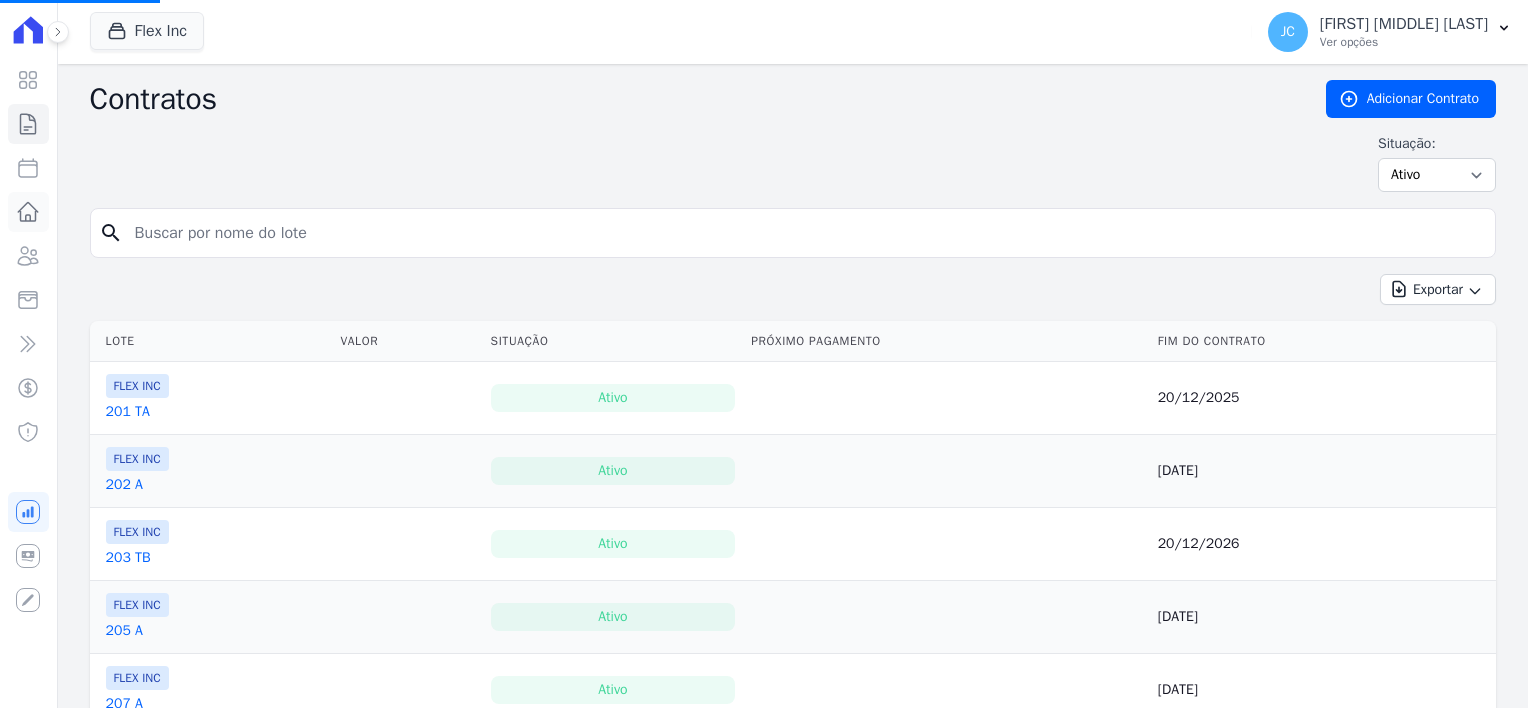 select 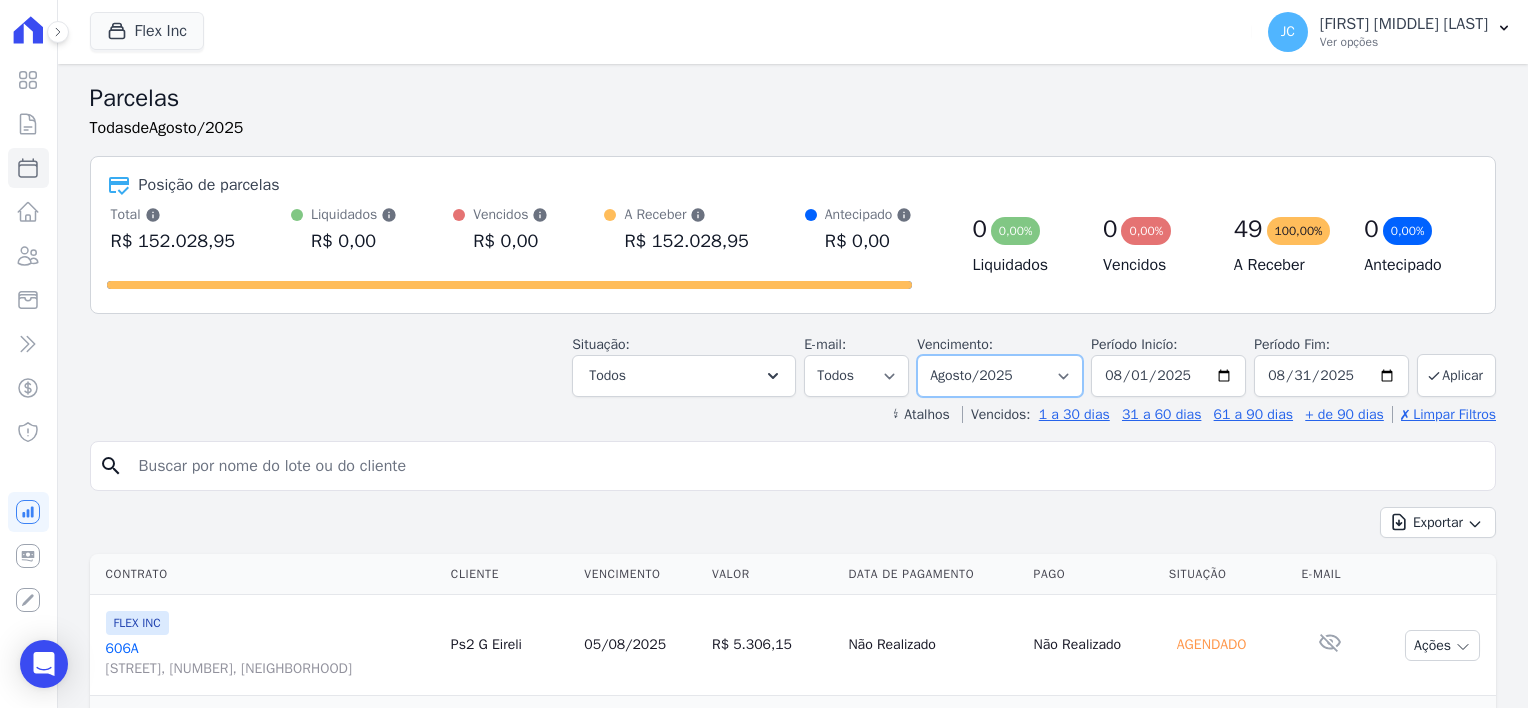 click on "Filtrar por período
────────
Todos os meses
Julho/2025
Agosto/2025
Setembro/2025
Outubro/2025
Novembro/2025
Dezembro/2025
Janeiro/2026
Fevereiro/2026
Março/2026
Abril/2026
Maio/2026
Junho/2026
Julho/2026
Agosto/2026
Setembro/2026
Outubro/2026
Novembro/2026
Dezembro/2026
Janeiro/2027
Fevereiro/2027
Março/2027
Abril/2027
Maio/2027
Junho/2027
Julho/2027
Agosto/2027
Setembro/2027
Outubro/2027
Novembro/2027
Dezembro/2027
Janeiro/2028
Fevereiro/2028
Março/2028
Abril/2028
Maio/2028
Junho/2028
Julho/2028
Agosto/2028
Setembro/2028
Outubro/2028
Novembro/2028
Dezembro/2028
Janeiro/2029
Fevereiro/2029
Março/2029
Abril/2029
Maio/2029
Junho/2029
Julho/2029
Agosto/2029
Setembro/2029
Outubro/2029
Novembro/2029
Dezembro/2029
Janeiro/2030
Fevereiro/2030
Março/2030
Abril/2030
Maio/2030
Junho/2030
Julho/2030
Agosto/2030
Setembro/2030
Outubro/2030
Novembro/2030" at bounding box center (1000, 376) 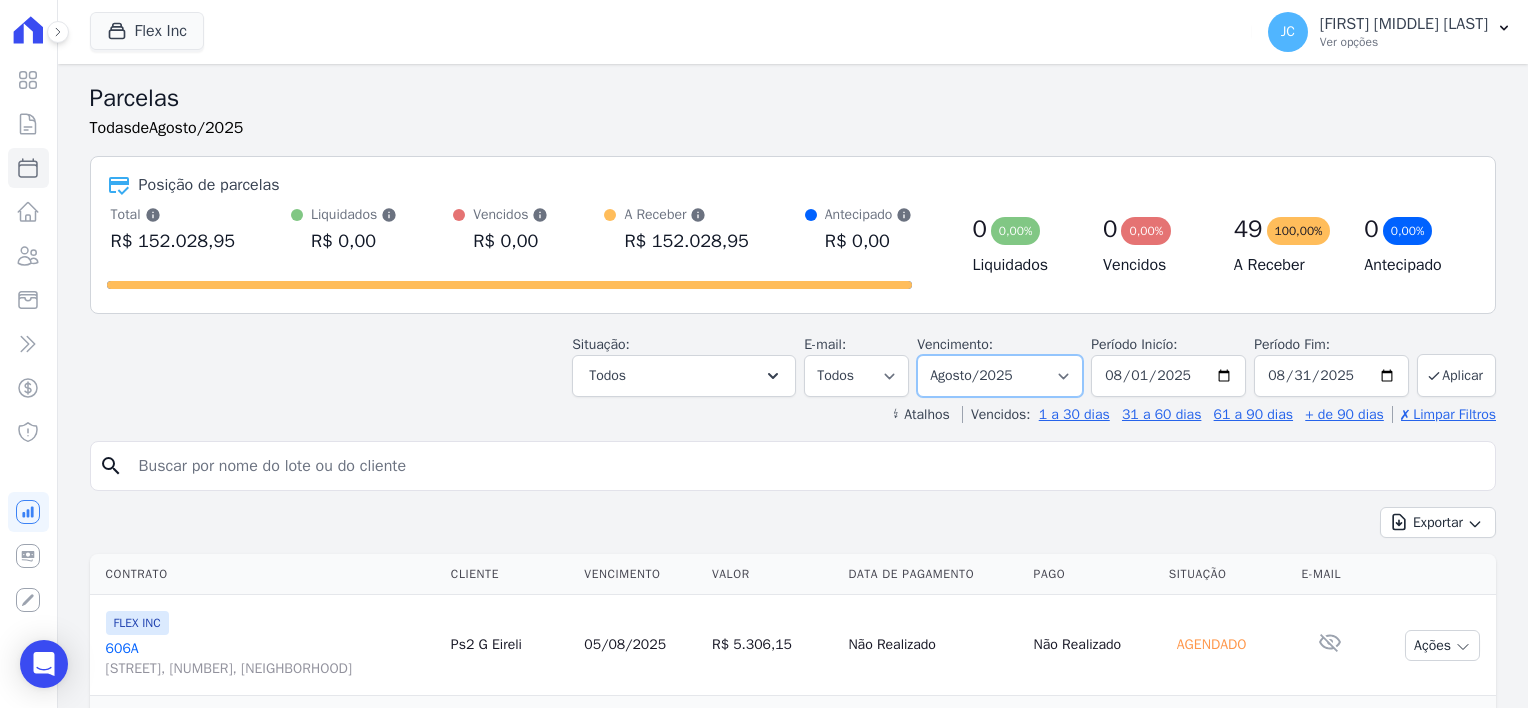 select on "07/2025" 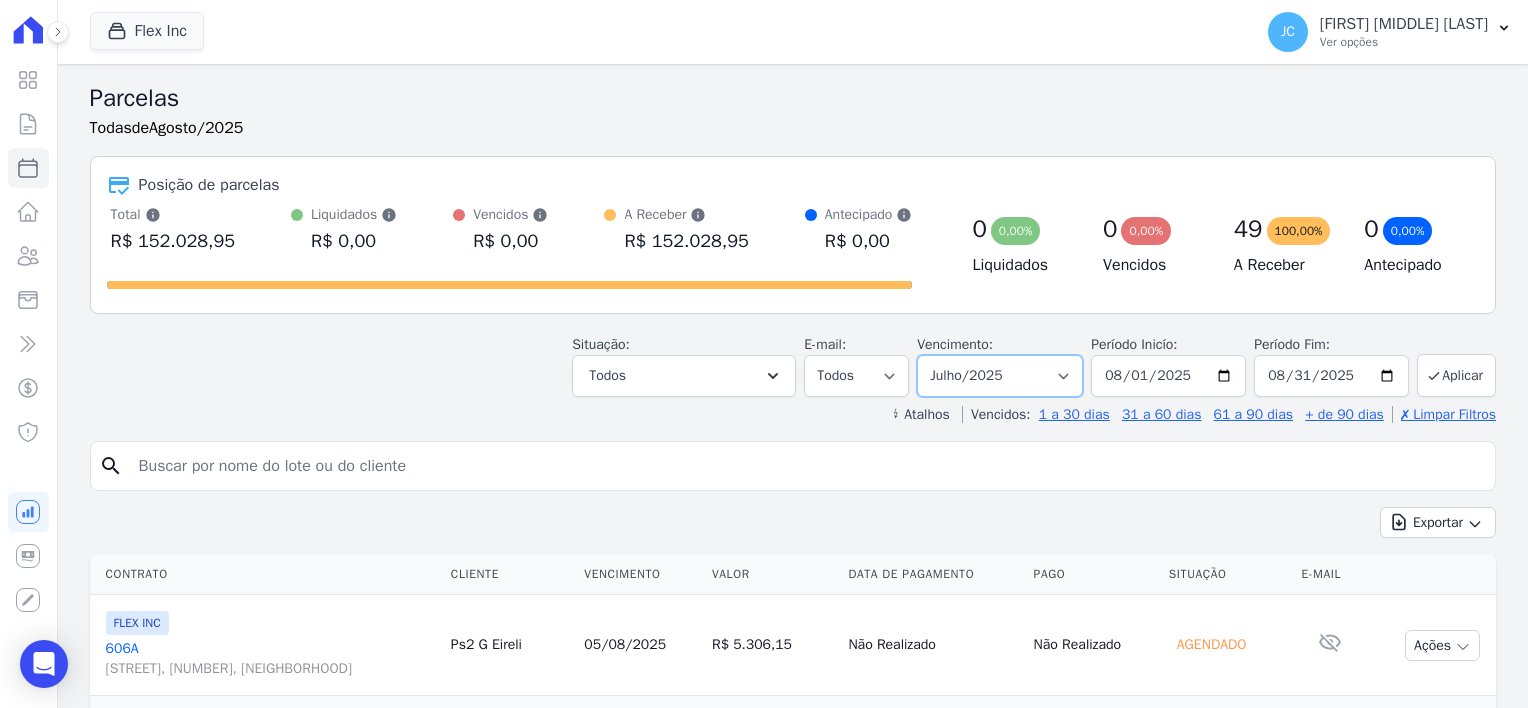 click on "Filtrar por período
────────
Todos os meses
Julho/2025
Agosto/2025
Setembro/2025
Outubro/2025
Novembro/2025
Dezembro/2025
Janeiro/2026
Fevereiro/2026
Março/2026
Abril/2026
Maio/2026
Junho/2026
Julho/2026
Agosto/2026
Setembro/2026
Outubro/2026
Novembro/2026
Dezembro/2026
Janeiro/2027
Fevereiro/2027
Março/2027
Abril/2027
Maio/2027
Junho/2027
Julho/2027
Agosto/2027
Setembro/2027
Outubro/2027
Novembro/2027
Dezembro/2027
Janeiro/2028
Fevereiro/2028
Março/2028
Abril/2028
Maio/2028
Junho/2028
Julho/2028
Agosto/2028
Setembro/2028
Outubro/2028
Novembro/2028
Dezembro/2028
Janeiro/2029
Fevereiro/2029
Março/2029
Abril/2029
Maio/2029
Junho/2029
Julho/2029
Agosto/2029
Setembro/2029
Outubro/2029
Novembro/2029
Dezembro/2029
Janeiro/2030
Fevereiro/2030
Março/2030
Abril/2030
Maio/2030
Junho/2030
Julho/2030
Agosto/2030
Setembro/2030
Outubro/2030
Novembro/2030" at bounding box center [1000, 376] 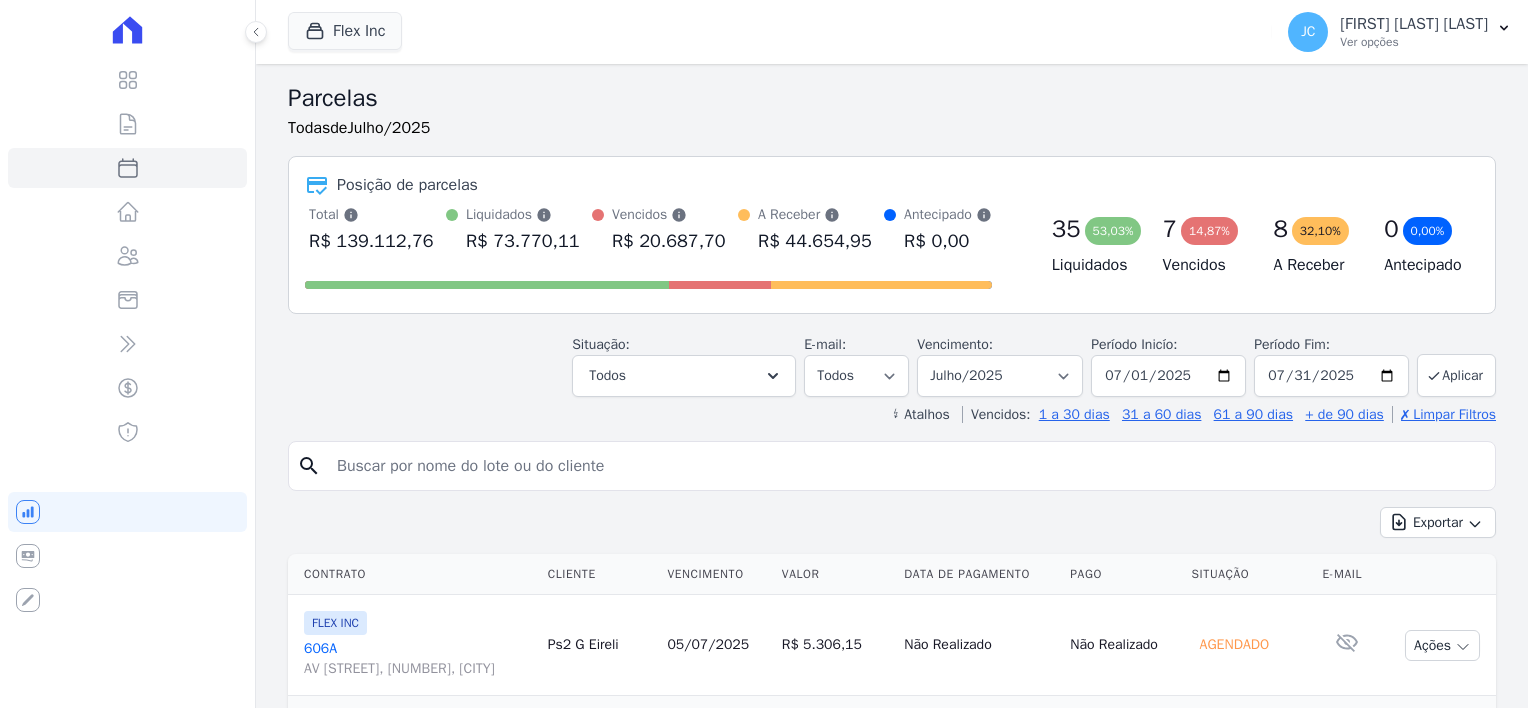 select 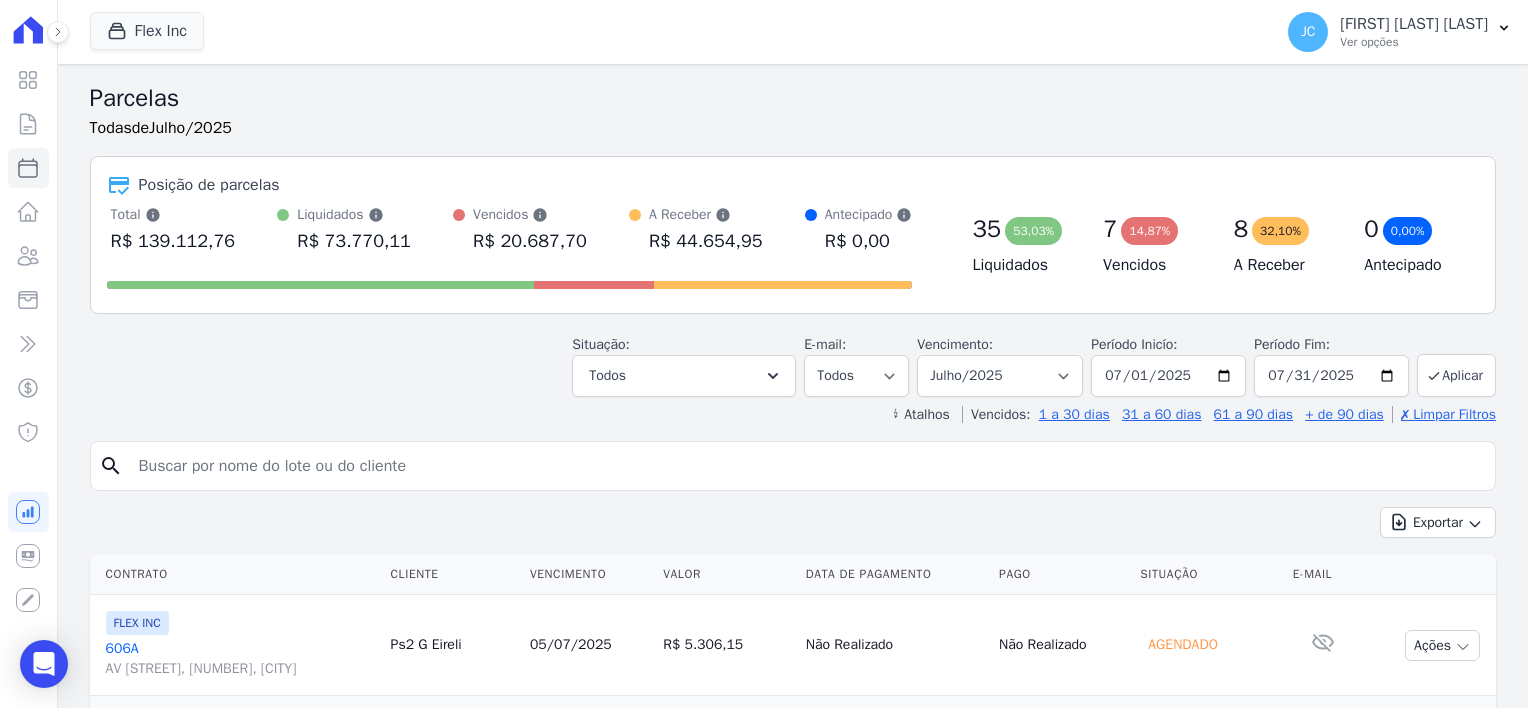 drag, startPoint x: 286, startPoint y: 239, endPoint x: 397, endPoint y: 242, distance: 111.040535 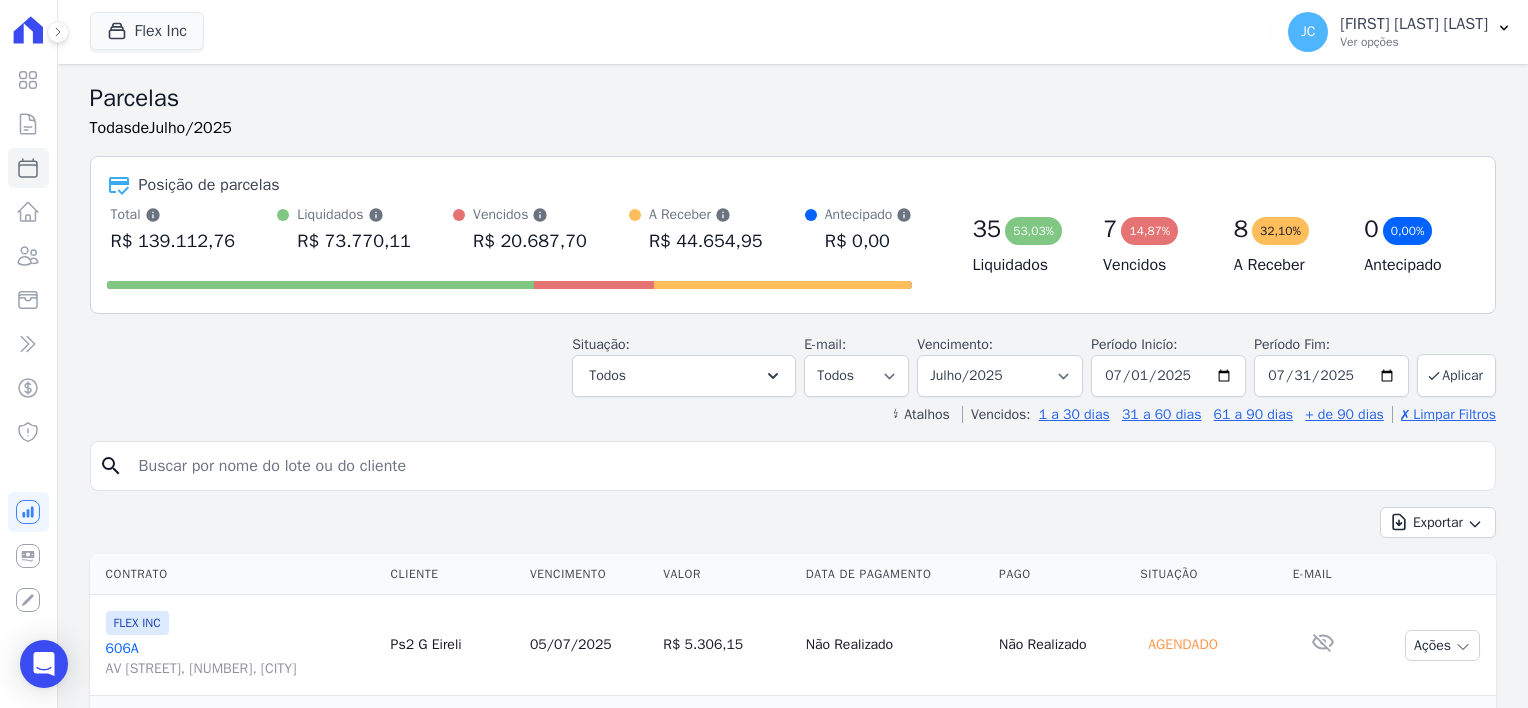 click on "Total
Soma das parcelas pagas, vencidas, em aberto e agendadas. Não considera parcelas canceladas ou renegociadas.
R$ 139.112,76
Liquidados
Soma das parcelas pagas, considera o valor de juros moratórios e multa nesses casos.
R$ 73.770,11" at bounding box center (510, 231) 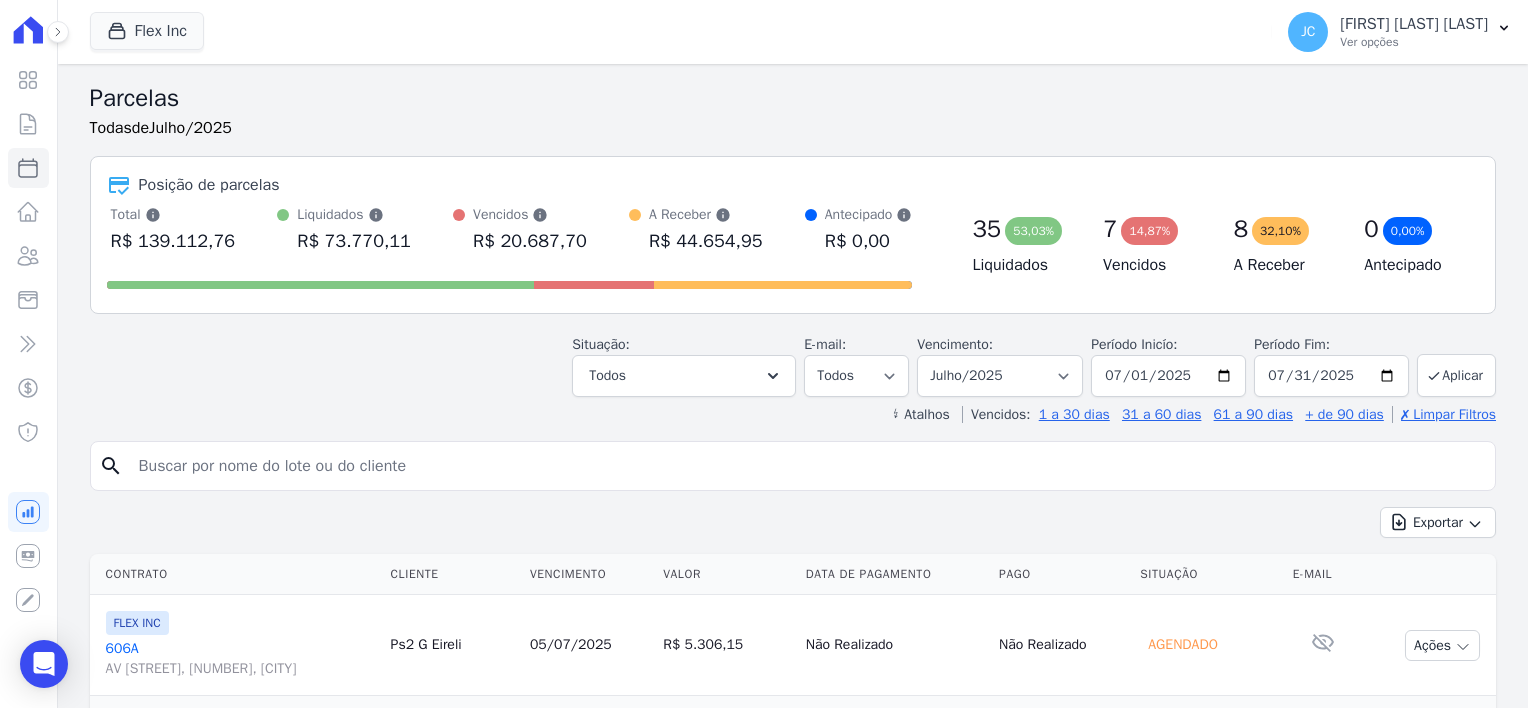 drag, startPoint x: 267, startPoint y: 214, endPoint x: 404, endPoint y: 241, distance: 139.63524 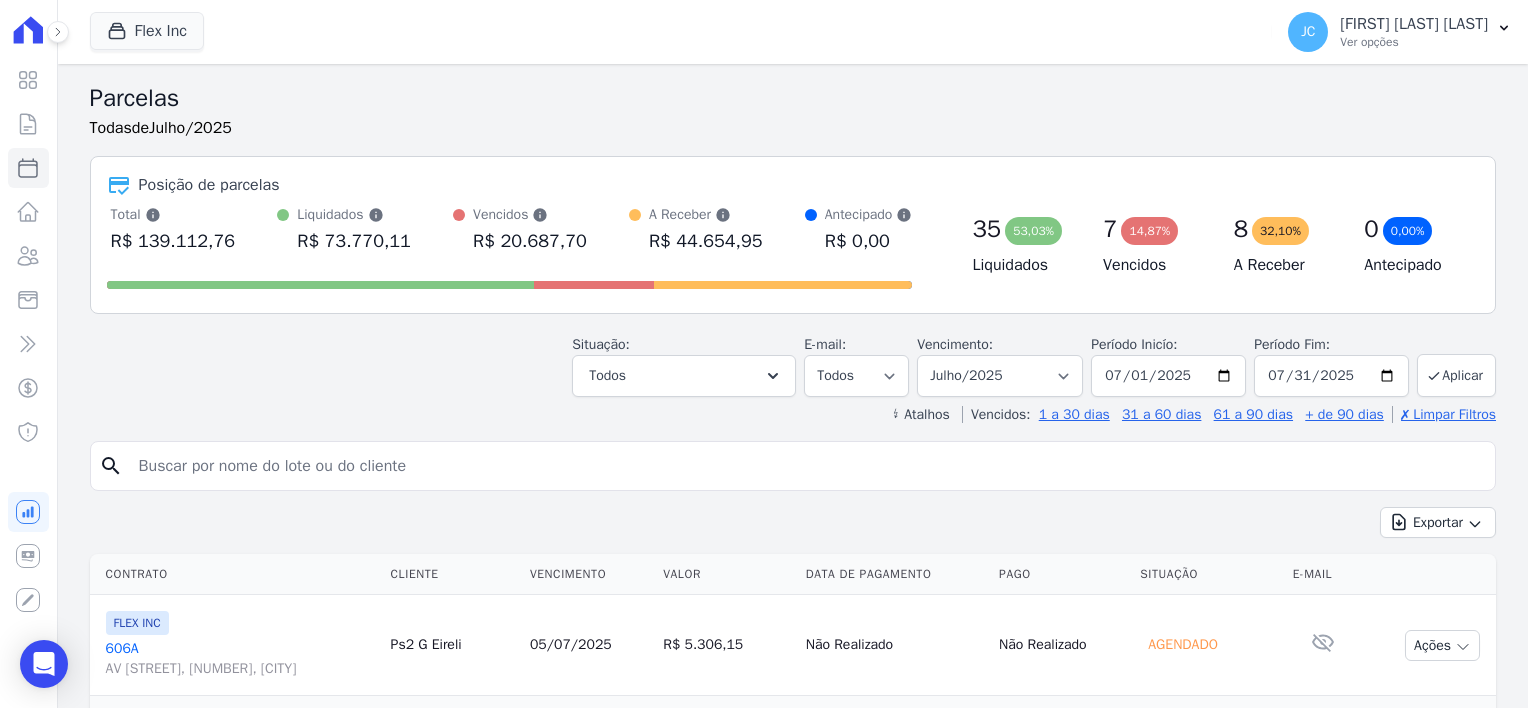 click on "Total
Soma das parcelas pagas, vencidas, em aberto e agendadas. Não considera parcelas canceladas ou renegociadas.
R$ 139.112,76
Liquidados
Soma das parcelas pagas, considera o valor de juros moratórios e multa nesses casos.
R$ 73.770,11" at bounding box center [510, 231] 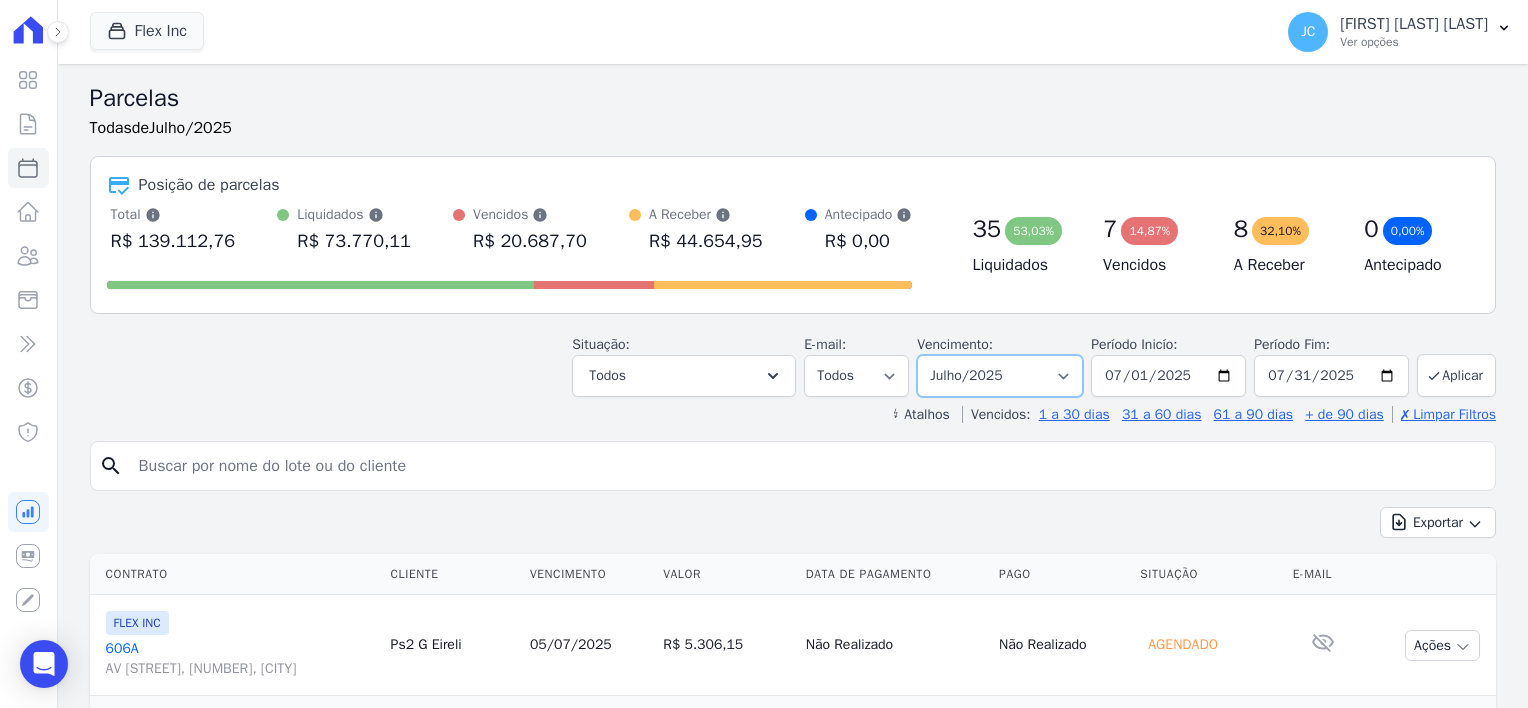 drag, startPoint x: 914, startPoint y: 372, endPoint x: 1182, endPoint y: 368, distance: 268.02985 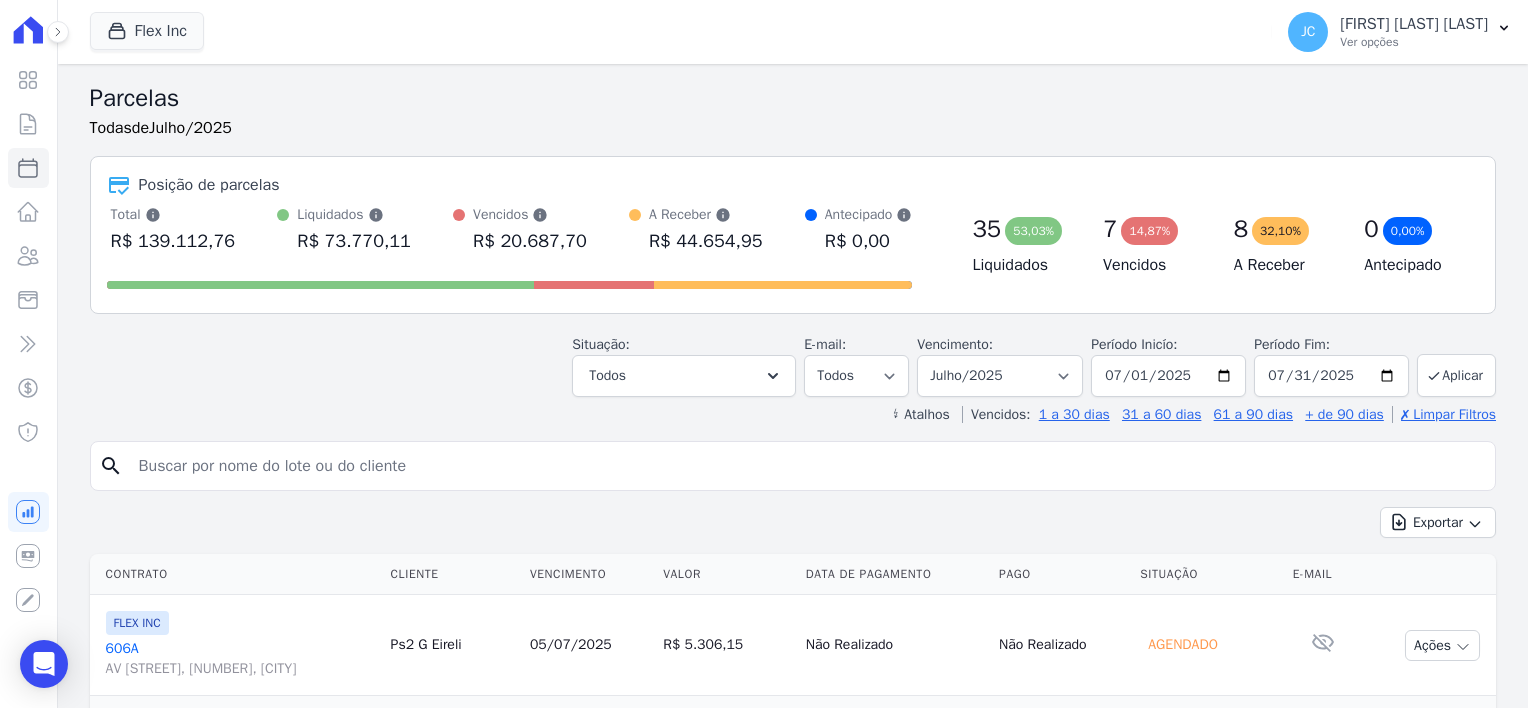 click at bounding box center [807, 466] 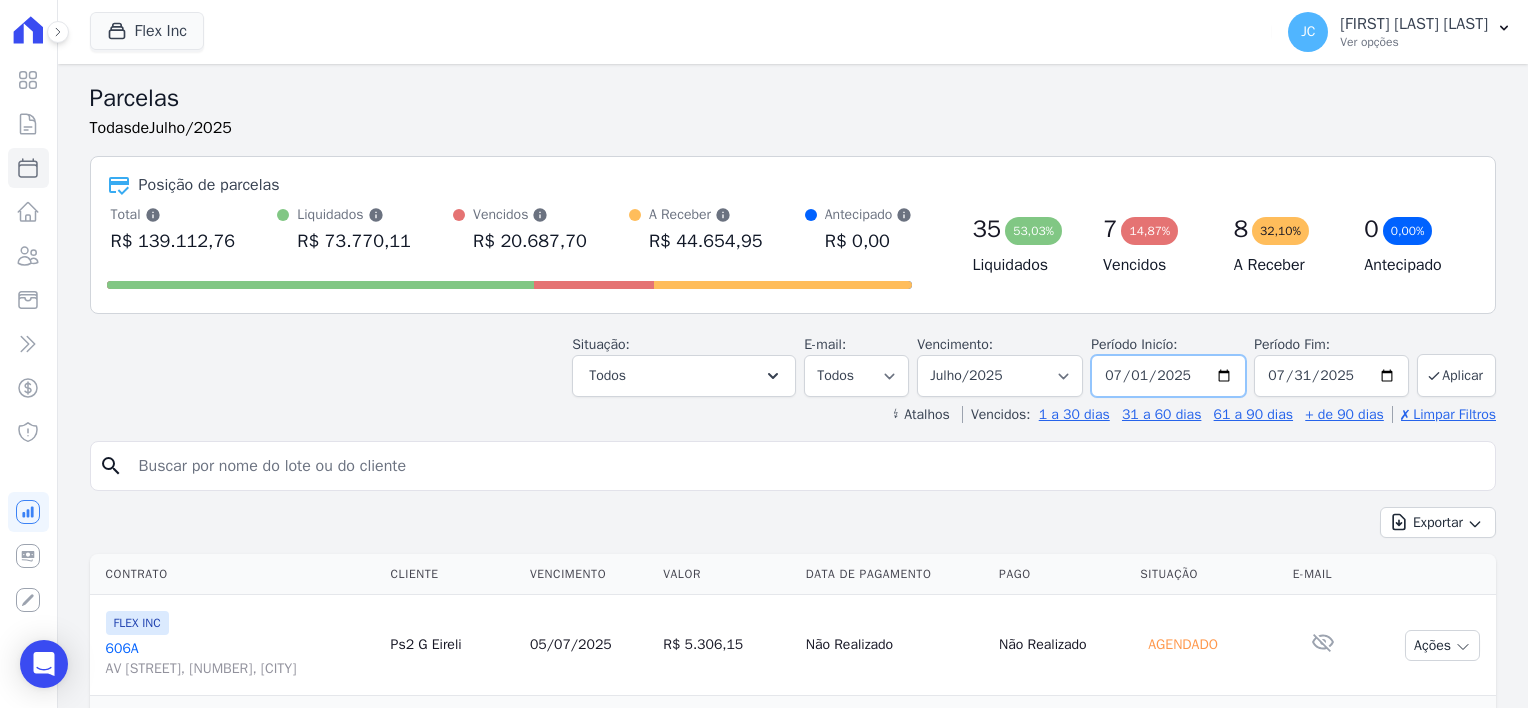 drag, startPoint x: 1102, startPoint y: 374, endPoint x: 1174, endPoint y: 492, distance: 138.23169 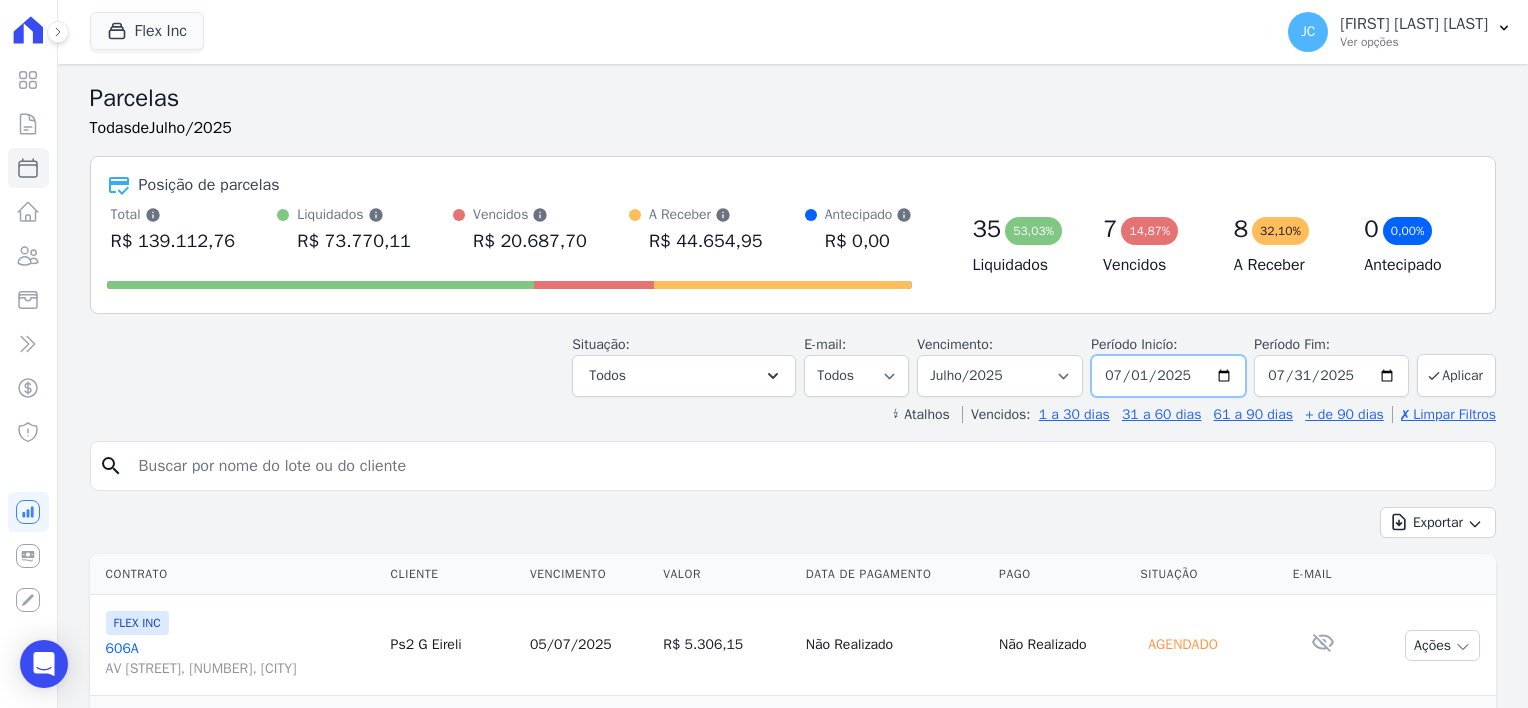 click on "Parcelas
Todas
de  Julho/2025
Posição de parcelas
Total
Soma das parcelas pagas, vencidas, em aberto e agendadas. Não considera parcelas canceladas ou renegociadas.
R$ 139.112,76
Liquidados" at bounding box center [793, 1635] 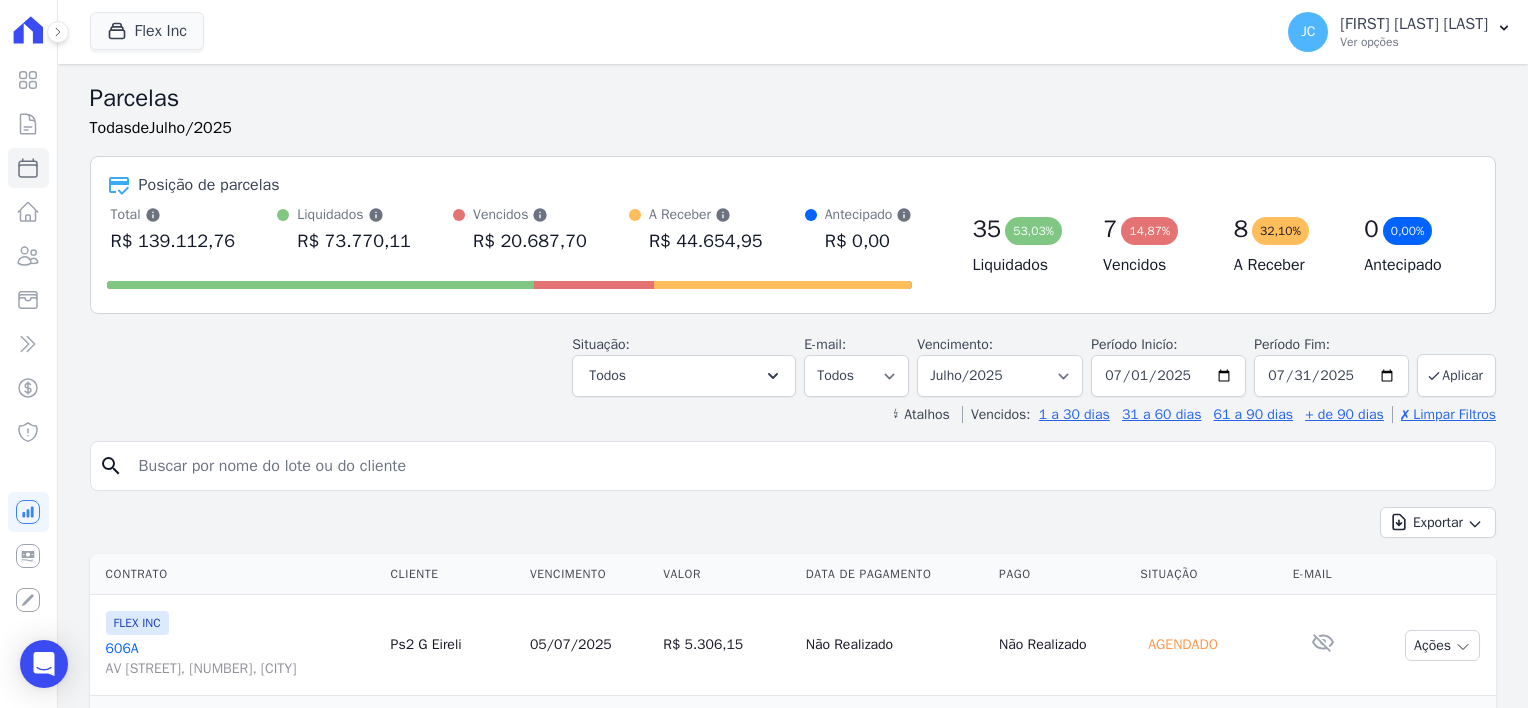 click on "Situação:
Agendado
Em Aberto
Pago
Processando
Cancelado
Vencido
Transferindo
Depositado
Pago por fora
Retido
Todos
Selecionar todos
Agendado
Em Aberto
Pago
Processando
Cancelado" at bounding box center (793, 361) 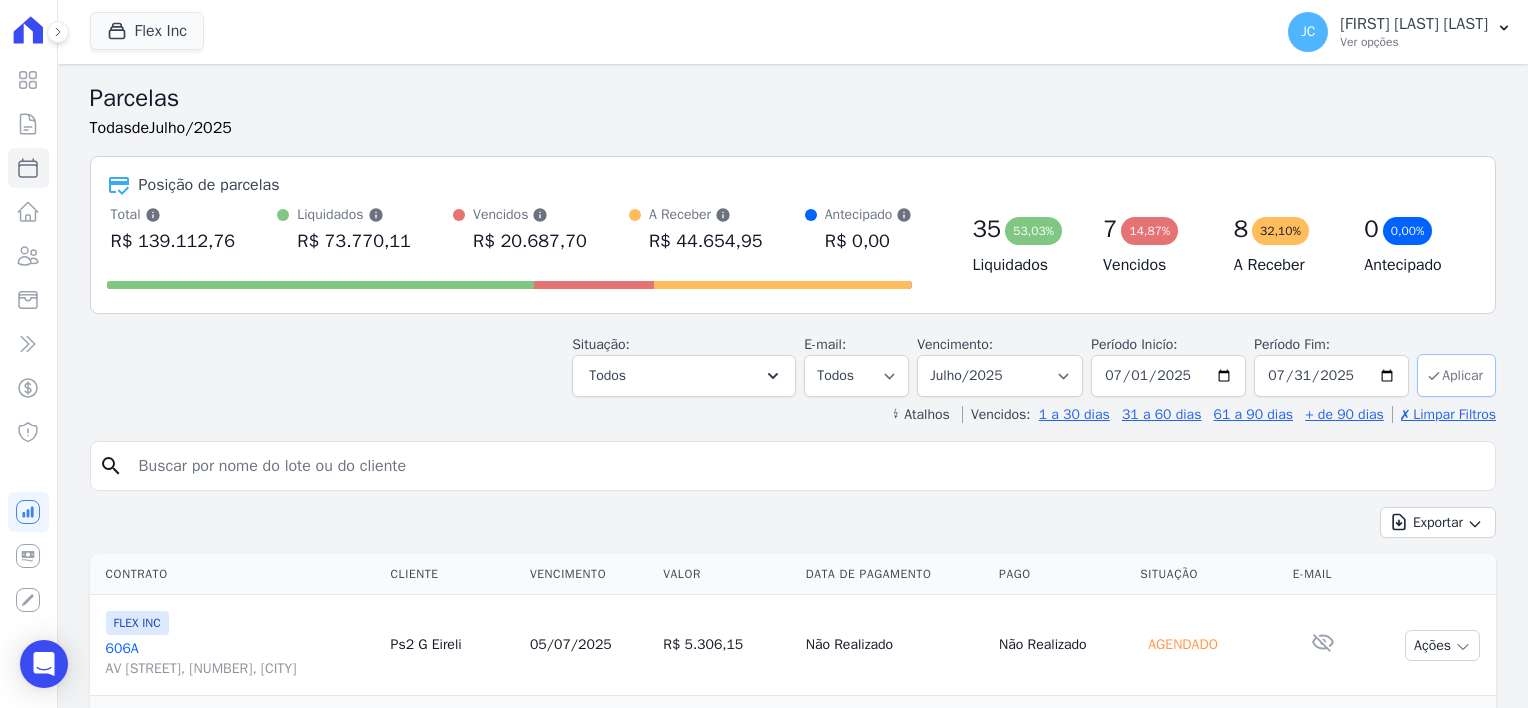 click on "Aplicar" at bounding box center (1456, 375) 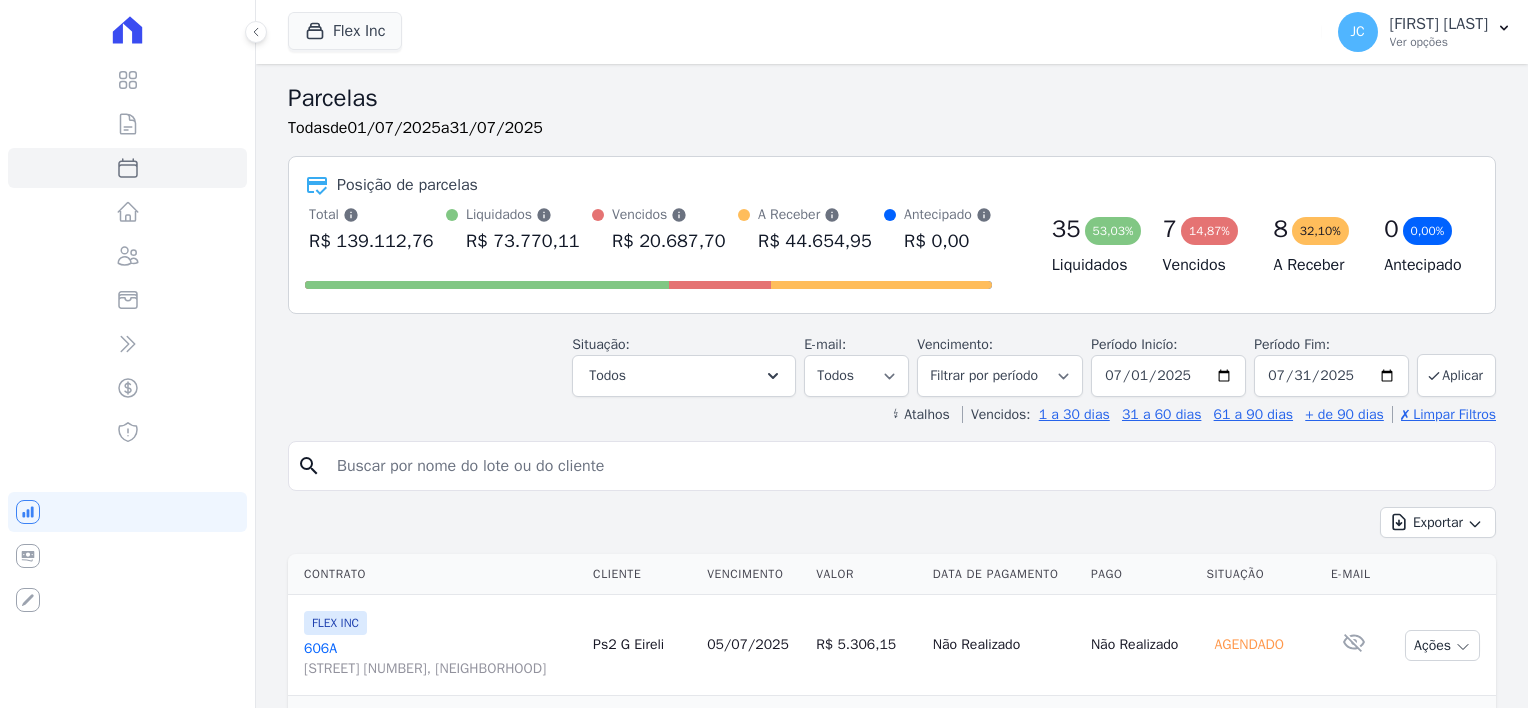 select 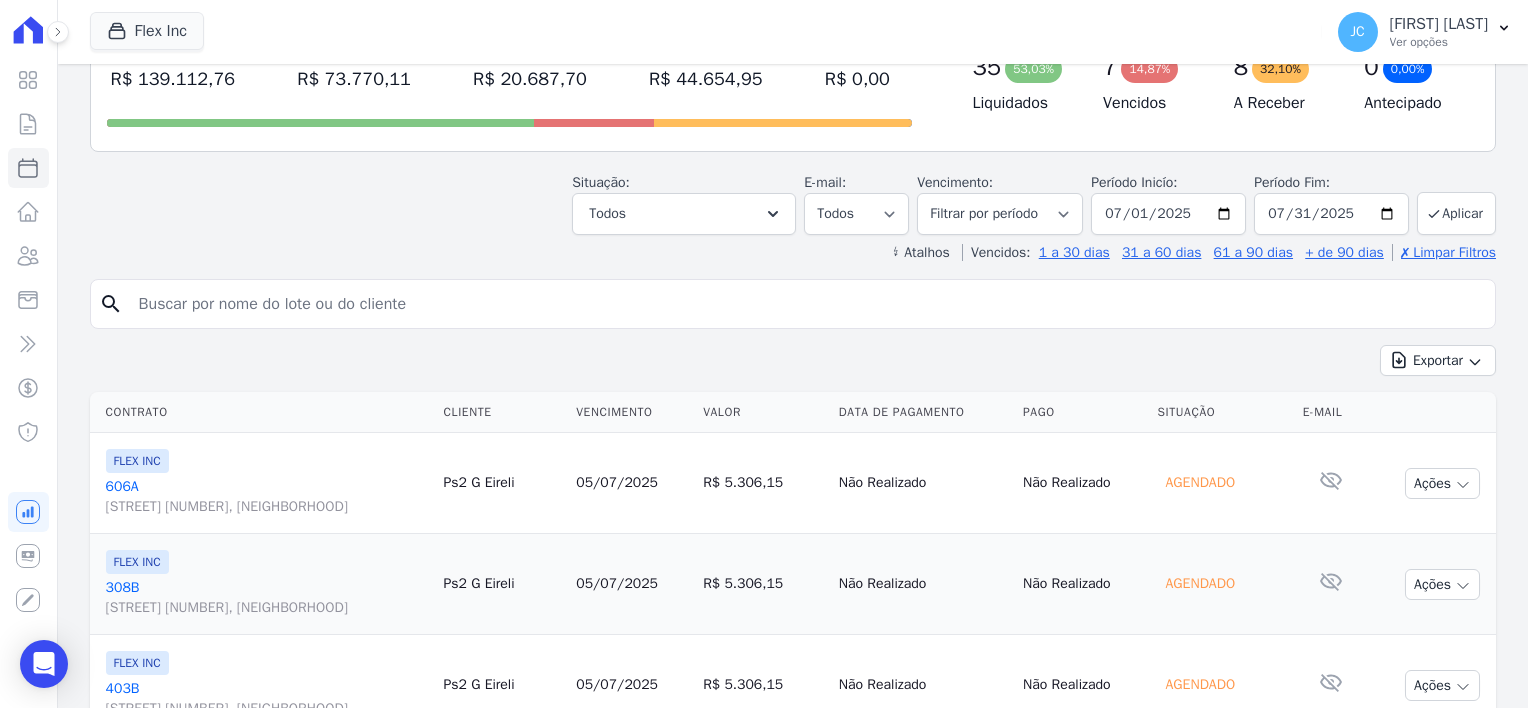 scroll, scrollTop: 0, scrollLeft: 0, axis: both 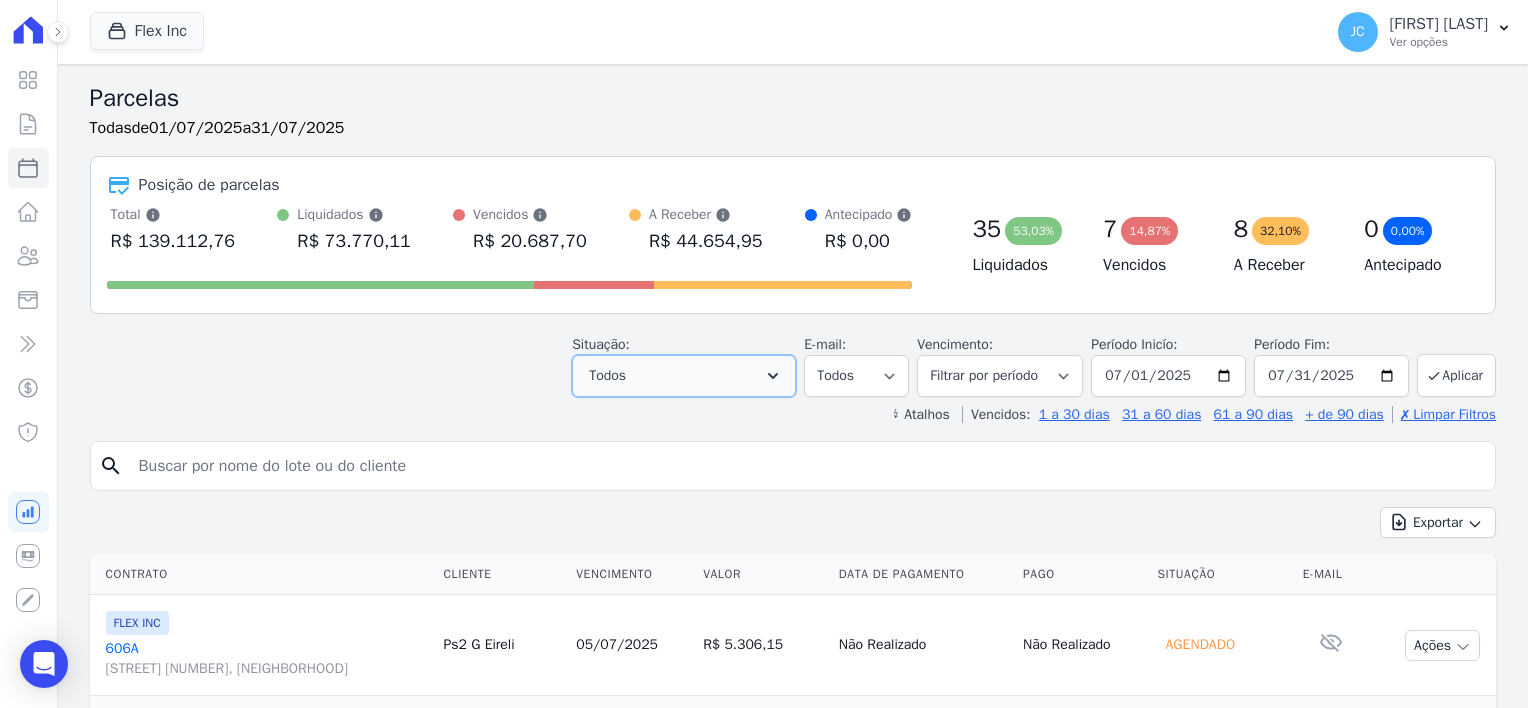 click on "Todos" at bounding box center (684, 376) 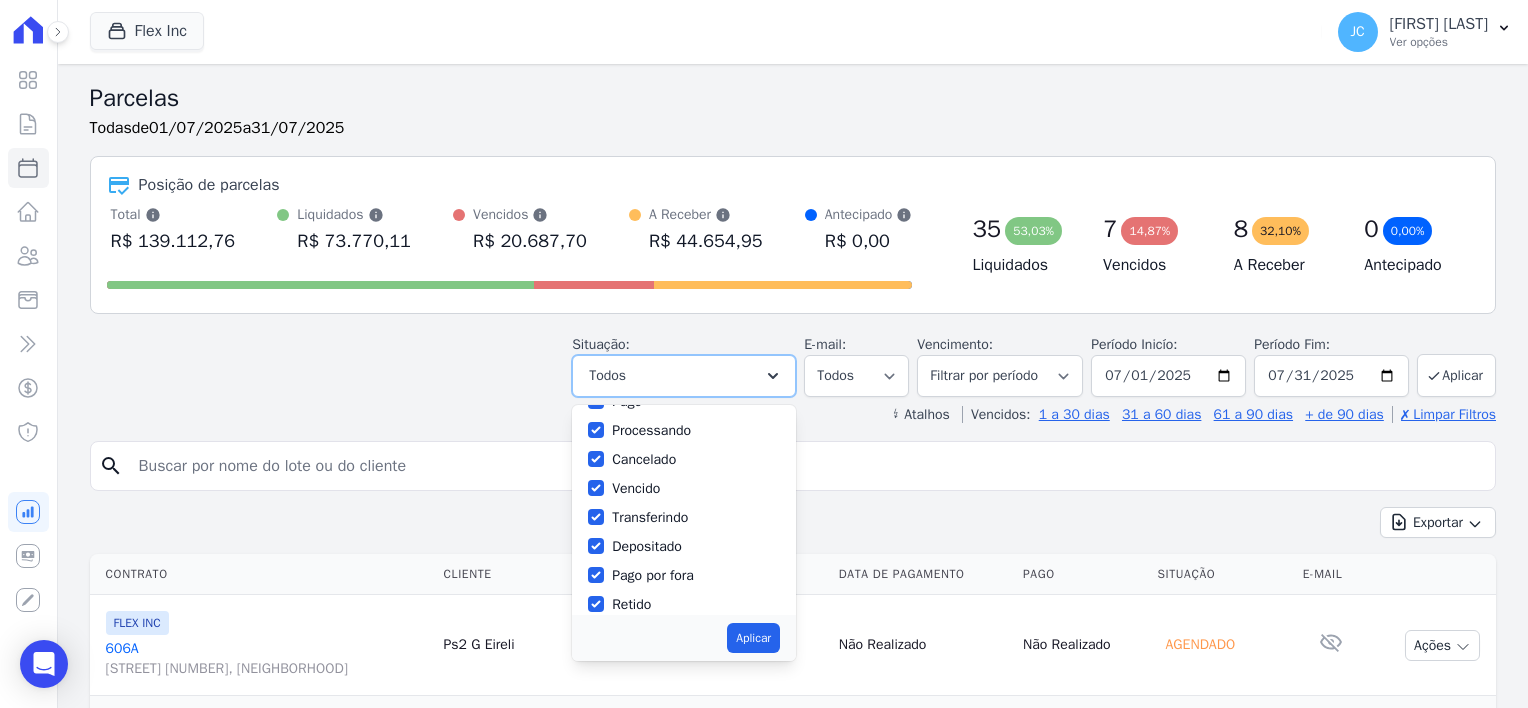 scroll, scrollTop: 133, scrollLeft: 0, axis: vertical 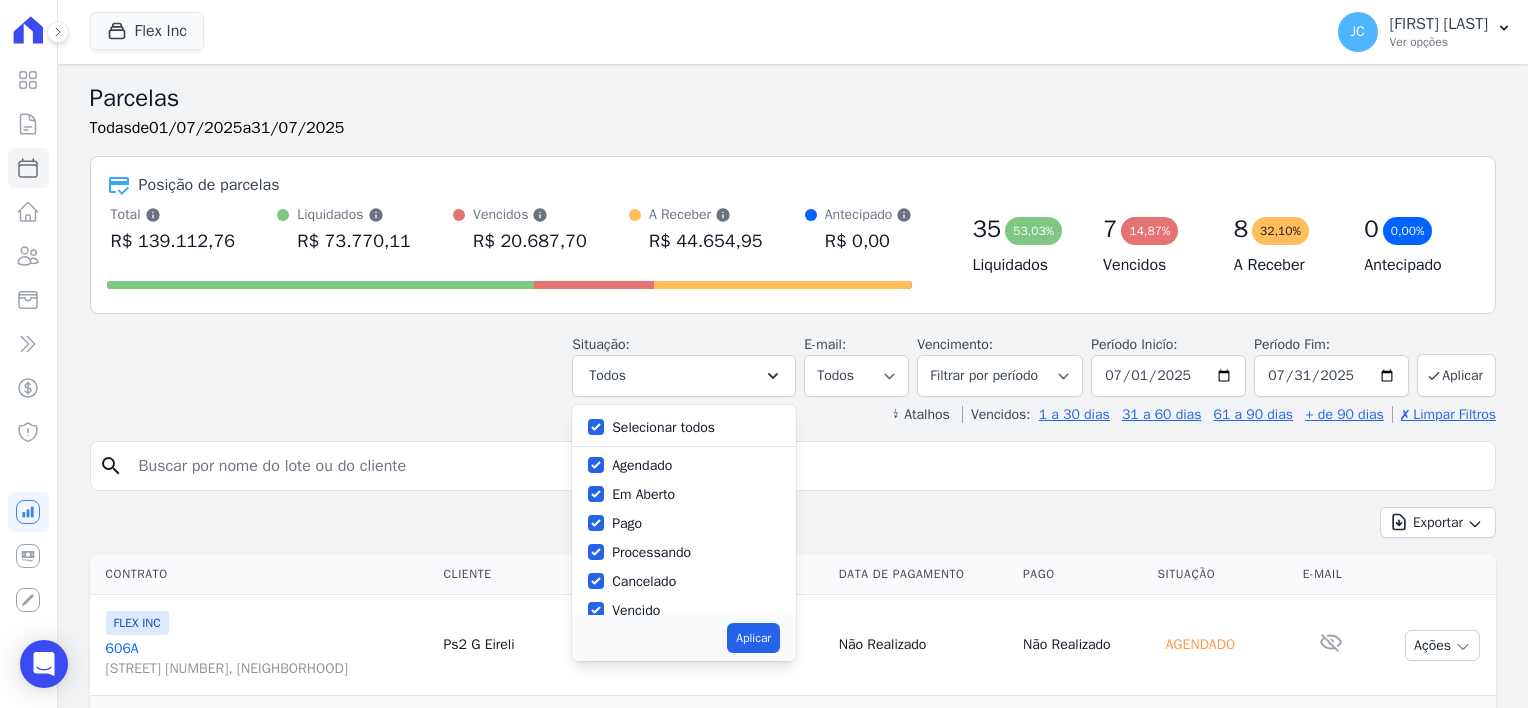 click on "Pago" at bounding box center [684, 523] 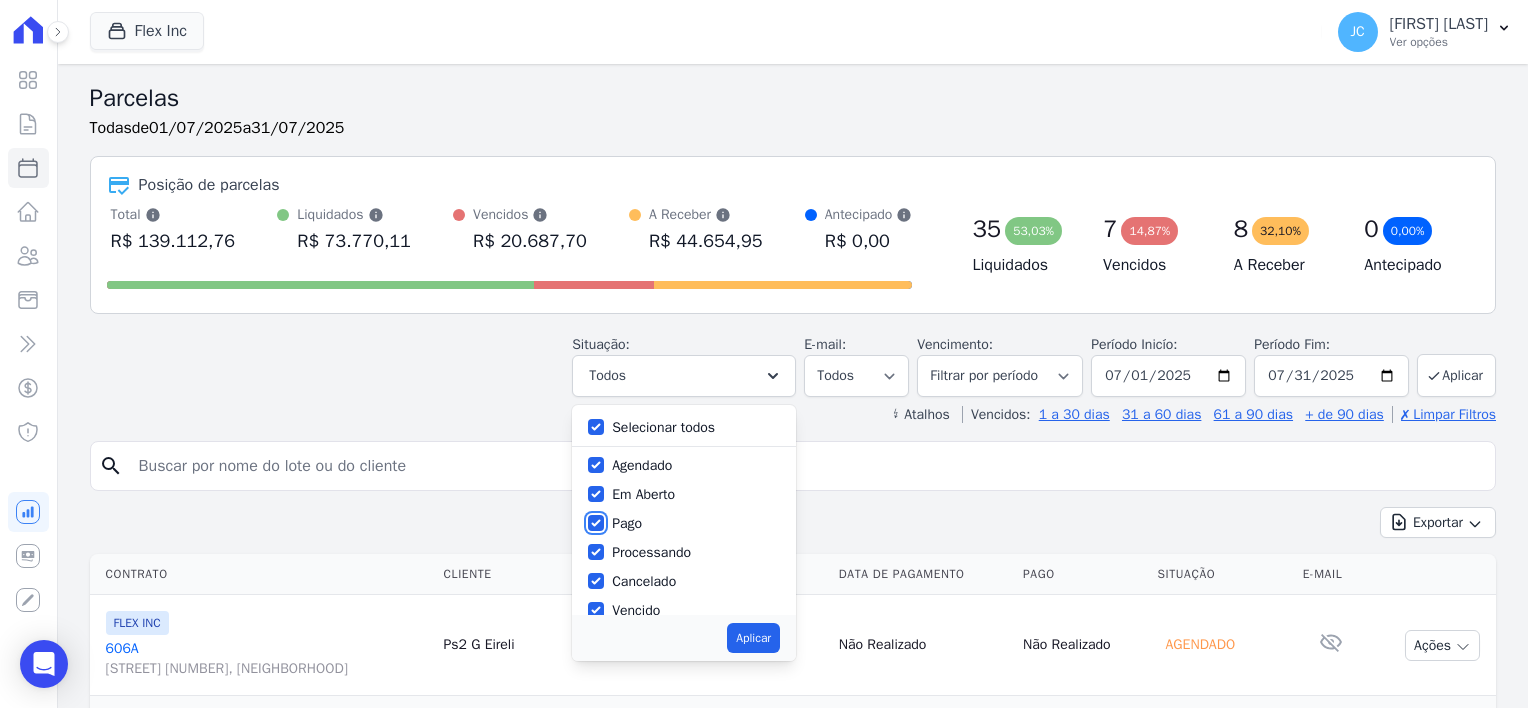 click on "Pago" at bounding box center (596, 523) 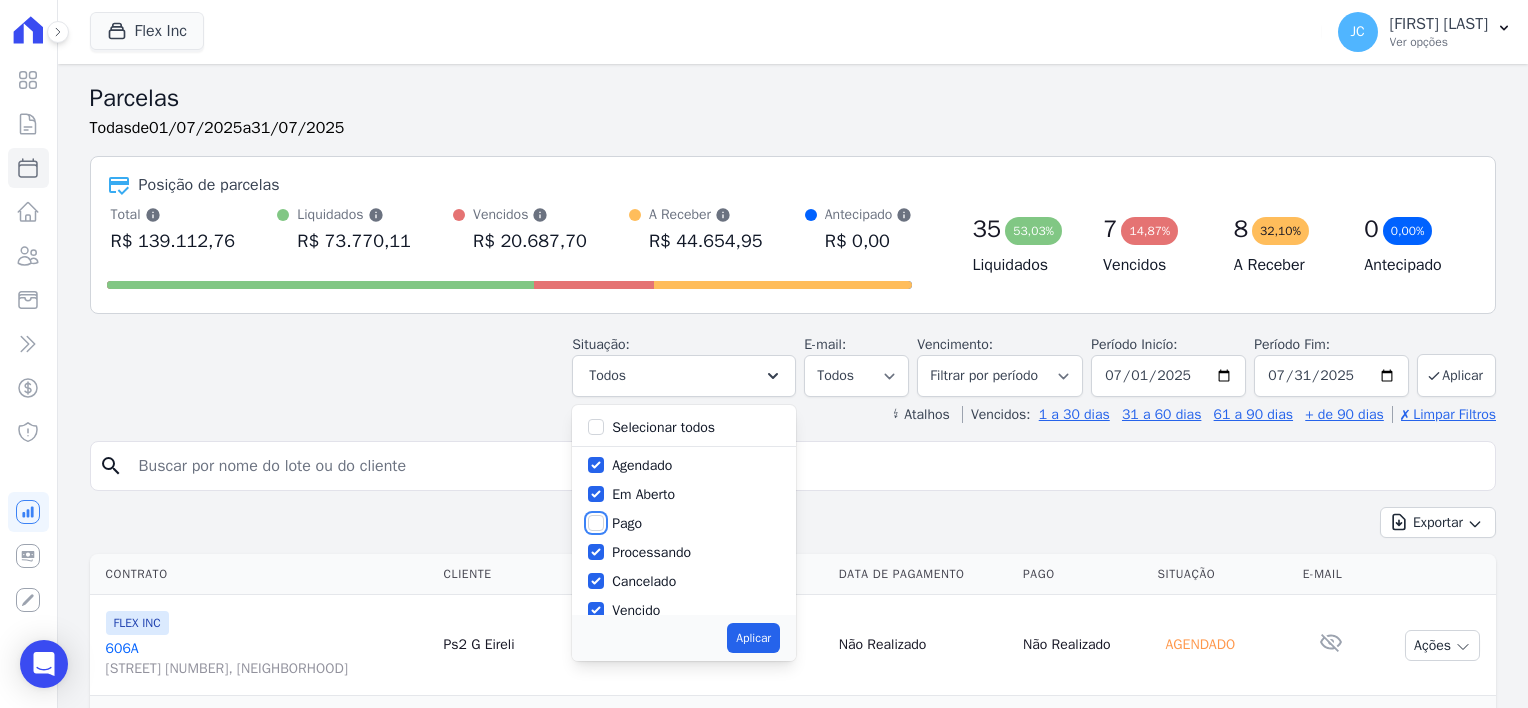 checkbox on "false" 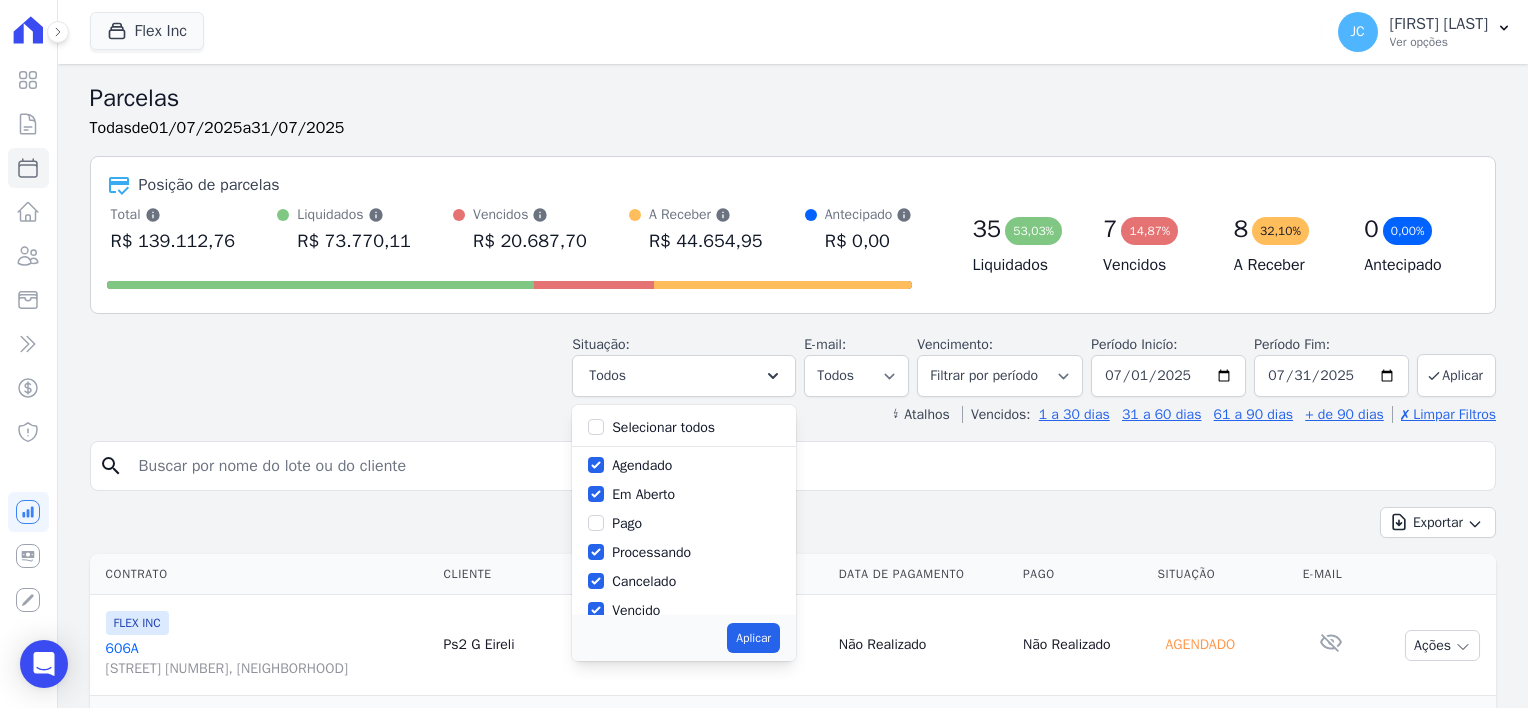 click on "Em Aberto" at bounding box center (643, 494) 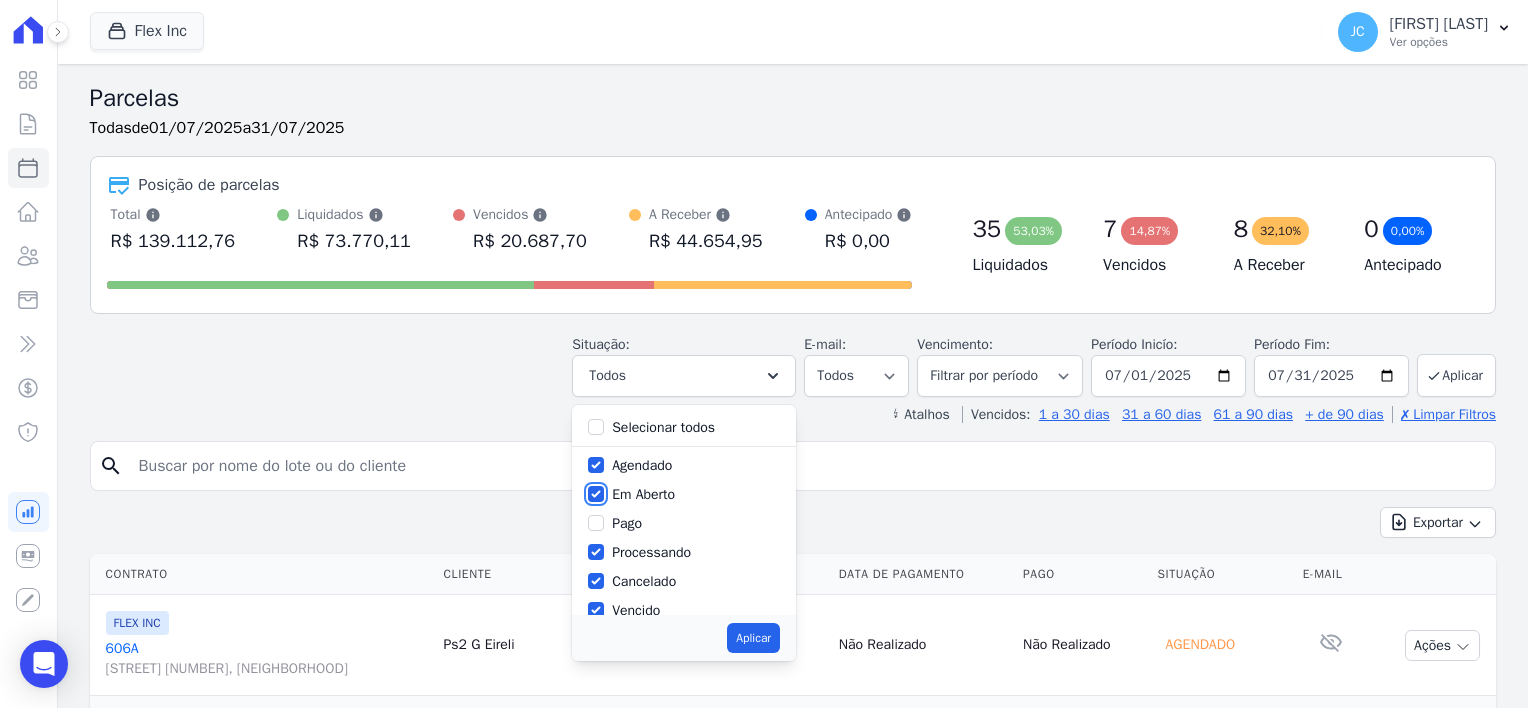 click on "Em Aberto" at bounding box center (596, 494) 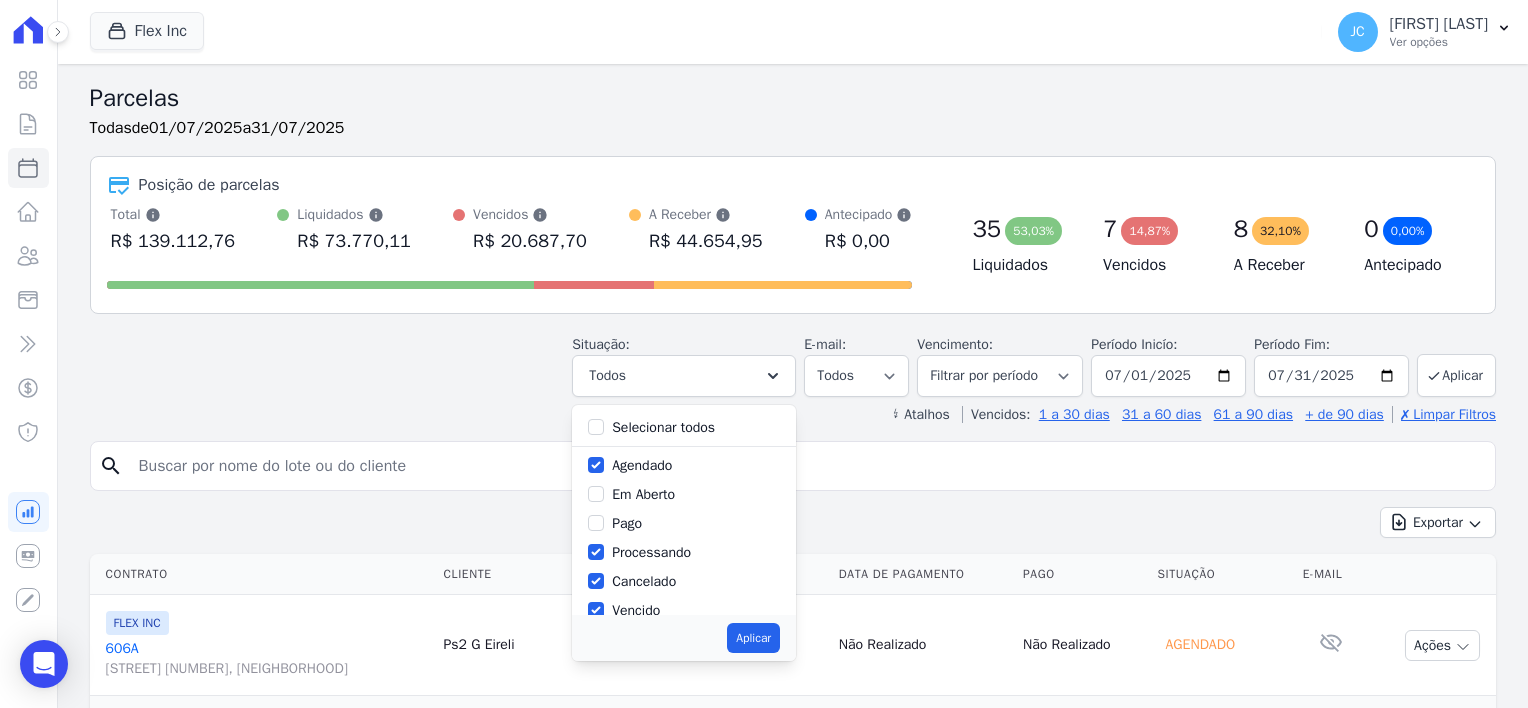 click on "Agendado" at bounding box center (642, 465) 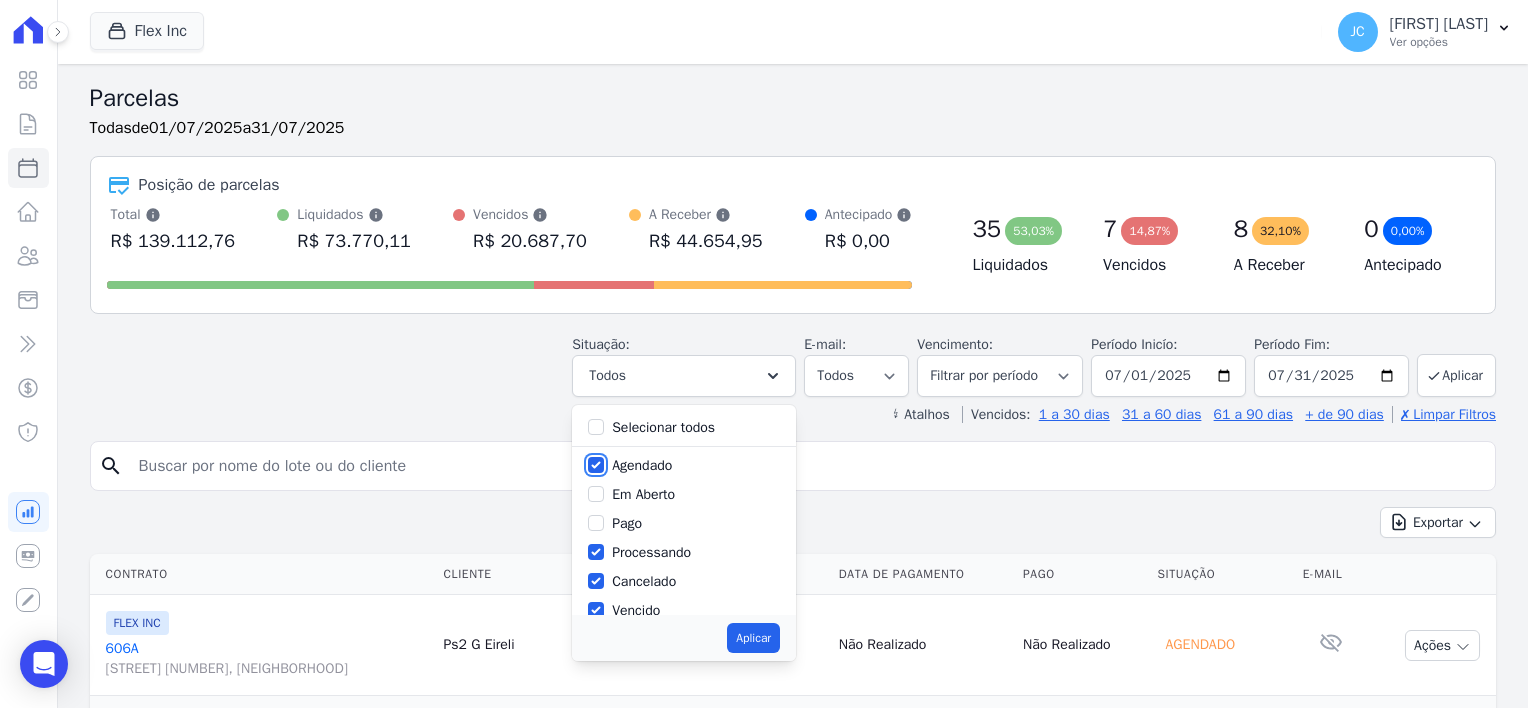 click on "Agendado" at bounding box center (596, 465) 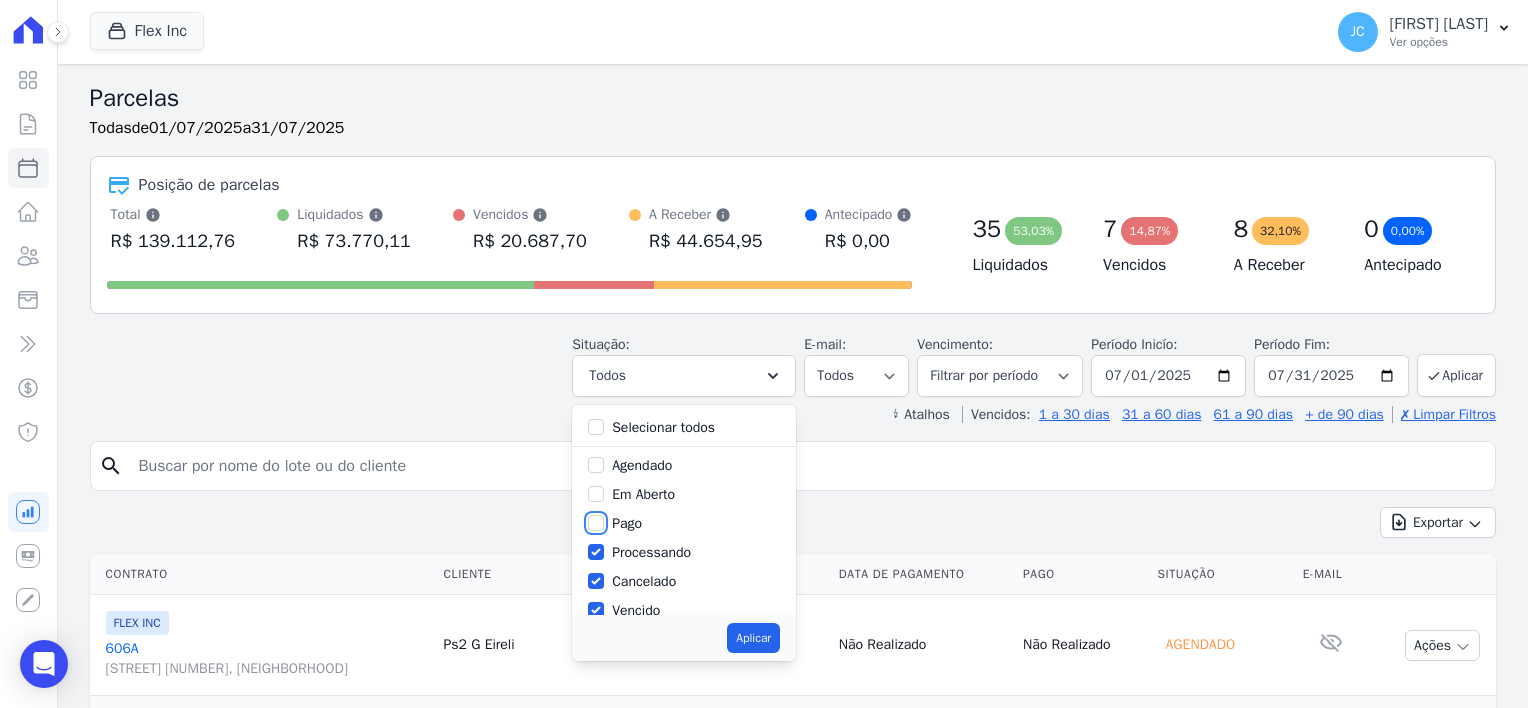 click on "Pago" at bounding box center (596, 523) 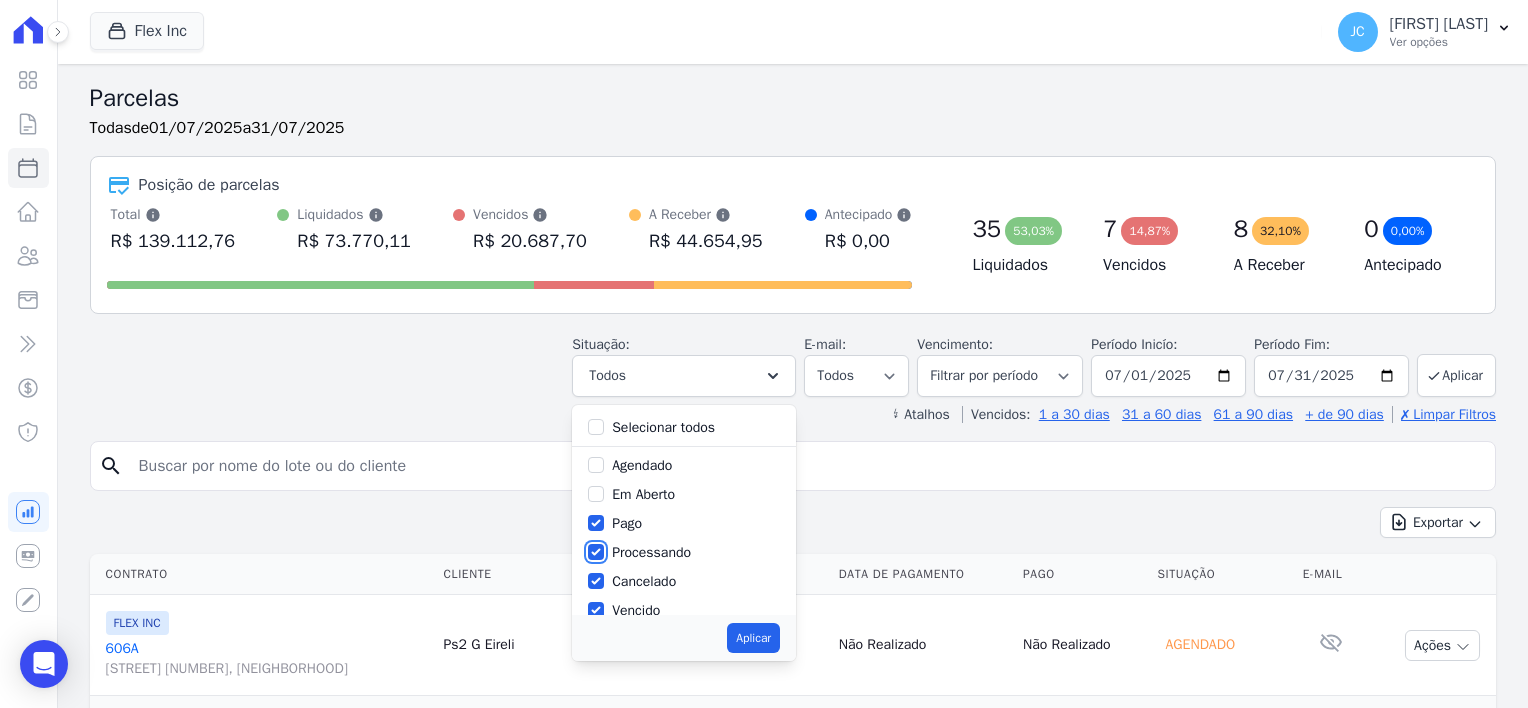 click on "Processando" at bounding box center (596, 552) 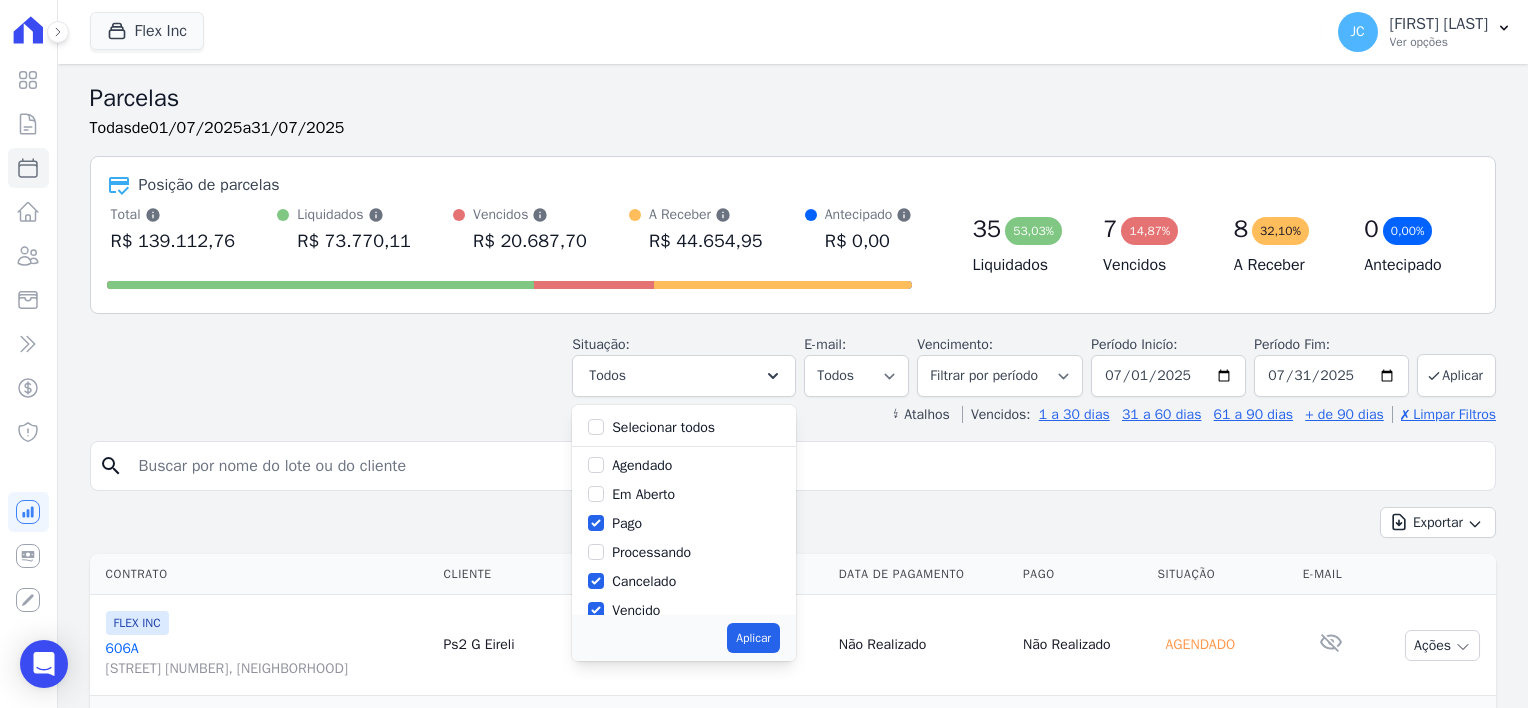 click on "Cancelado" at bounding box center [684, 581] 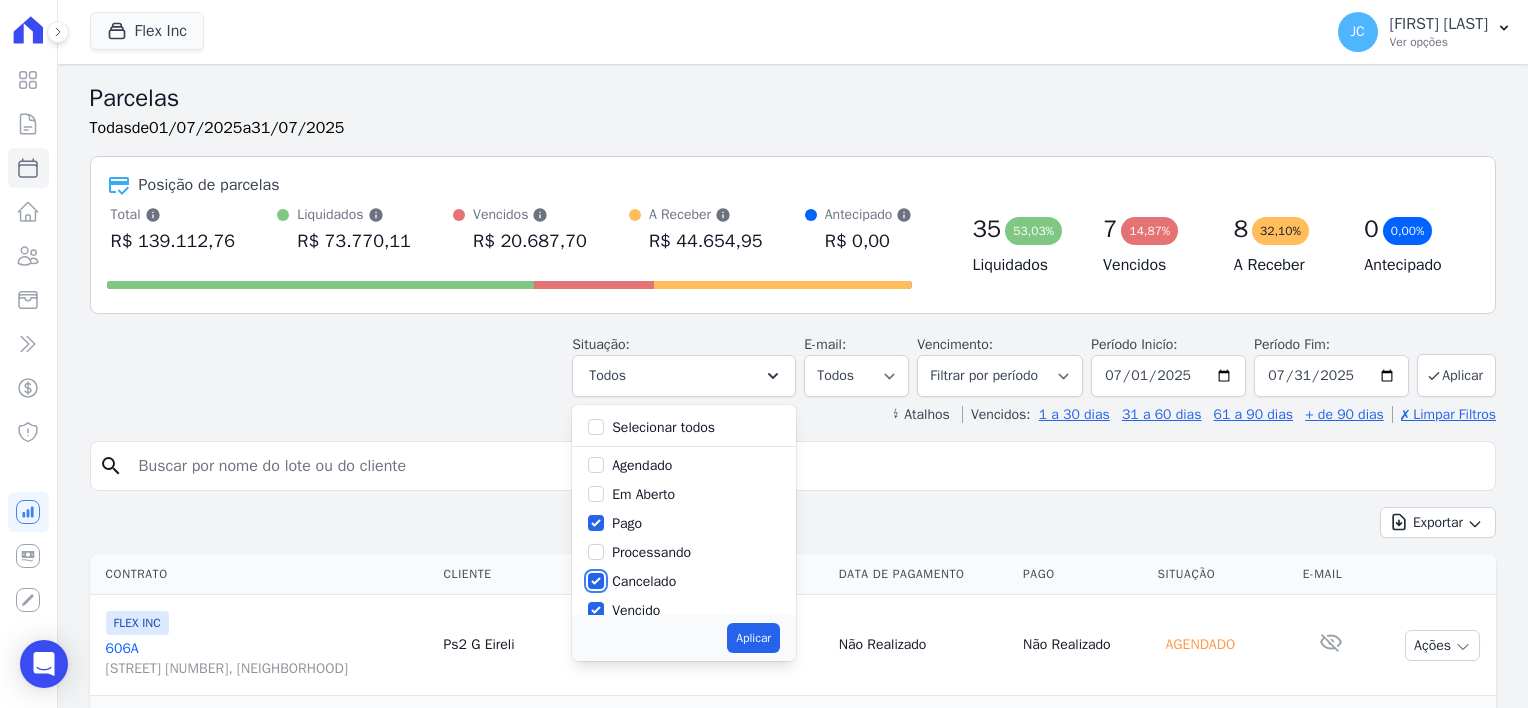 click on "Cancelado" at bounding box center [596, 581] 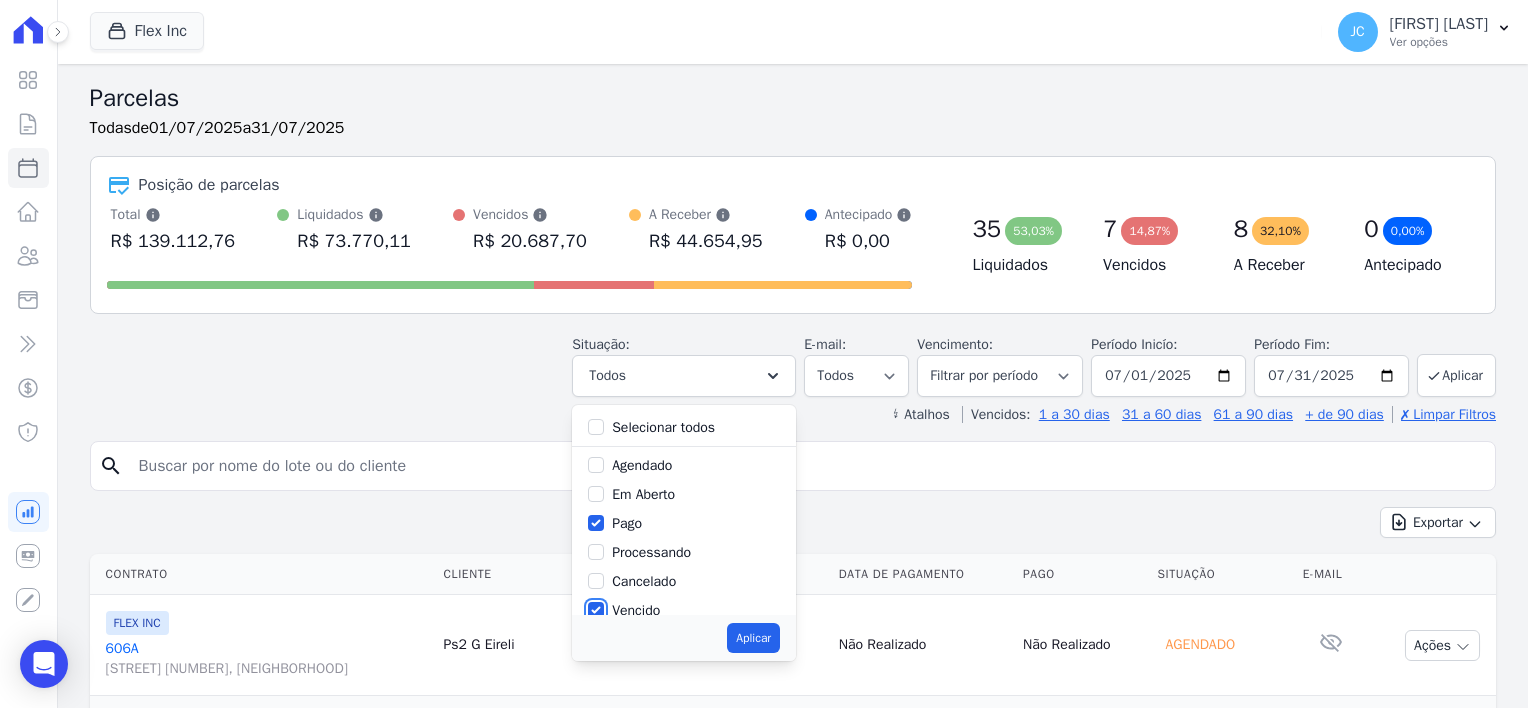 click on "Vencido" at bounding box center [596, 610] 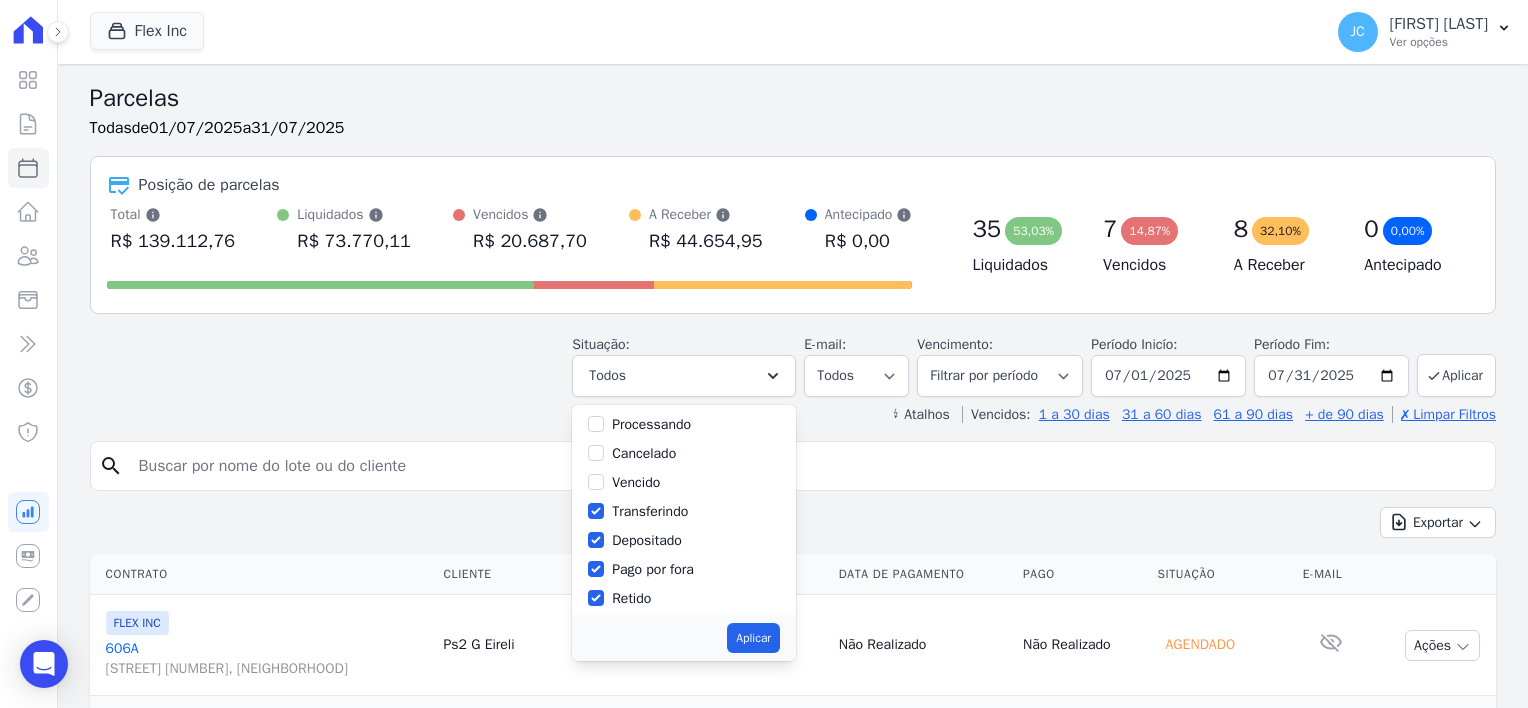 scroll, scrollTop: 133, scrollLeft: 0, axis: vertical 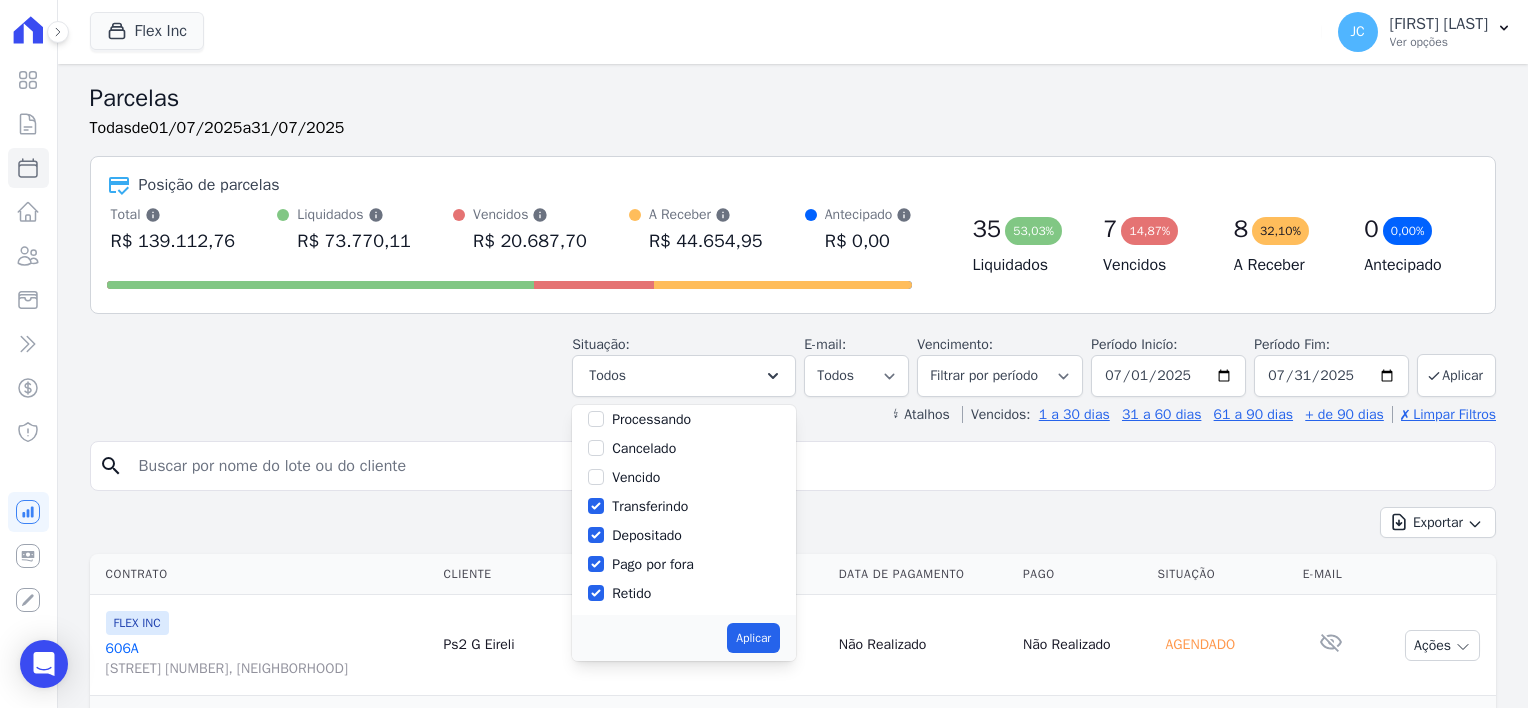 click on "Transferindo" at bounding box center (650, 506) 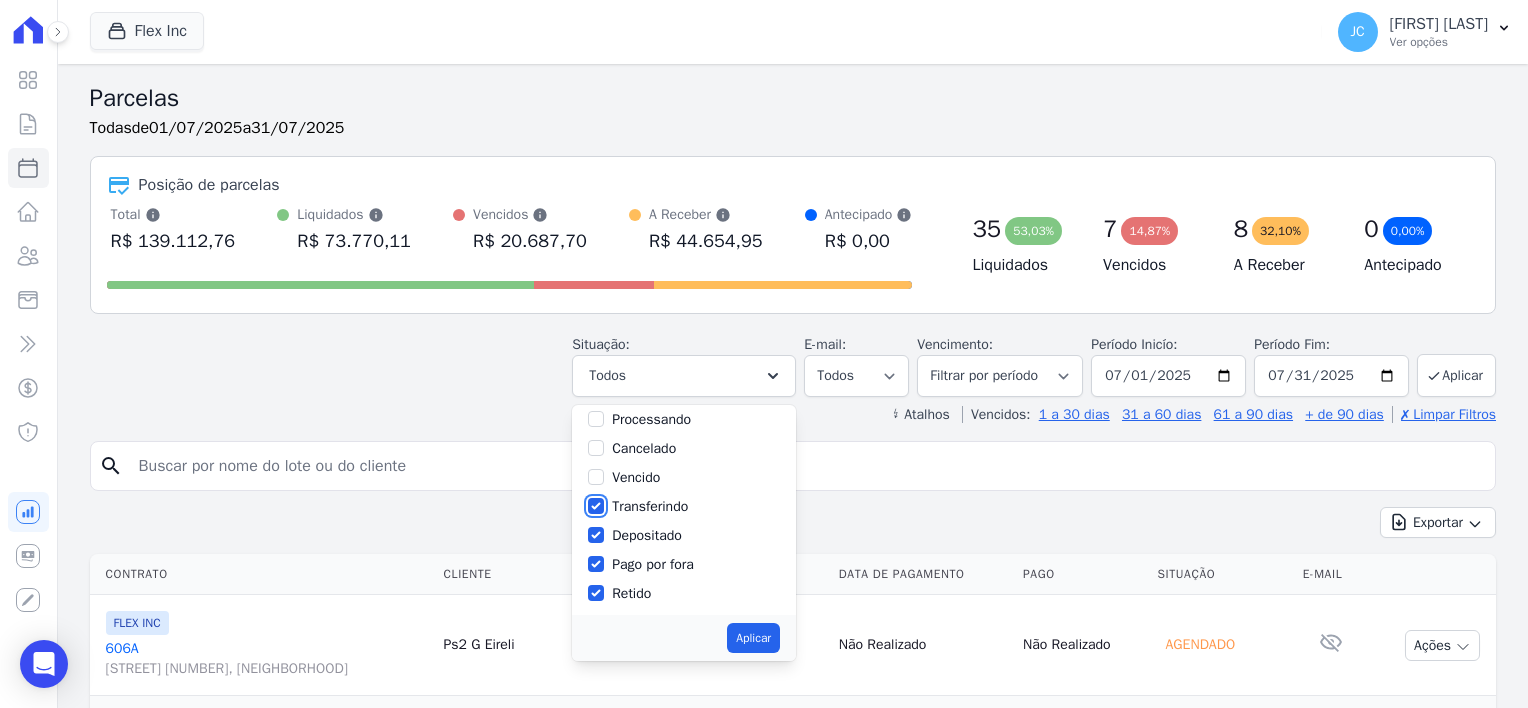 click on "Transferindo" at bounding box center [596, 506] 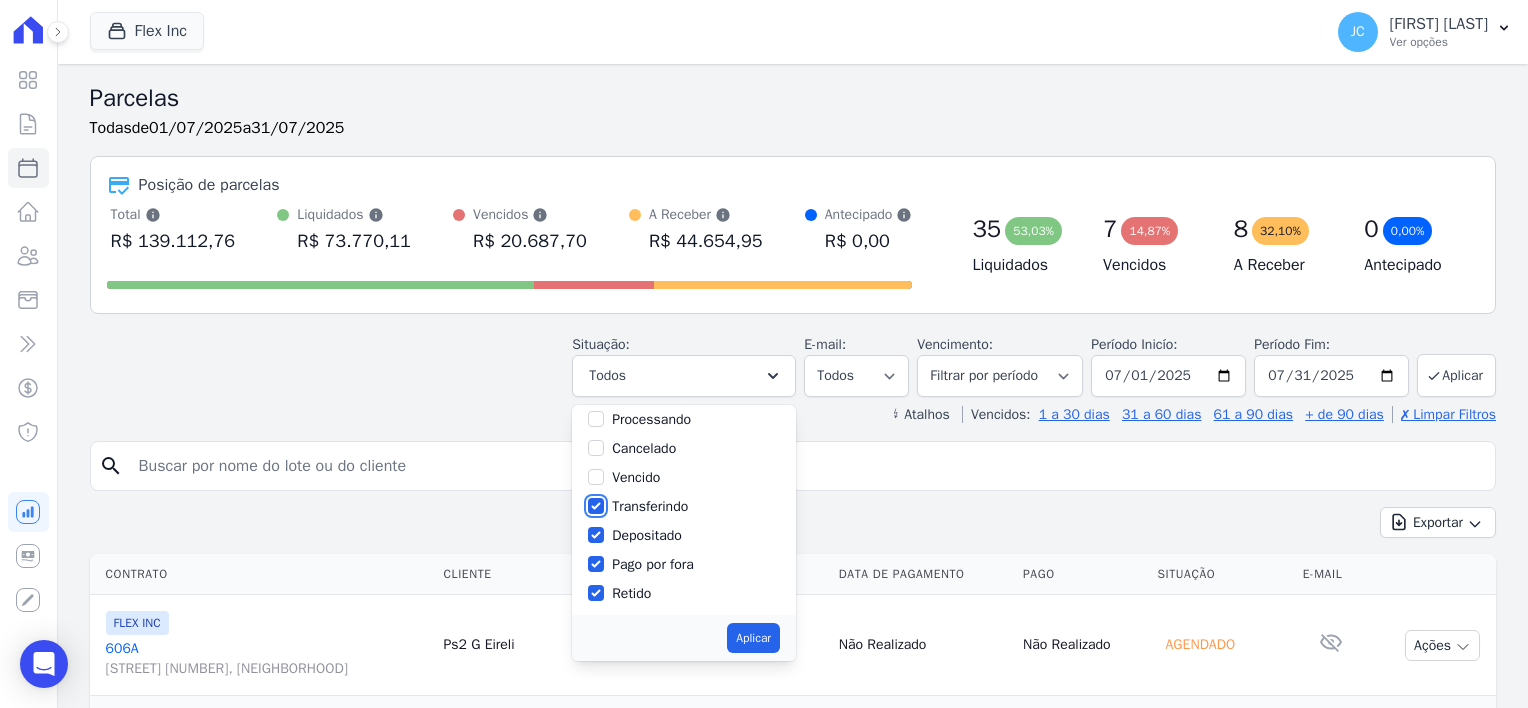 checkbox on "false" 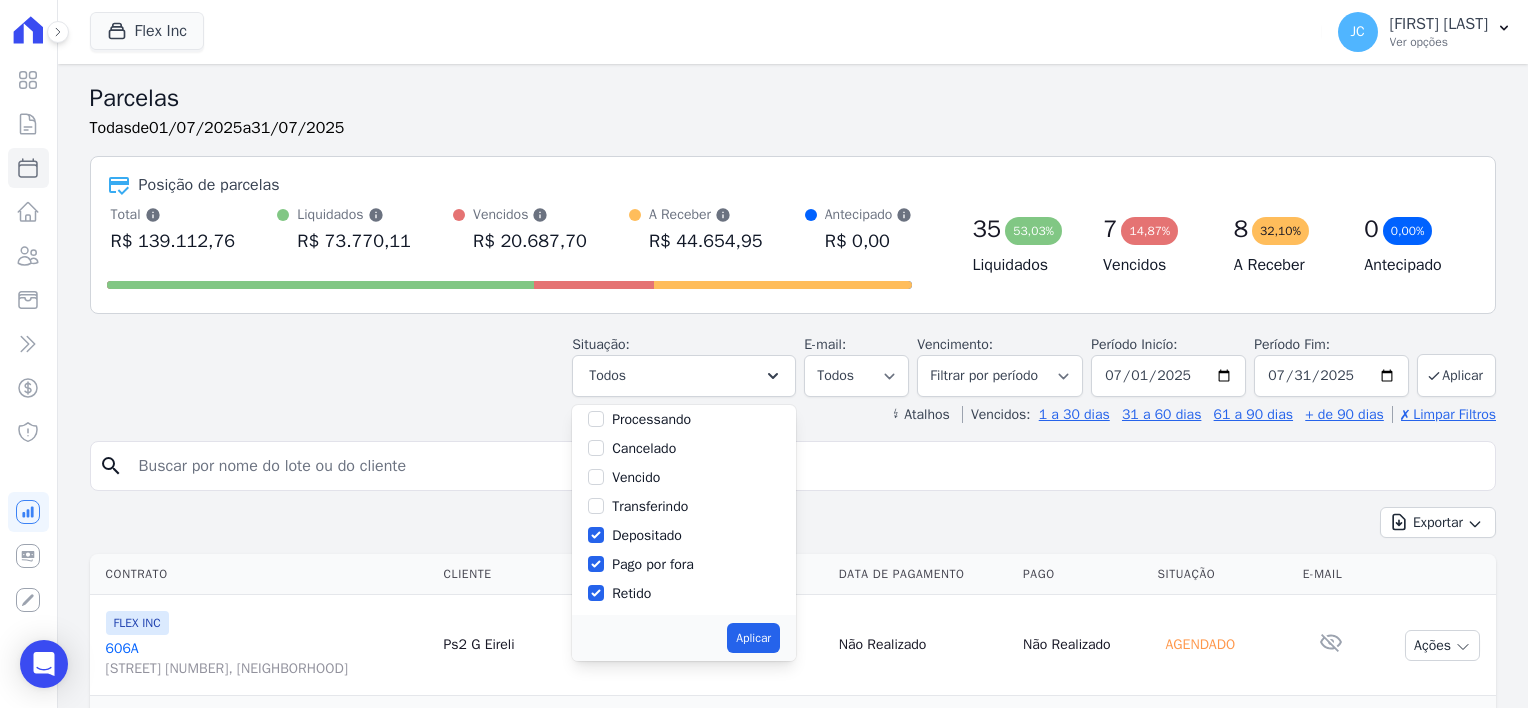 click on "Depositado" at bounding box center (647, 535) 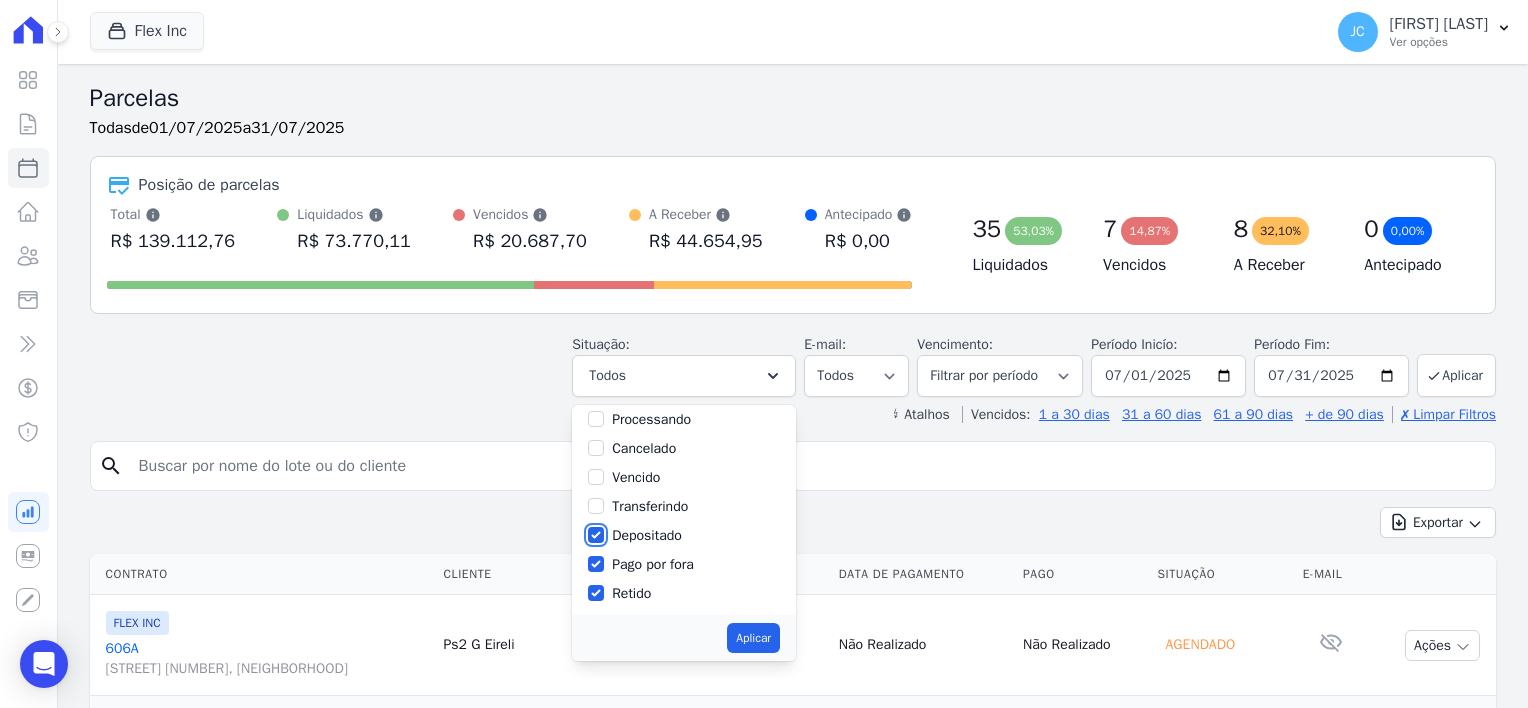 checkbox on "false" 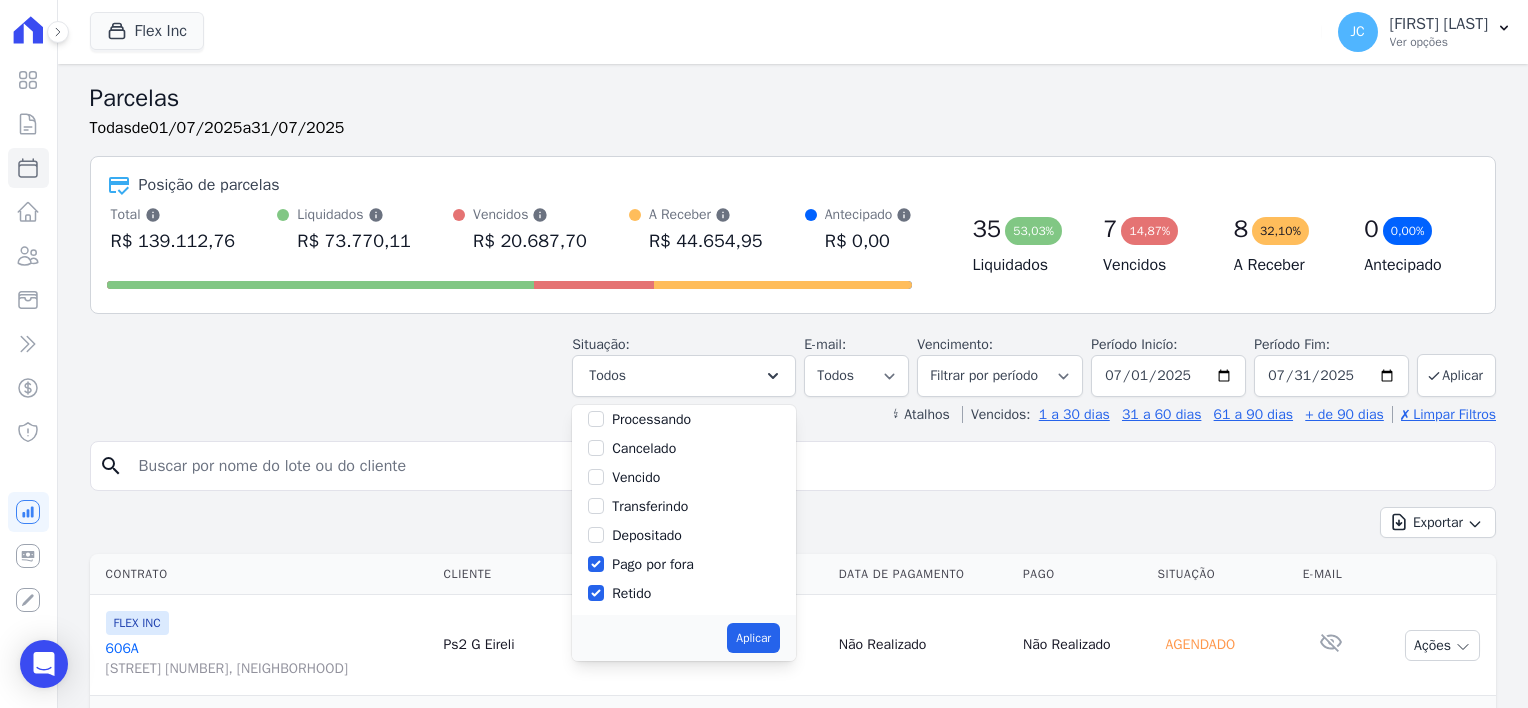 drag, startPoint x: 599, startPoint y: 560, endPoint x: 601, endPoint y: 576, distance: 16.124516 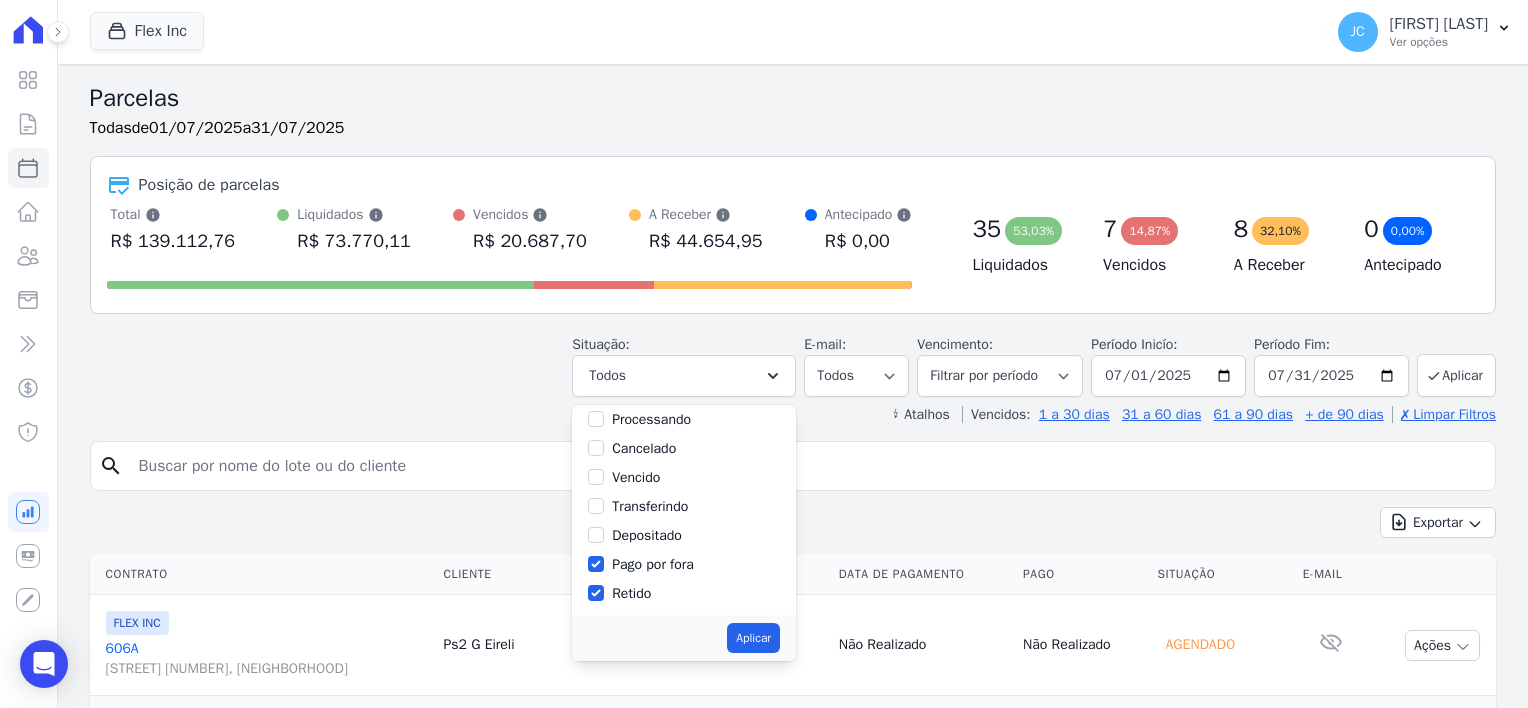 click on "Pago por fora" at bounding box center [653, 564] 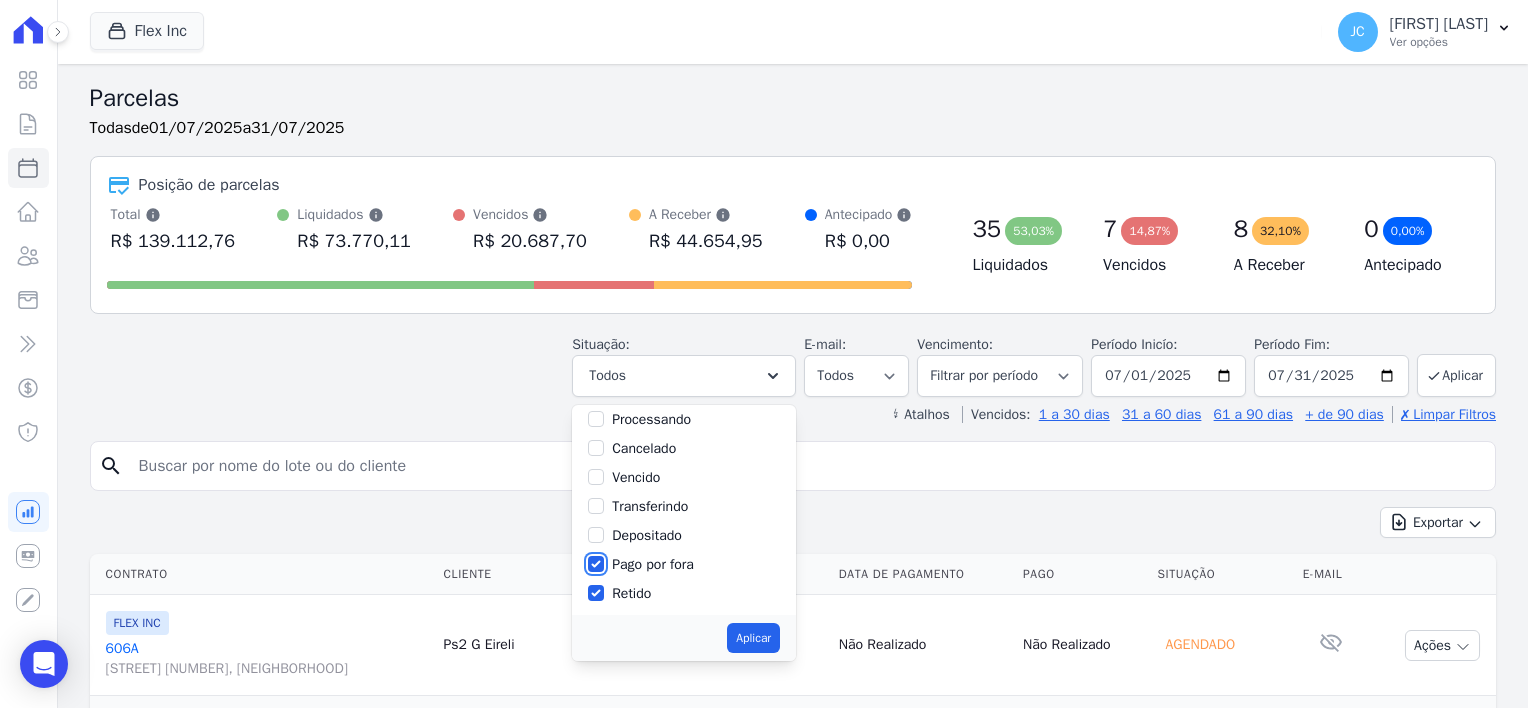 click on "Pago por fora" at bounding box center (596, 564) 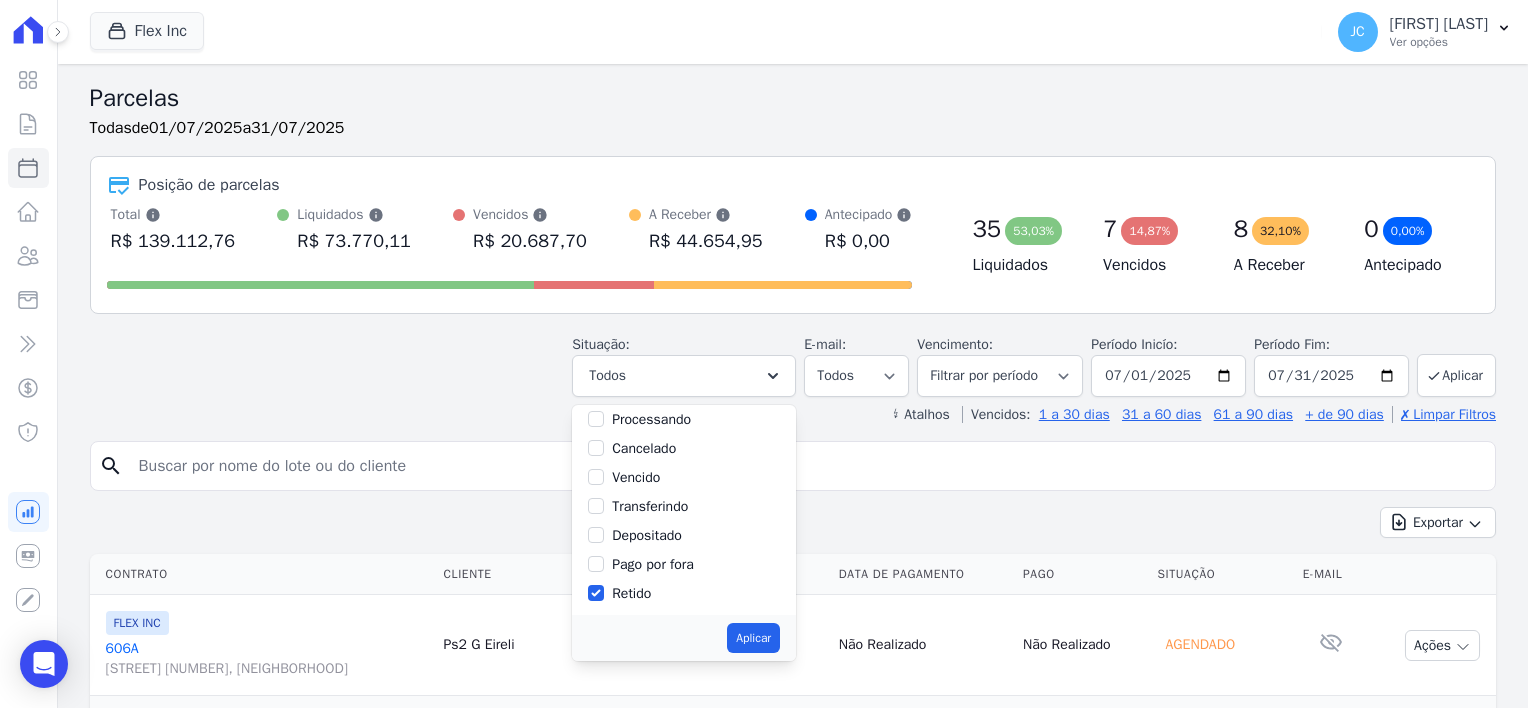 click on "Retido" at bounding box center (631, 593) 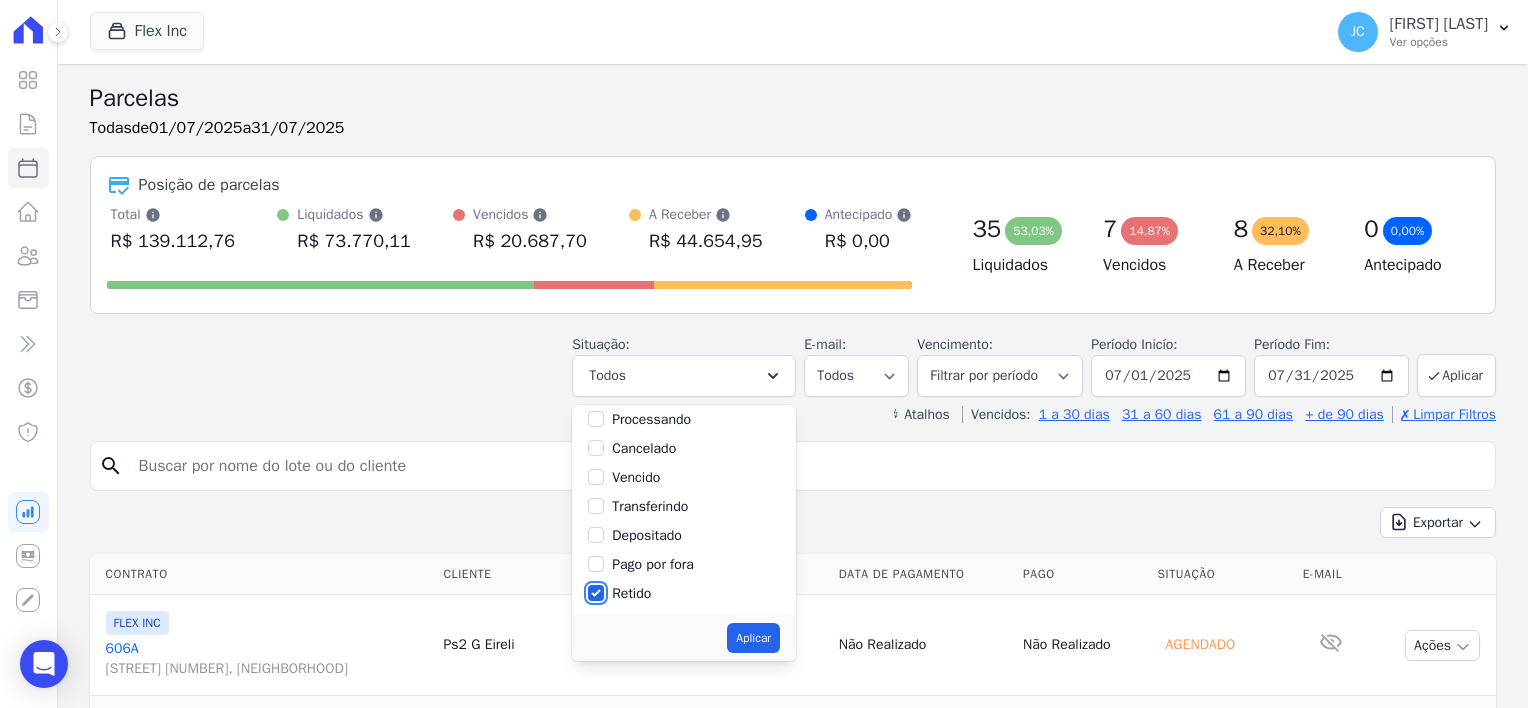click on "Retido" at bounding box center [596, 593] 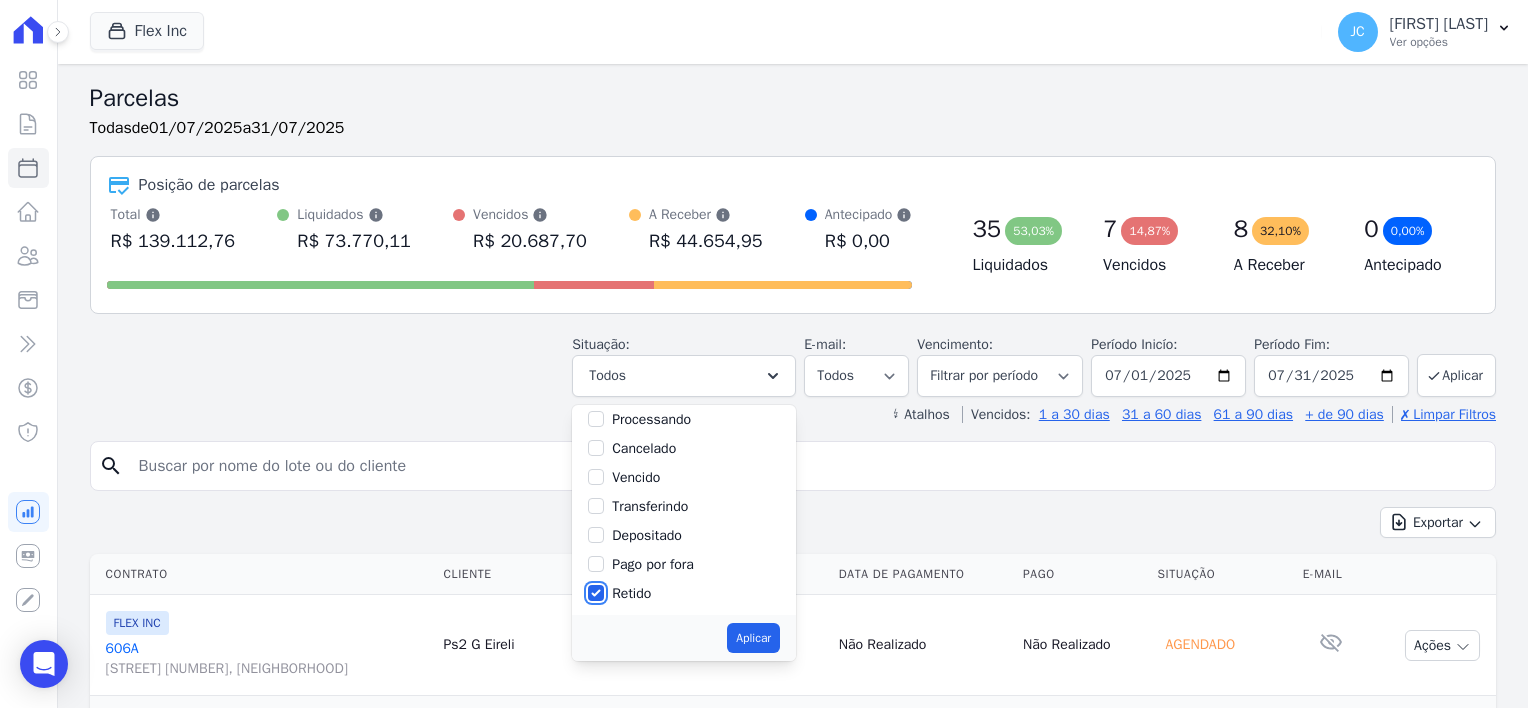 checkbox on "false" 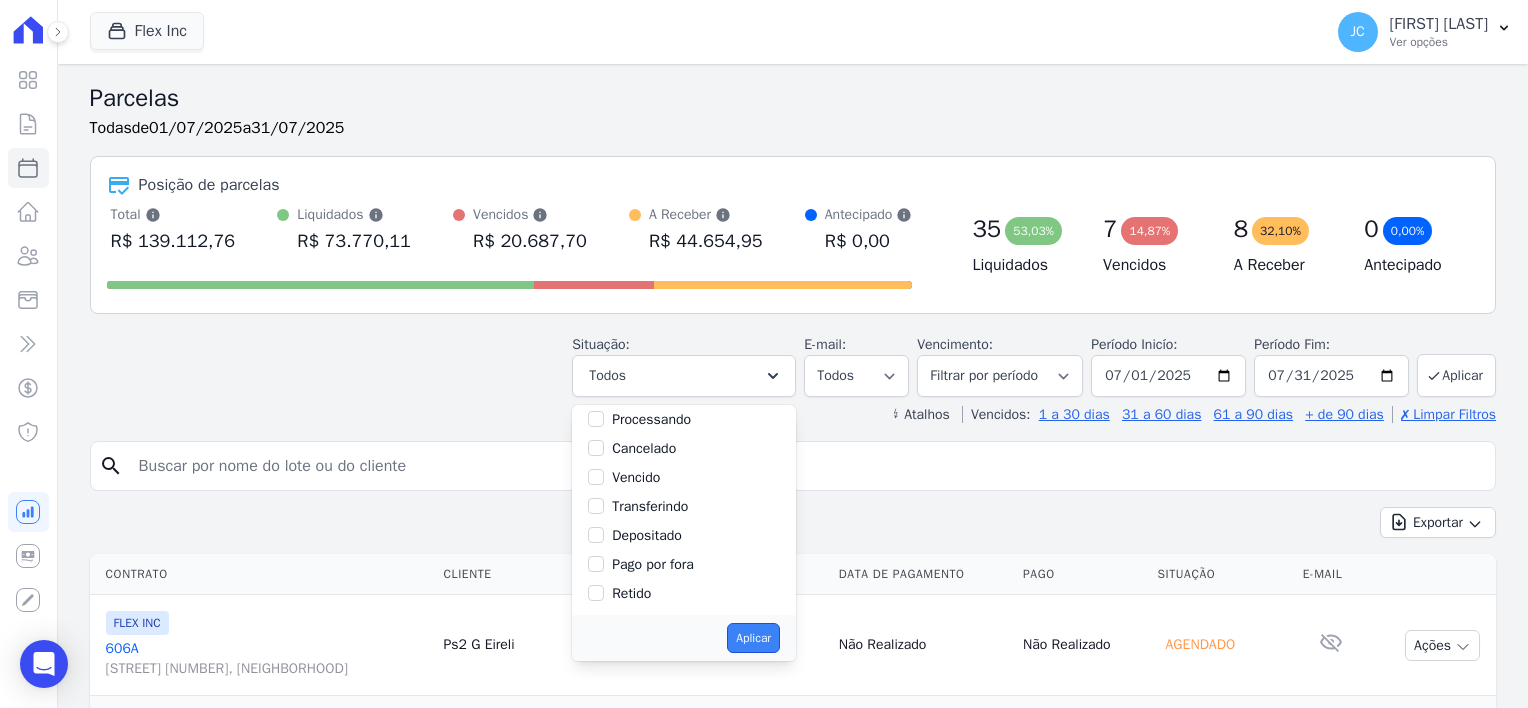 click on "Aplicar" at bounding box center [753, 638] 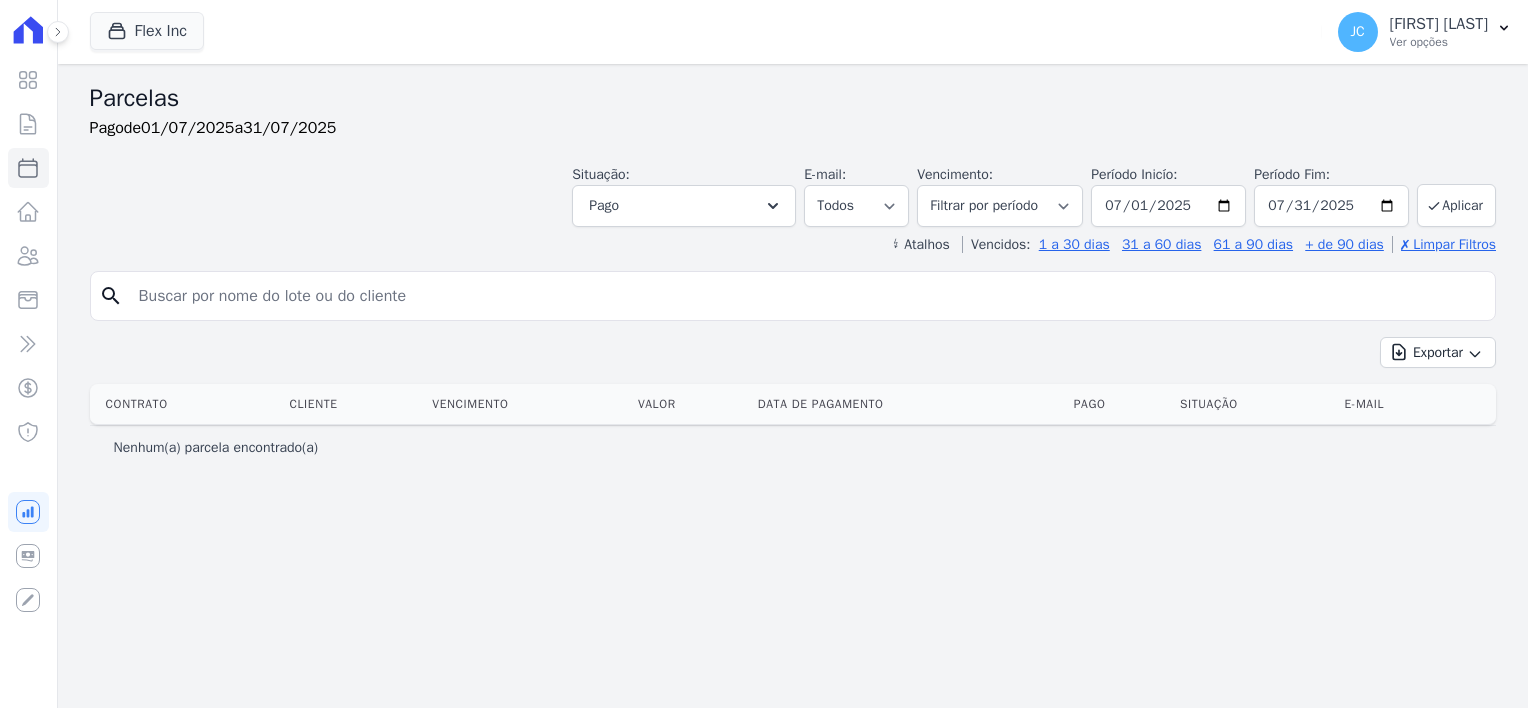 select 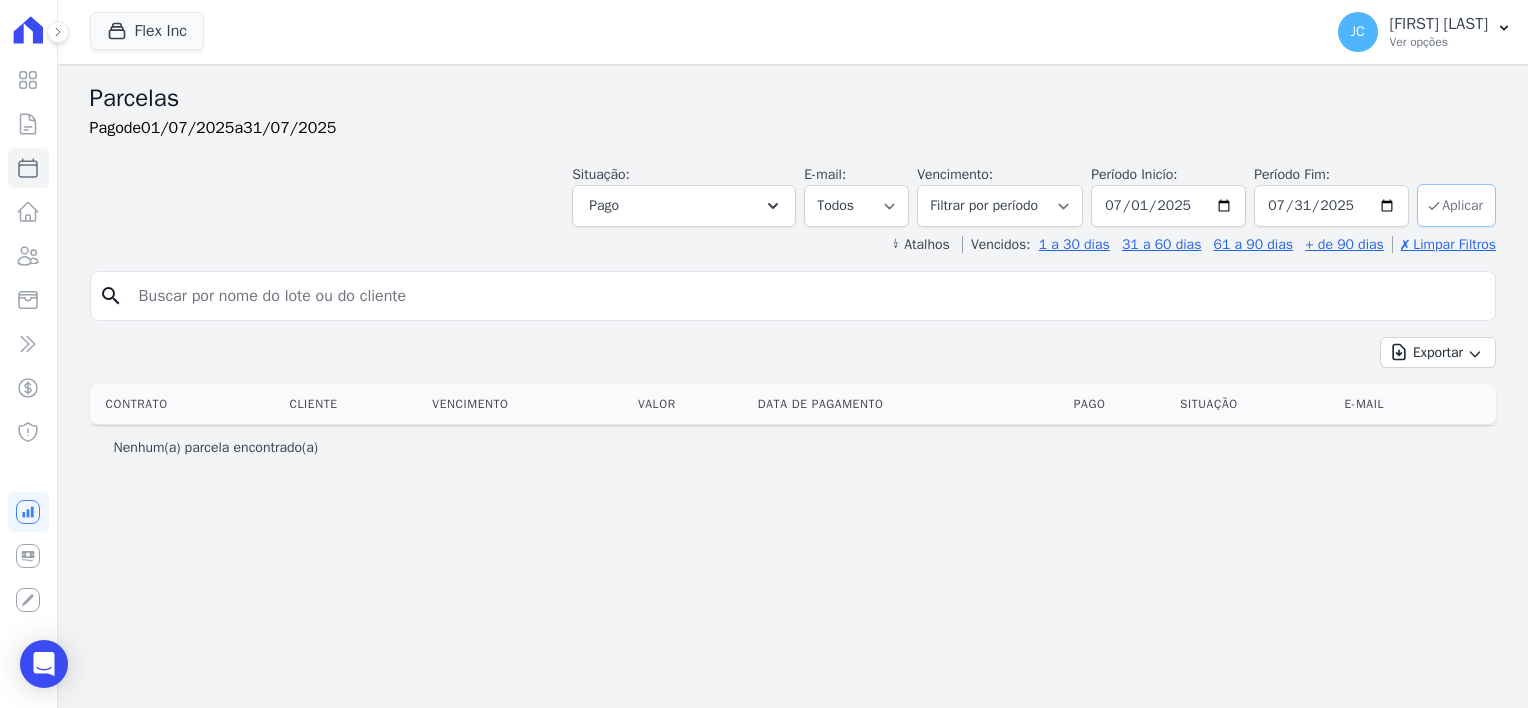 click on "Aplicar" at bounding box center (1456, 205) 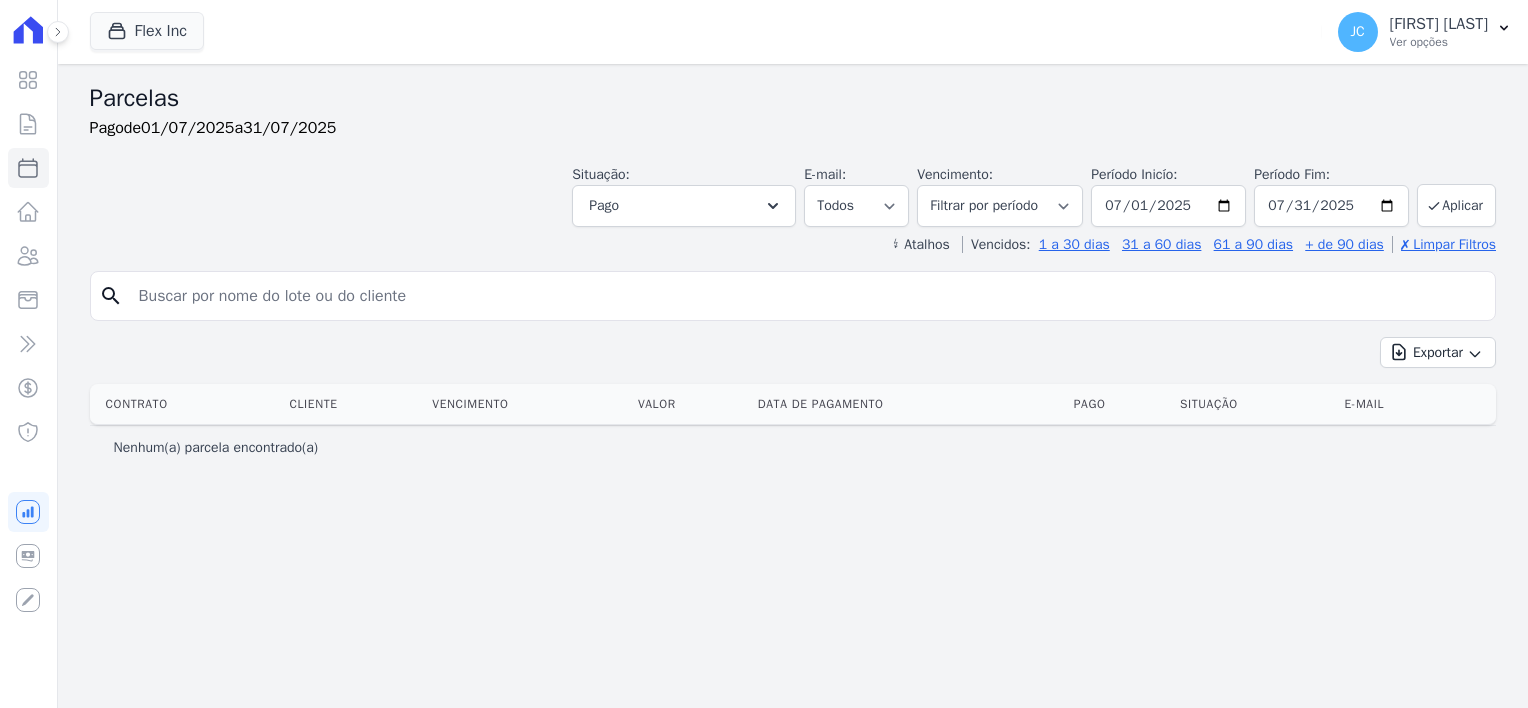 select 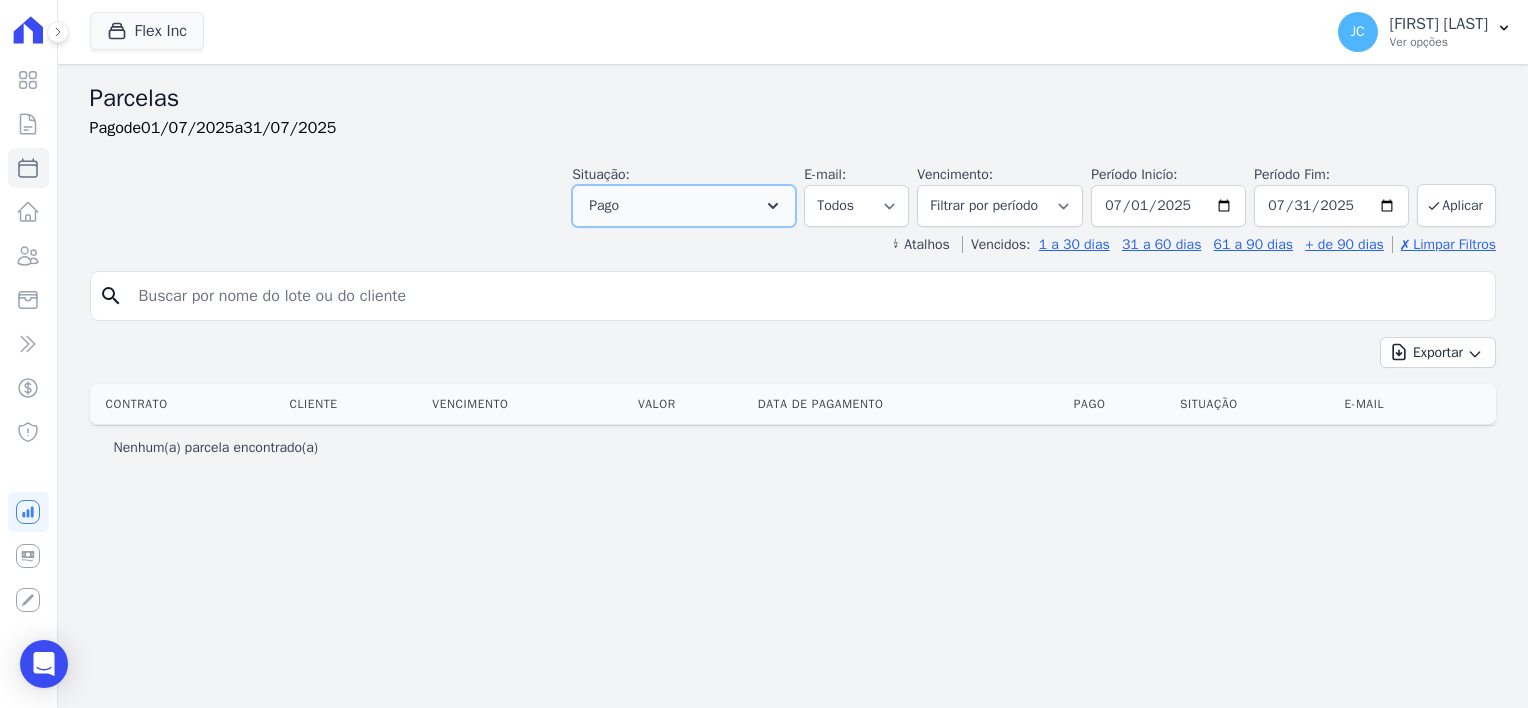 click on "Pago" at bounding box center [684, 206] 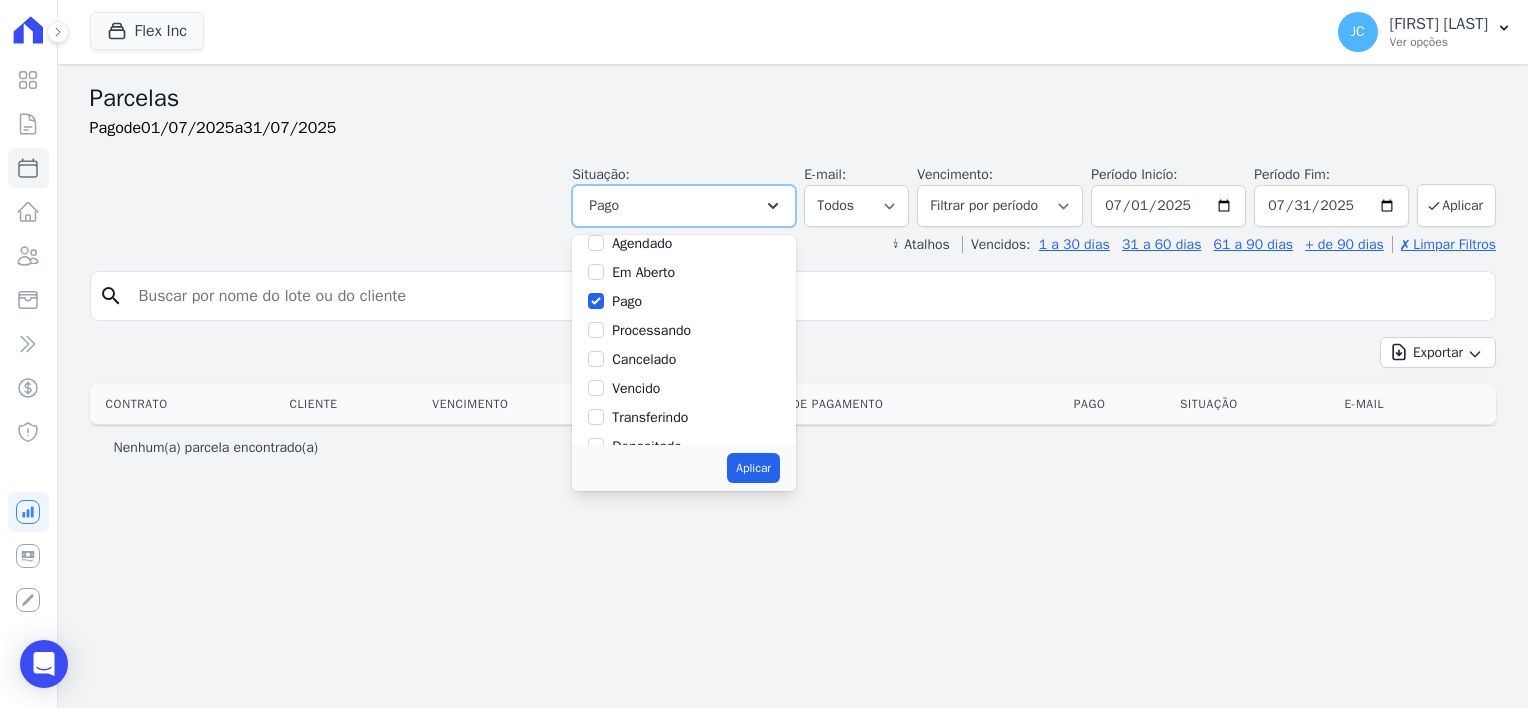 scroll, scrollTop: 133, scrollLeft: 0, axis: vertical 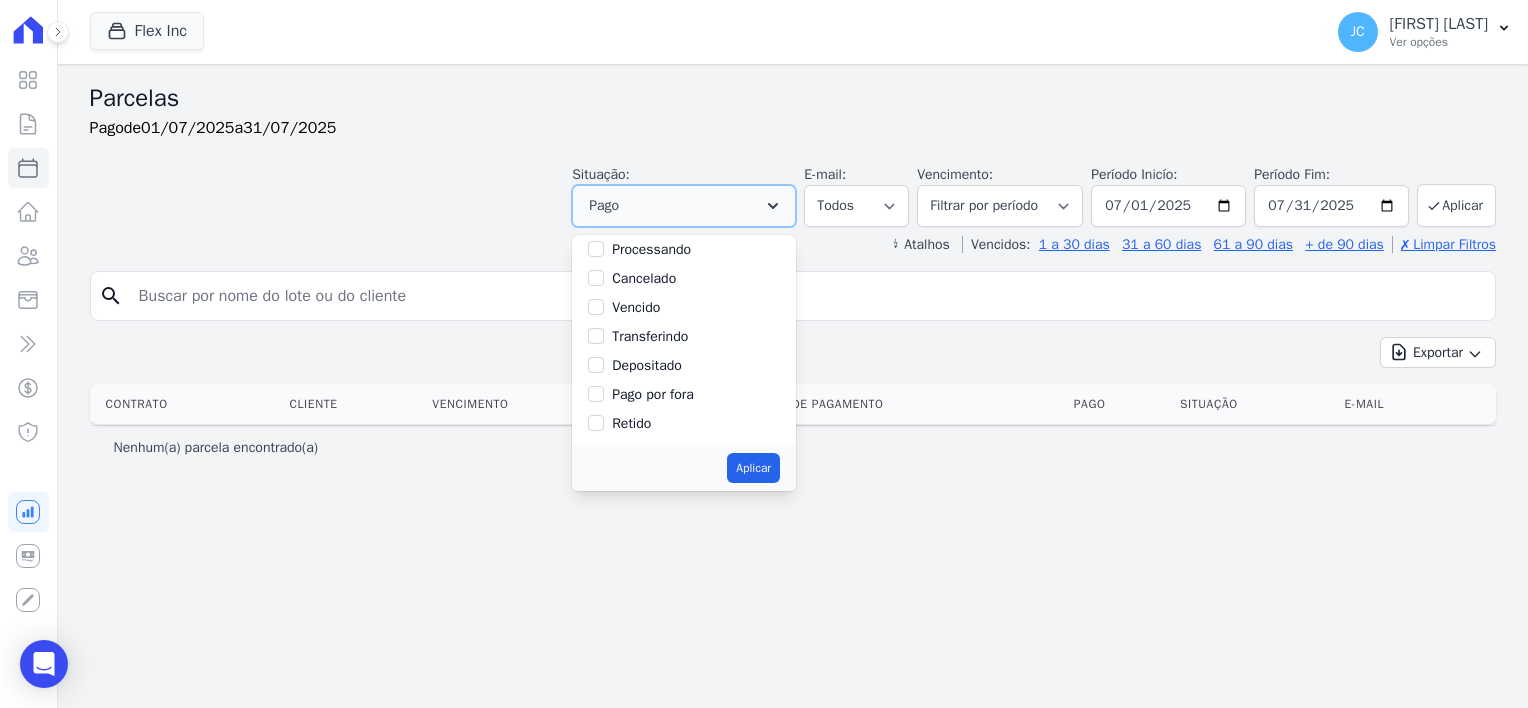 click on "Pago" at bounding box center [604, 206] 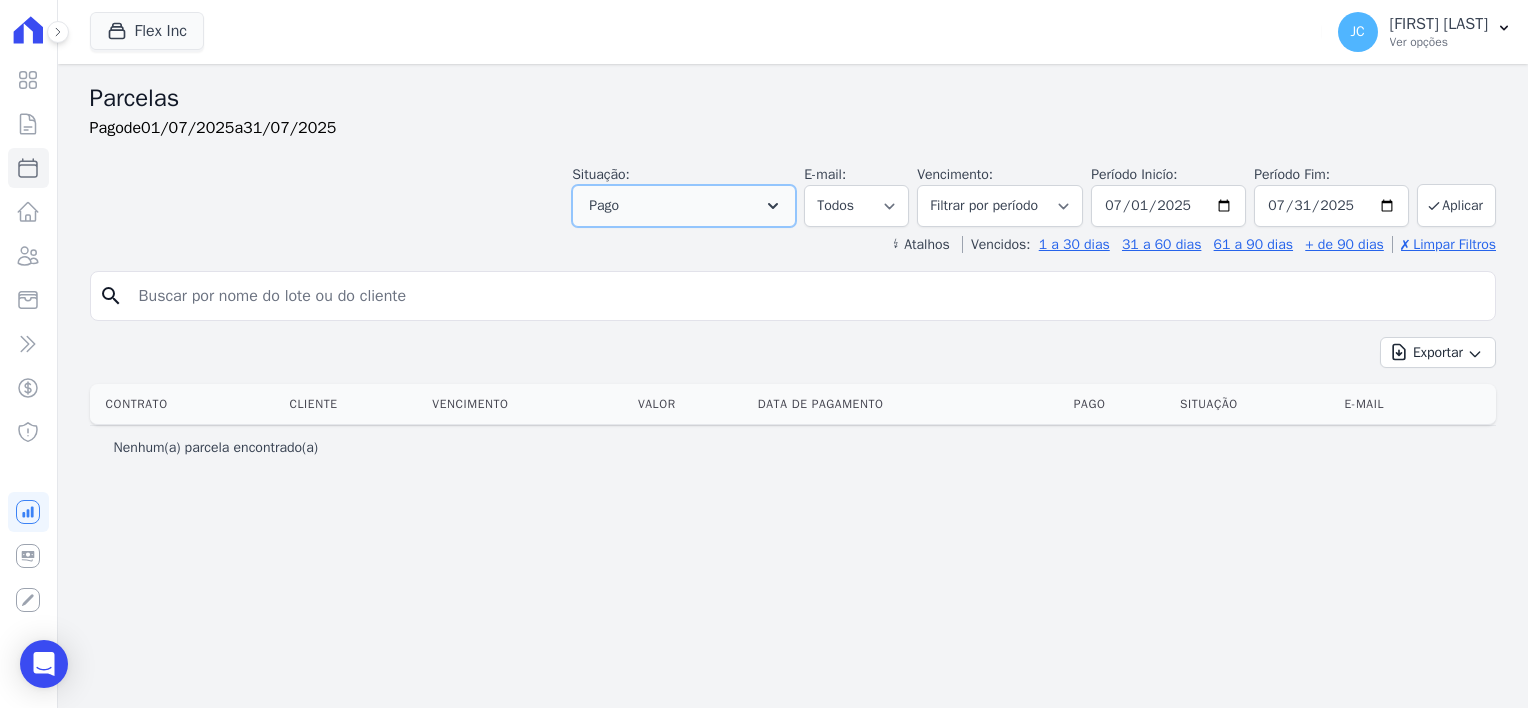 click on "Pago" at bounding box center [604, 206] 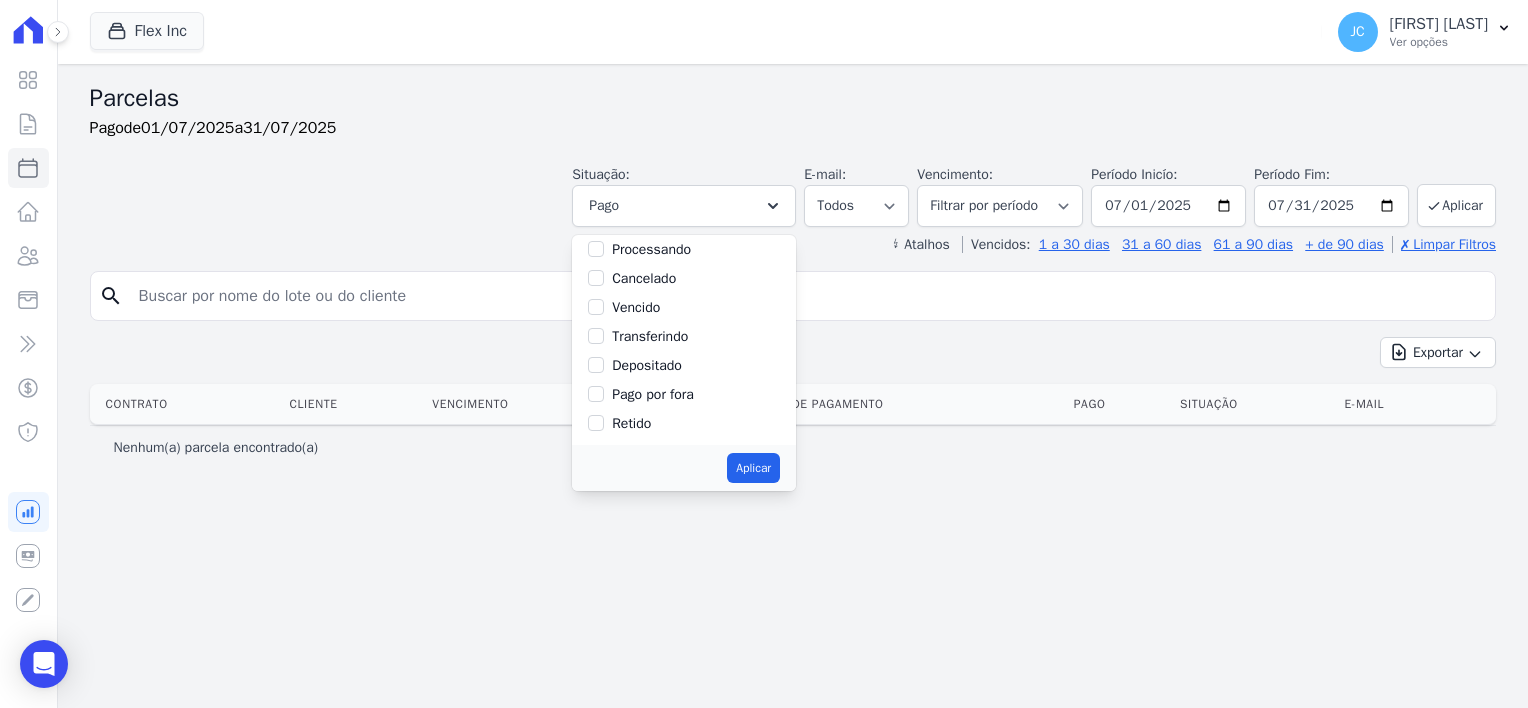 click on "Parcelas
Pago
de  [DATE]  a  [DATE]
Situação:
Agendado
Em Aberto
Pago
Processando
Cancelado
Vencido
Transferindo
Depositado
Pago por fora
Retido
Pago
Selecionar todos
Agendado
Em Aberto
Pago" at bounding box center [793, 386] 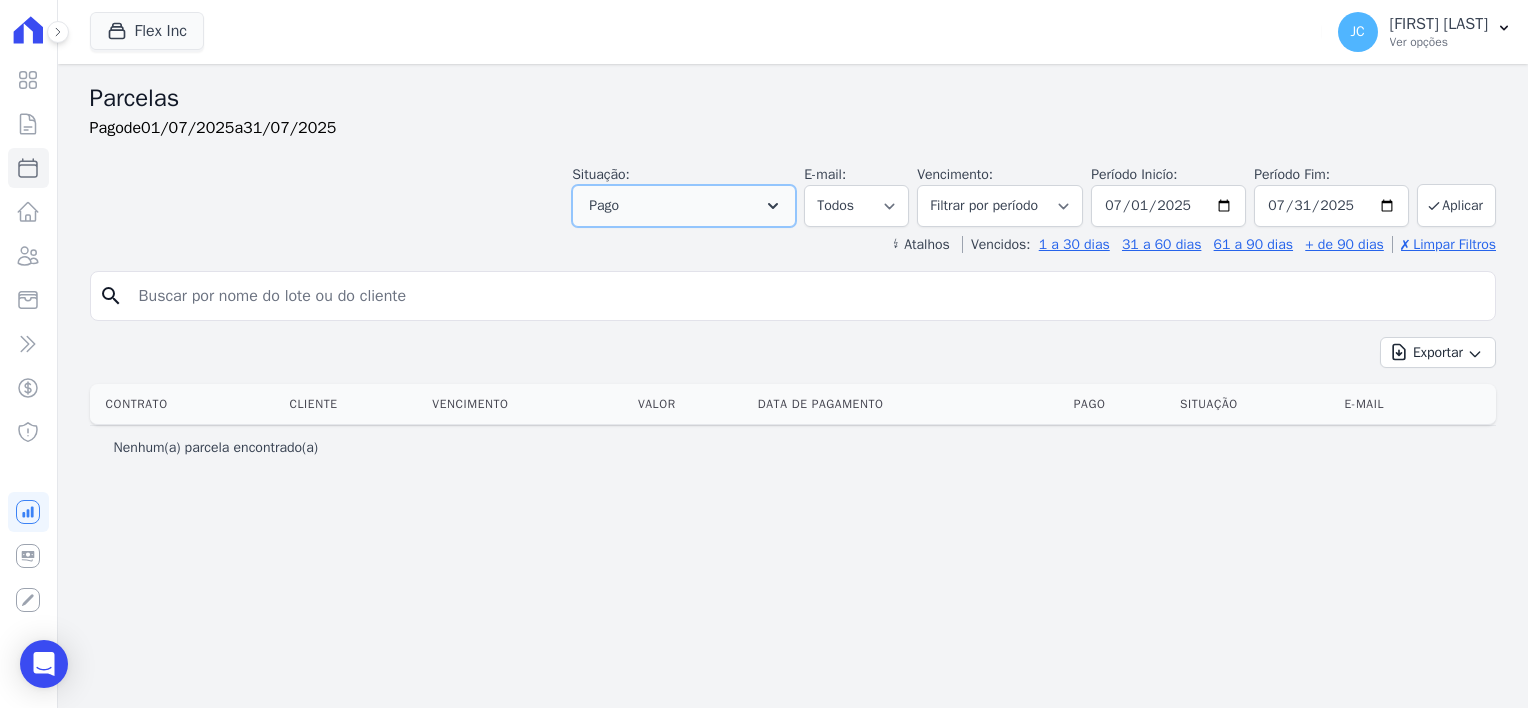 click on "Pago" at bounding box center [604, 206] 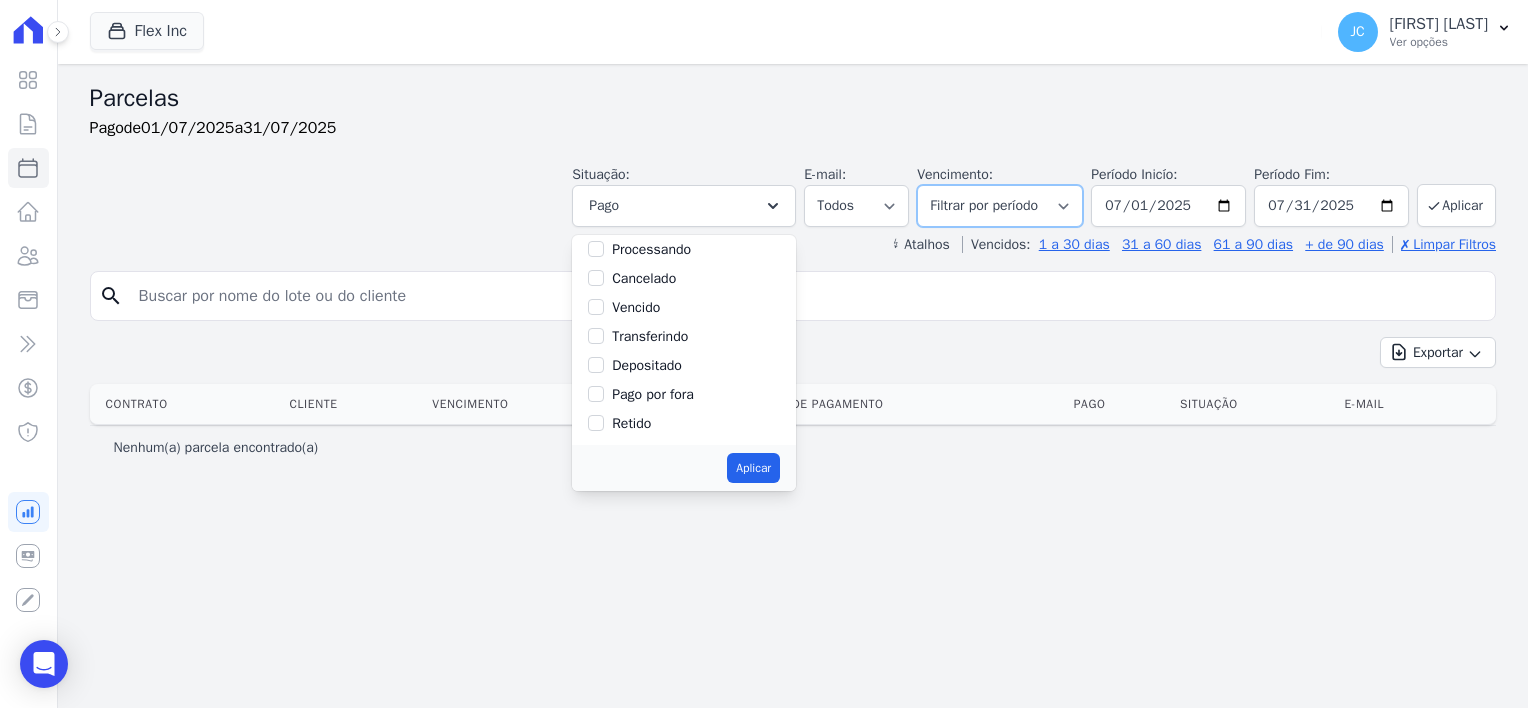 click on "Filtrar por período
────────
Todos os meses
Julho/2025
Agosto/2025
Setembro/2025
Outubro/2025
Novembro/2025
Dezembro/2025
Janeiro/2026
Fevereiro/2026
Março/2026
Abril/2026
Maio/2026
Junho/2026
Julho/2026
Agosto/2026
Setembro/2026
Outubro/2026
Novembro/2026
Dezembro/2026
Janeiro/2027
Fevereiro/2027
Março/2027
Abril/2027
Maio/2027
Junho/2027
Julho/2027
Agosto/2027
Setembro/2027
Outubro/2027
Novembro/2027
Dezembro/2027
Janeiro/2028
Fevereiro/2028
Março/2028
Abril/2028
Maio/2028
Junho/2028
Julho/2028
Agosto/2028
Setembro/2028
Outubro/2028
Novembro/2028
Dezembro/2028
Janeiro/2029
Fevereiro/2029
Março/2029
Abril/2029
Maio/2029
Junho/2029
Julho/2029
Agosto/2029
Setembro/2029
Outubro/2029
Novembro/2029
Dezembro/2029
Janeiro/2030
Fevereiro/2030
Março/2030
Abril/2030
Maio/2030
Junho/2030
Julho/2030
Agosto/2030
Setembro/2030
Outubro/2030
Novembro/2030" at bounding box center (1000, 206) 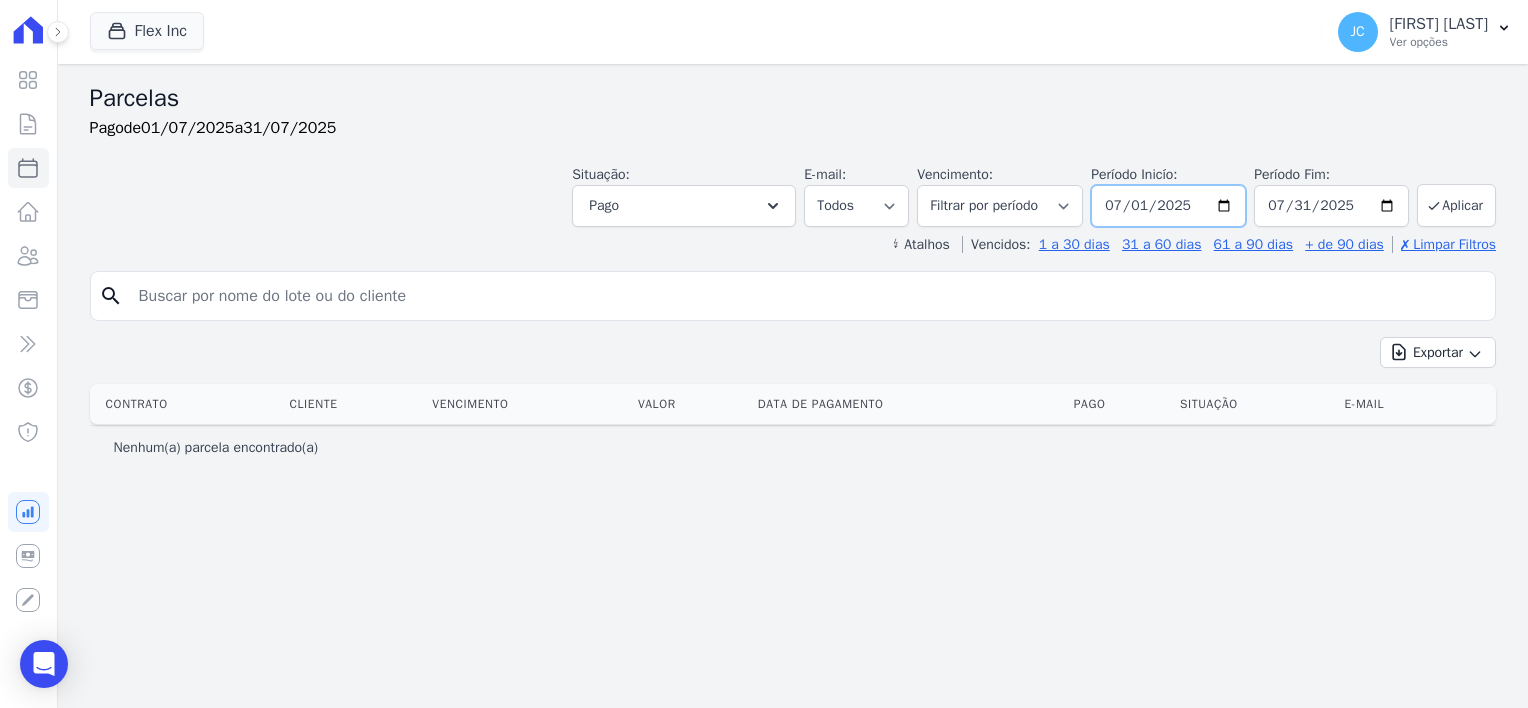 click on "2025-07-01" at bounding box center (1168, 206) 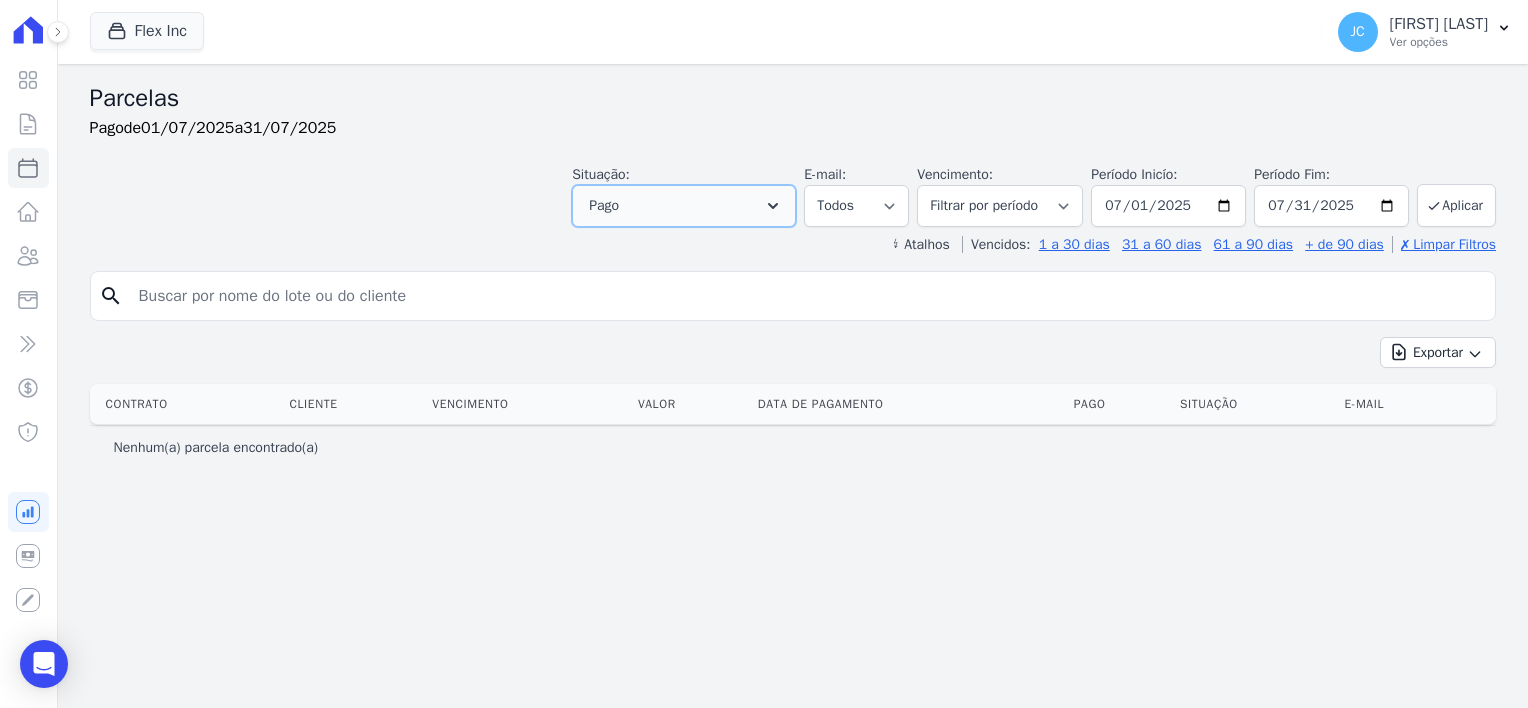 click 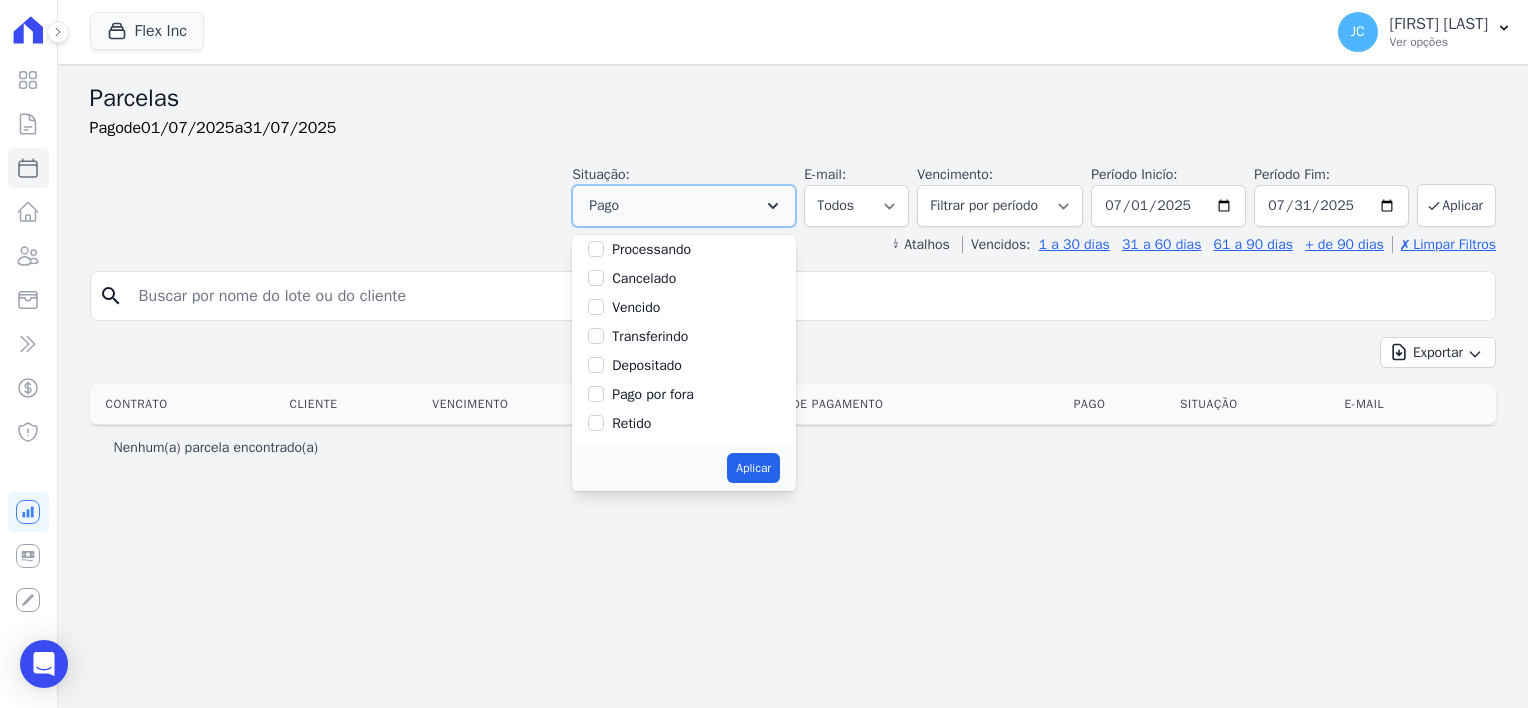 click 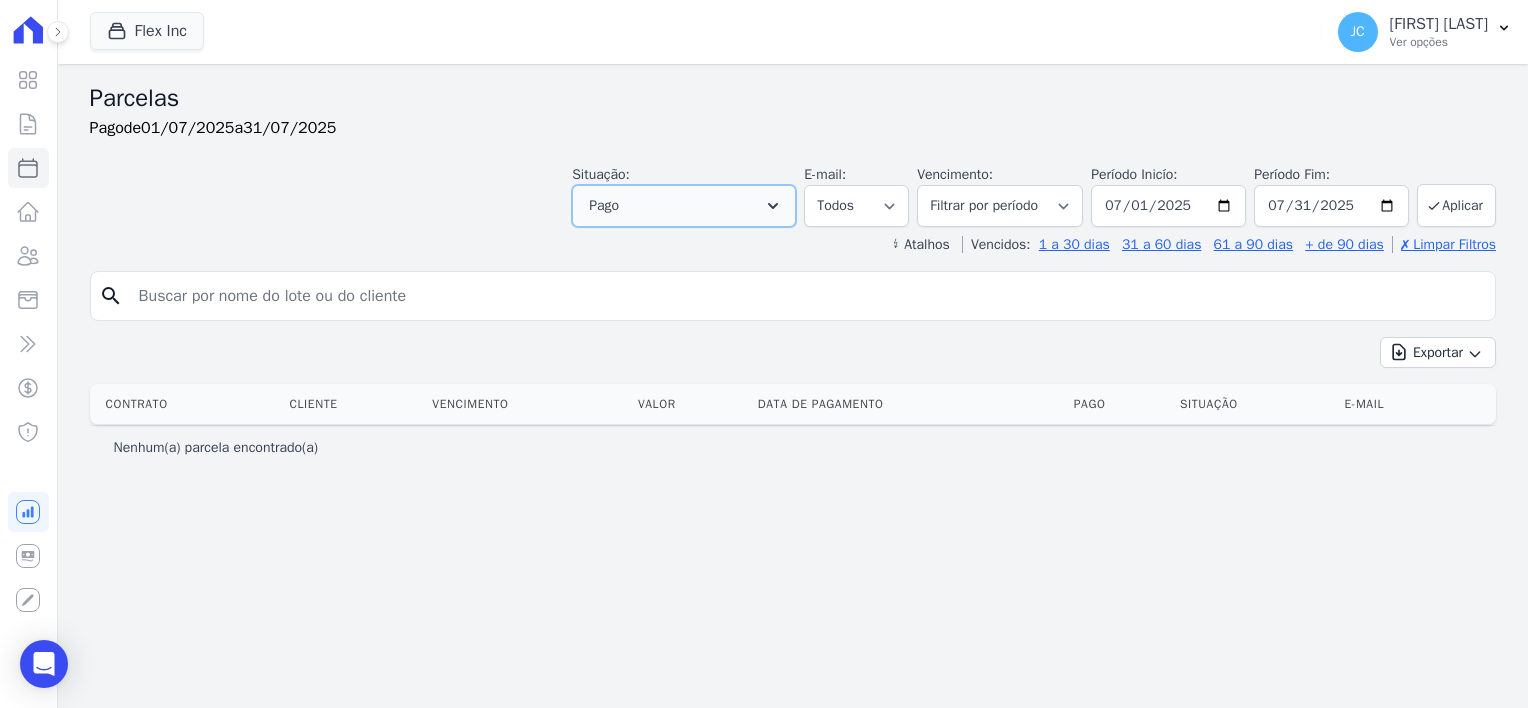 click 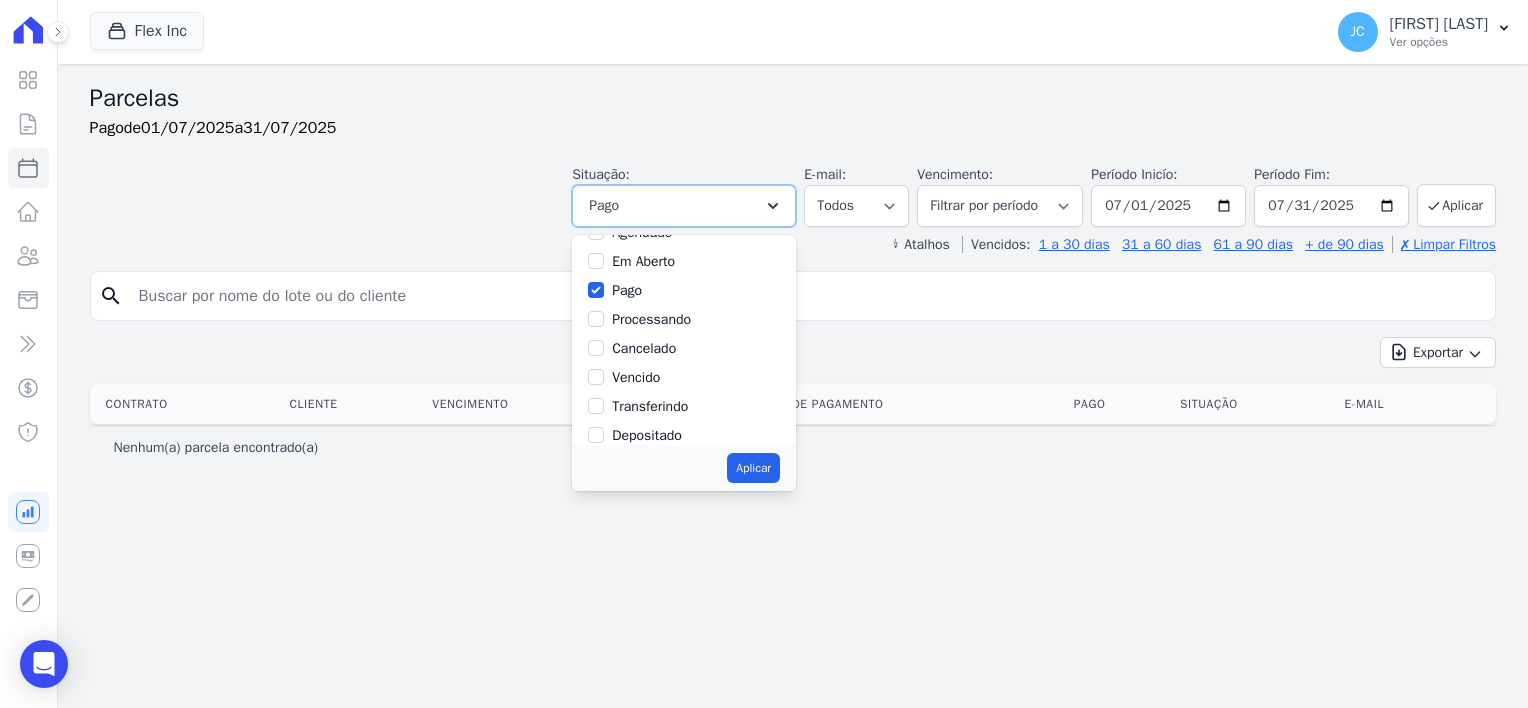 scroll, scrollTop: 0, scrollLeft: 0, axis: both 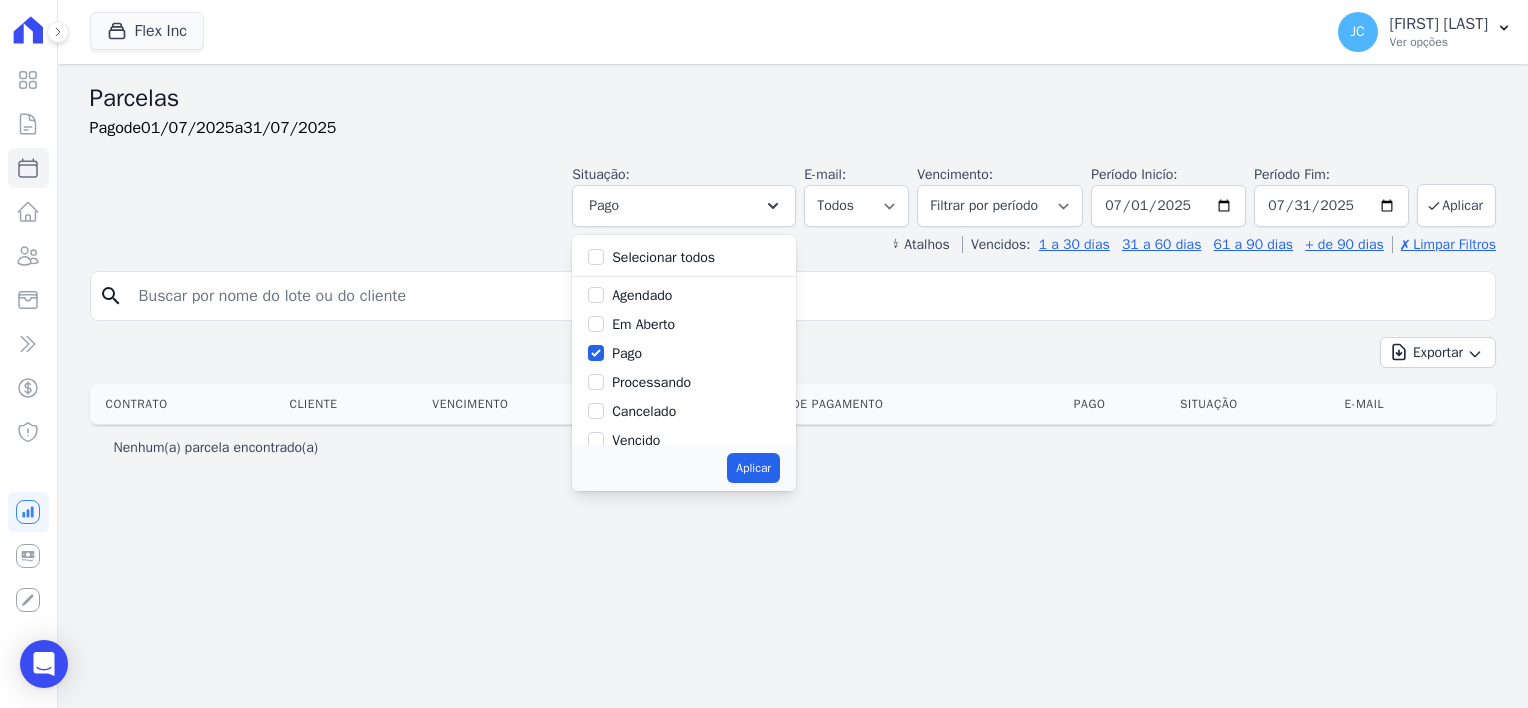 click on "Selecionar todos" at bounding box center [663, 257] 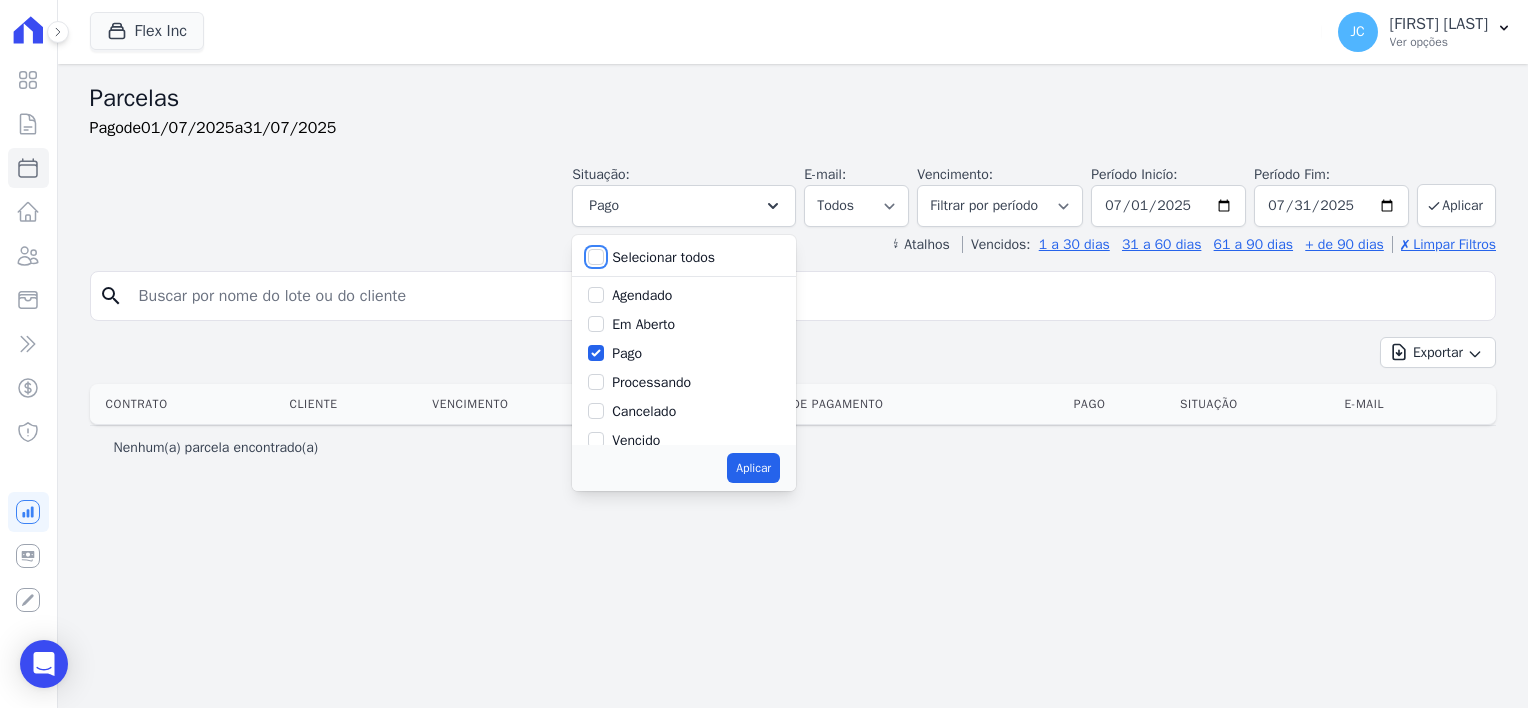 click on "Selecionar todos" at bounding box center (596, 257) 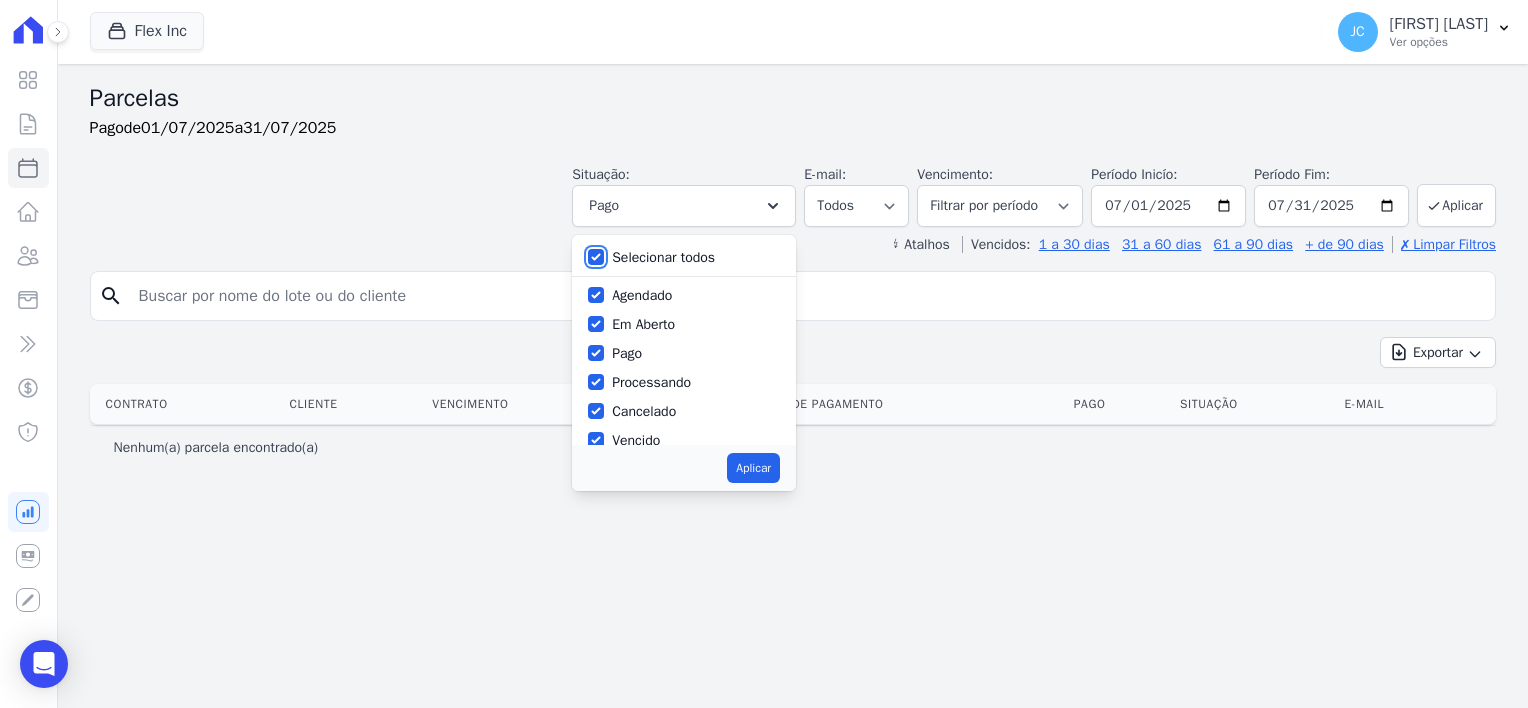 checkbox on "true" 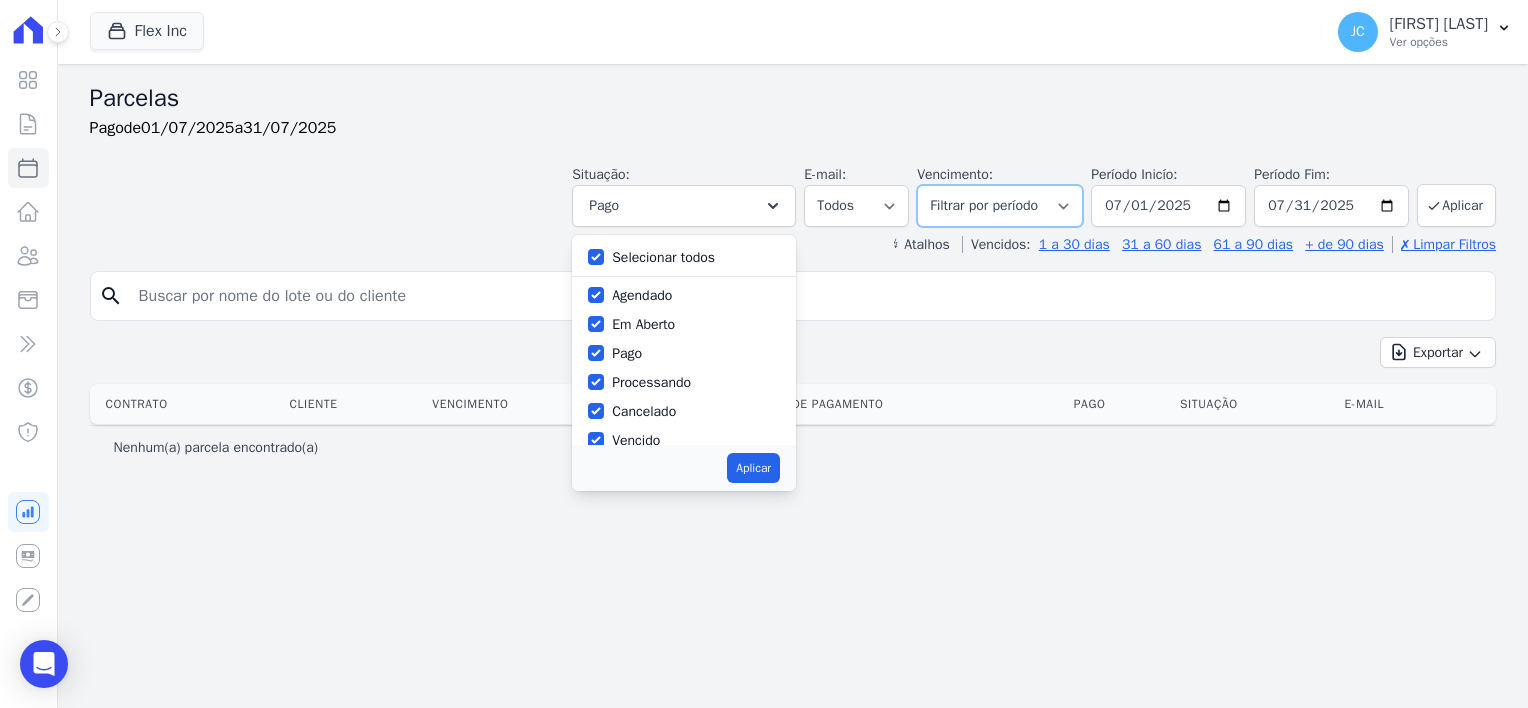 click on "Filtrar por período
────────
Todos os meses
Julho/2025
Agosto/2025
Setembro/2025
Outubro/2025
Novembro/2025
Dezembro/2025
Janeiro/2026
Fevereiro/2026
Março/2026
Abril/2026
Maio/2026
Junho/2026
Julho/2026
Agosto/2026
Setembro/2026
Outubro/2026
Novembro/2026
Dezembro/2026
Janeiro/2027
Fevereiro/2027
Março/2027
Abril/2027
Maio/2027
Junho/2027
Julho/2027
Agosto/2027
Setembro/2027
Outubro/2027
Novembro/2027
Dezembro/2027
Janeiro/2028
Fevereiro/2028
Março/2028
Abril/2028
Maio/2028
Junho/2028
Julho/2028
Agosto/2028
Setembro/2028
Outubro/2028
Novembro/2028
Dezembro/2028
Janeiro/2029
Fevereiro/2029
Março/2029
Abril/2029
Maio/2029
Junho/2029
Julho/2029
Agosto/2029
Setembro/2029
Outubro/2029
Novembro/2029
Dezembro/2029
Janeiro/2030
Fevereiro/2030
Março/2030
Abril/2030
Maio/2030
Junho/2030
Julho/2030
Agosto/2030
Setembro/2030
Outubro/2030
Novembro/2030" at bounding box center (1000, 206) 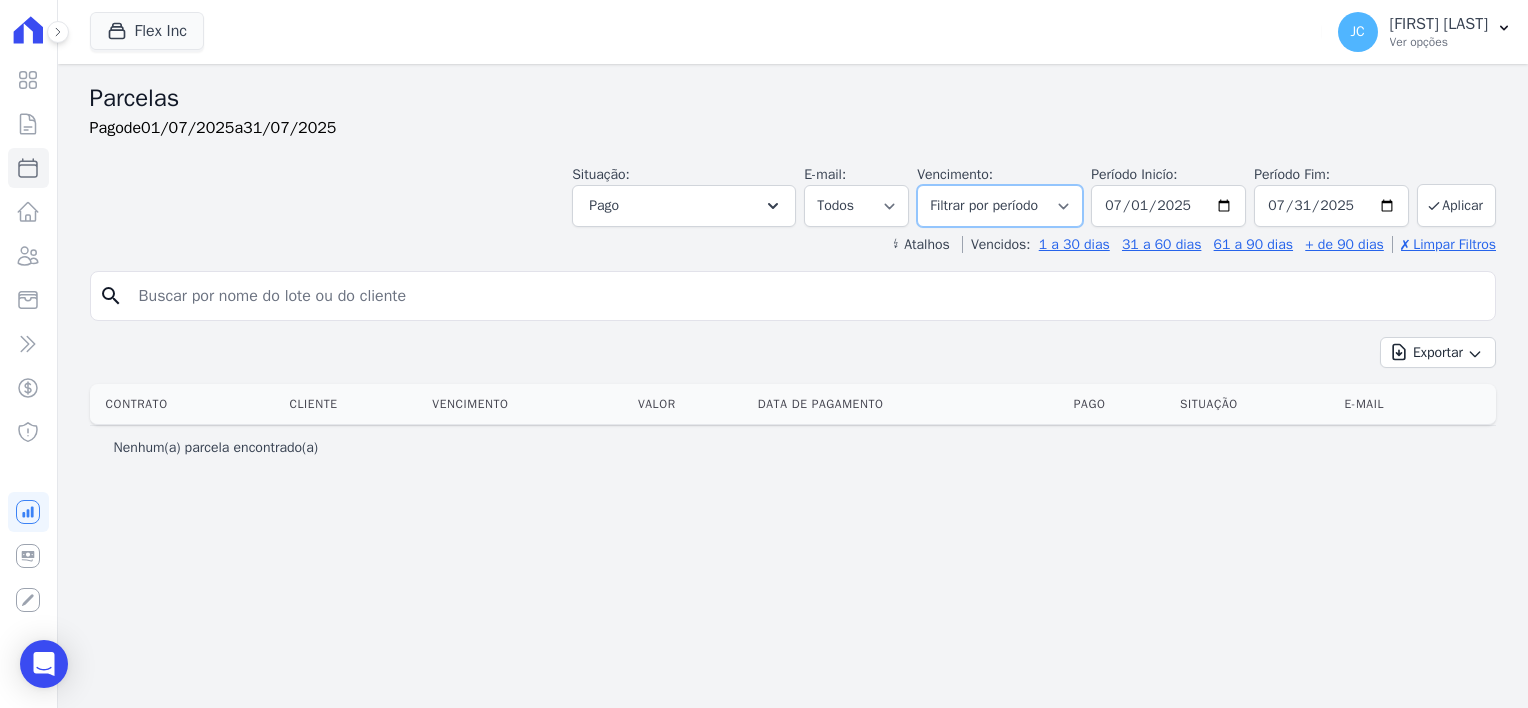 select on "08/2025" 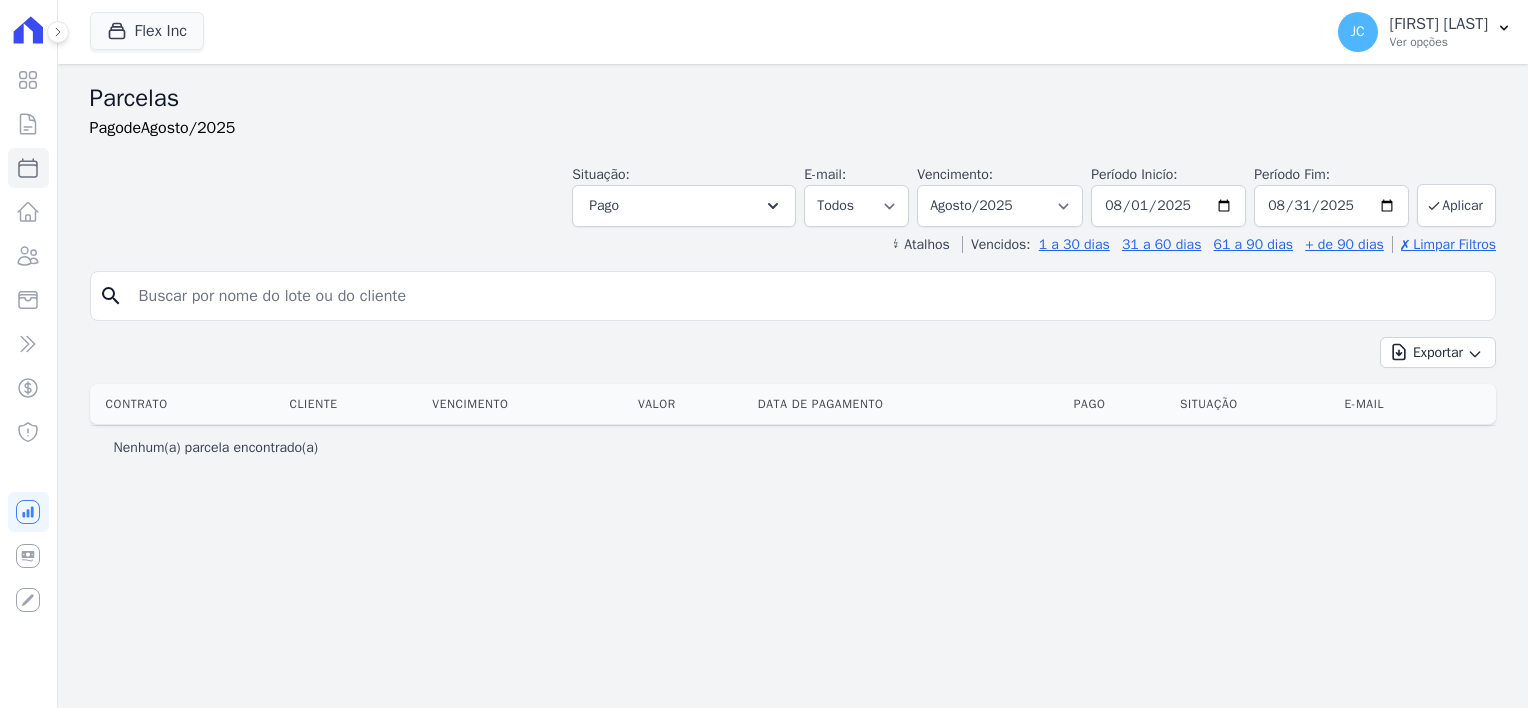 select 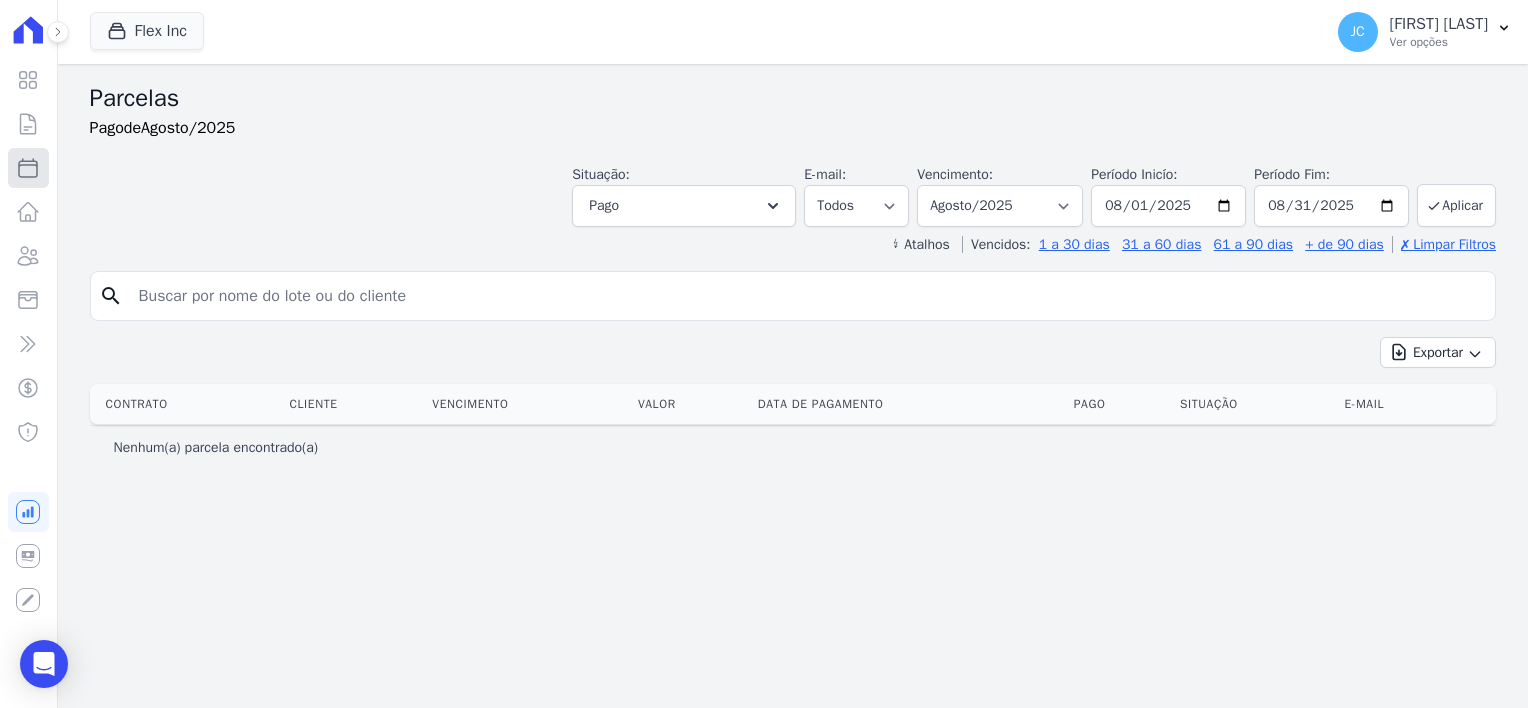 click on "Parcelas" at bounding box center [28, 168] 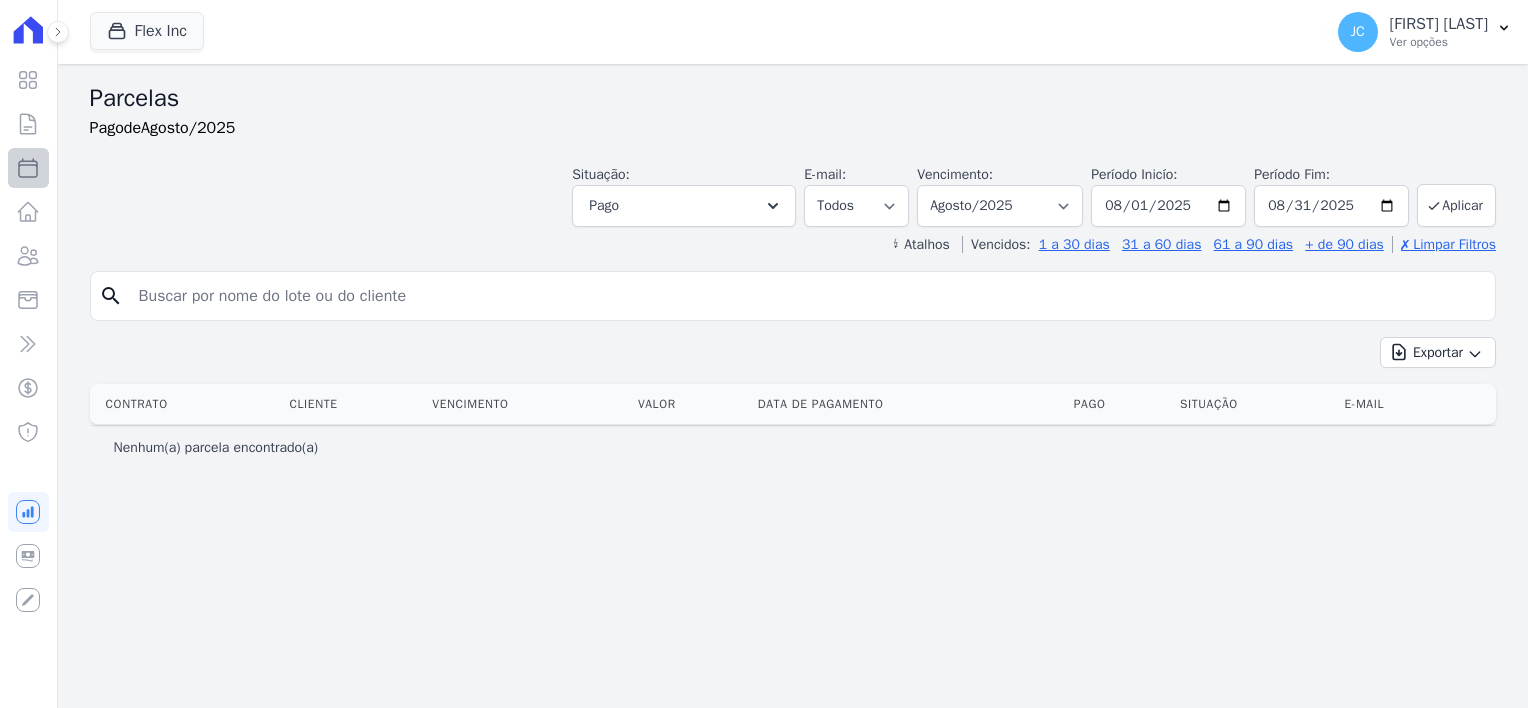 select 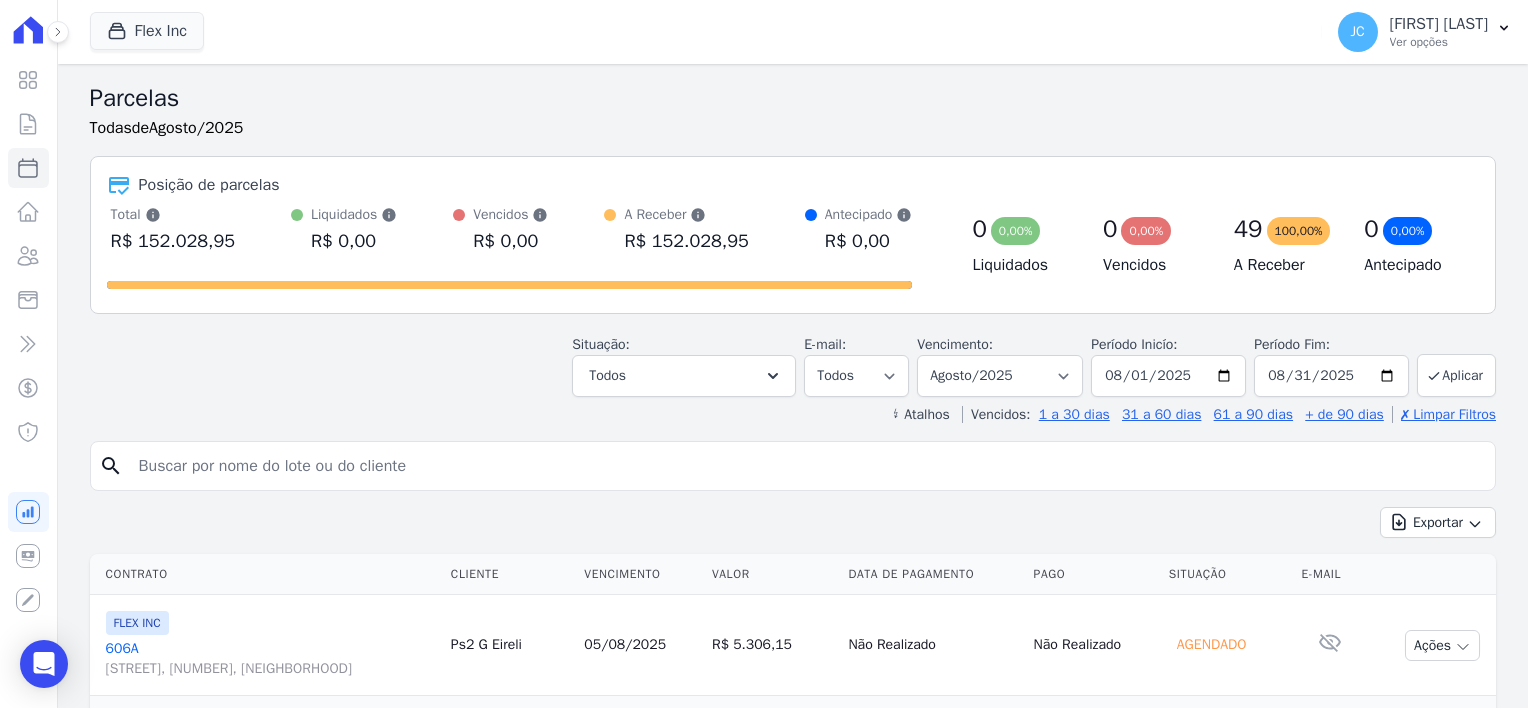 scroll, scrollTop: 100, scrollLeft: 0, axis: vertical 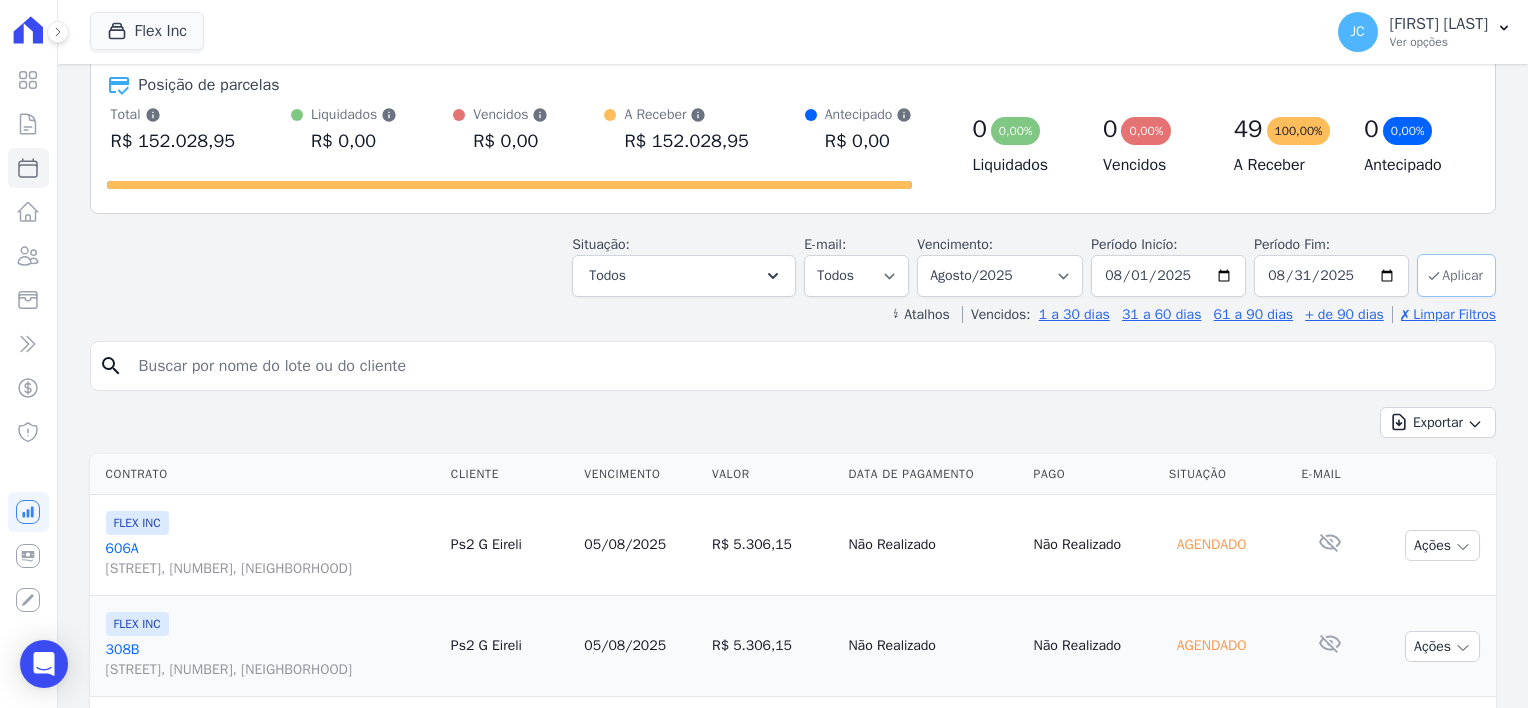 click on "Aplicar" at bounding box center [1456, 275] 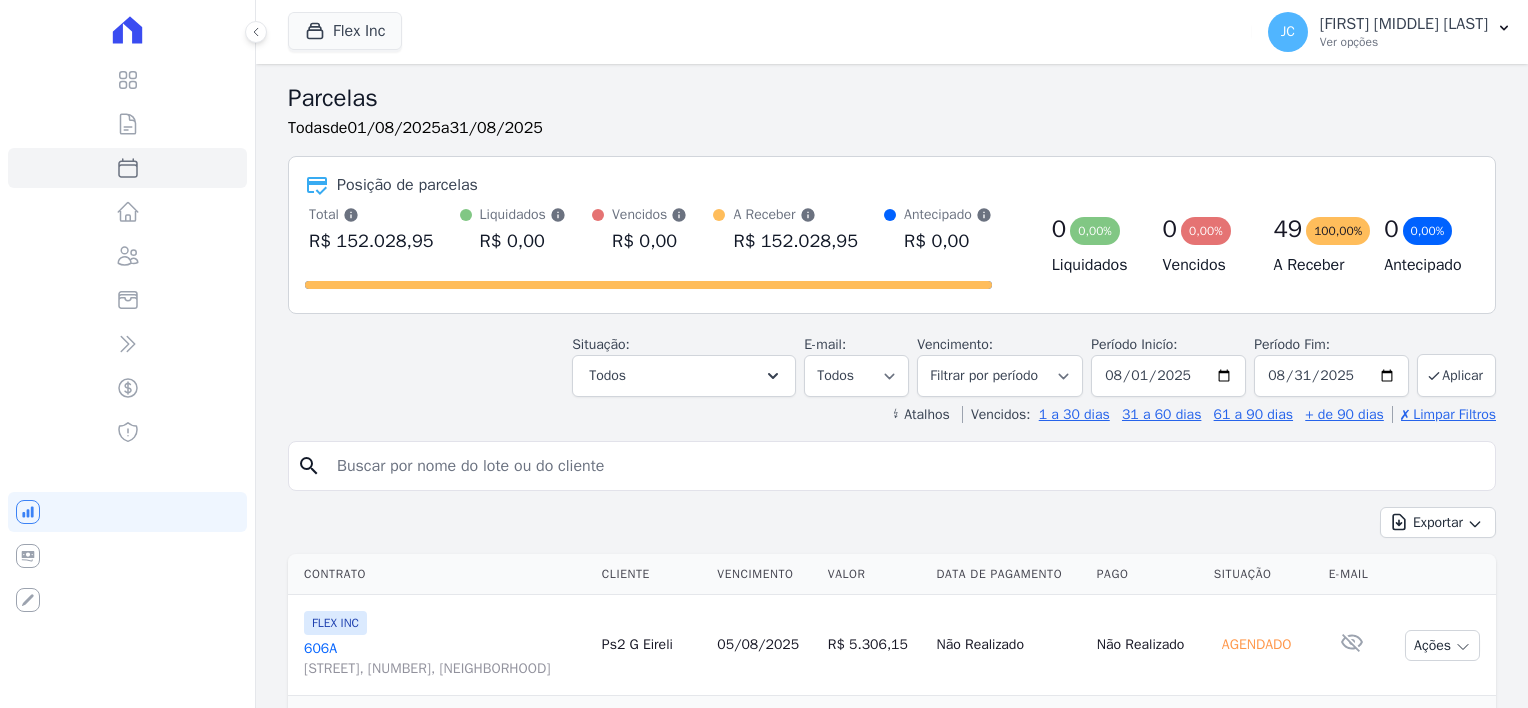 select 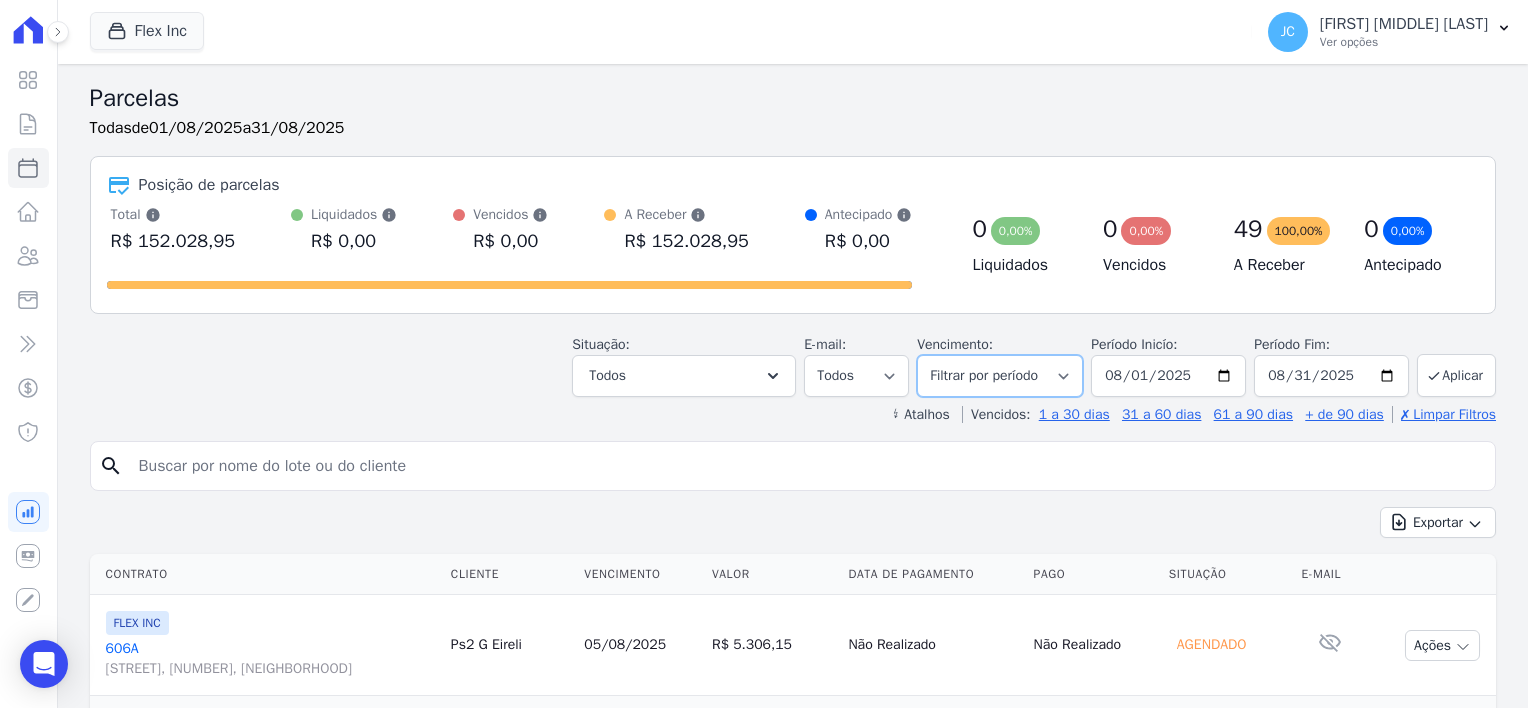 click on "Filtrar por período
────────
Todos os meses
Julho/2025
Agosto/2025
Setembro/2025
Outubro/2025
Novembro/2025
Dezembro/2025
Janeiro/2026
Fevereiro/2026
Março/2026
Abril/2026
Maio/2026
Junho/2026
Julho/2026
Agosto/2026
Setembro/2026
Outubro/2026
Novembro/2026
Dezembro/2026
Janeiro/2027
Fevereiro/2027
Março/2027
Abril/2027
Maio/2027
Junho/2027
Julho/2027
Agosto/2027
Setembro/2027
Outubro/2027
Novembro/2027
Dezembro/2027
Janeiro/2028
Fevereiro/2028
Março/2028
Abril/2028
Maio/2028
Junho/2028
Julho/2028
Agosto/2028
Setembro/2028
Outubro/2028
Novembro/2028
Dezembro/2028
Janeiro/2029
Fevereiro/2029
Março/2029
Abril/2029
Maio/2029
Junho/2029
Julho/2029
Agosto/2029
Setembro/2029
Outubro/2029
Novembro/2029
Dezembro/2029
Janeiro/2030
Fevereiro/2030
Março/2030
Abril/2030
Maio/2030
Junho/2030
Julho/2030
Agosto/2030
Setembro/2030
Outubro/2030
Novembro/2030" at bounding box center (1000, 376) 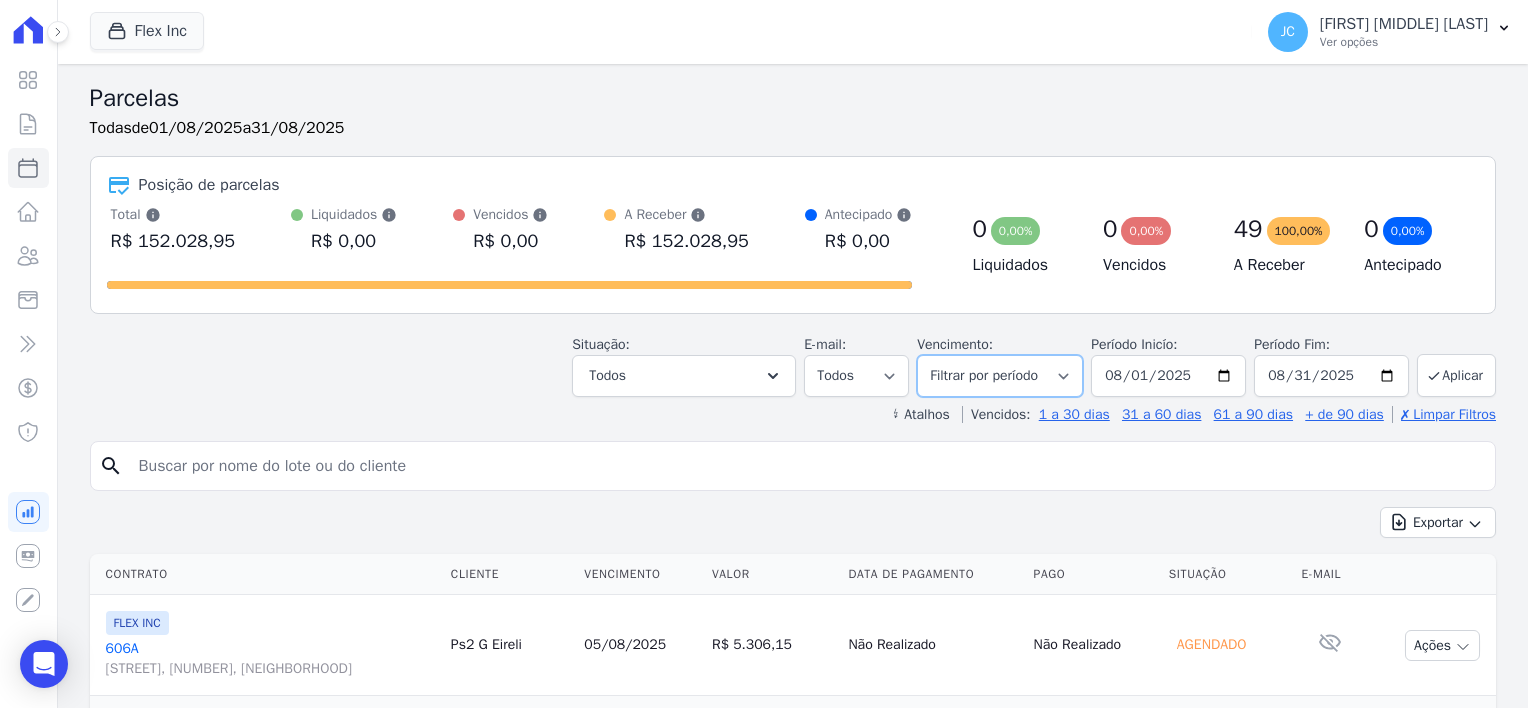 select on "07/2025" 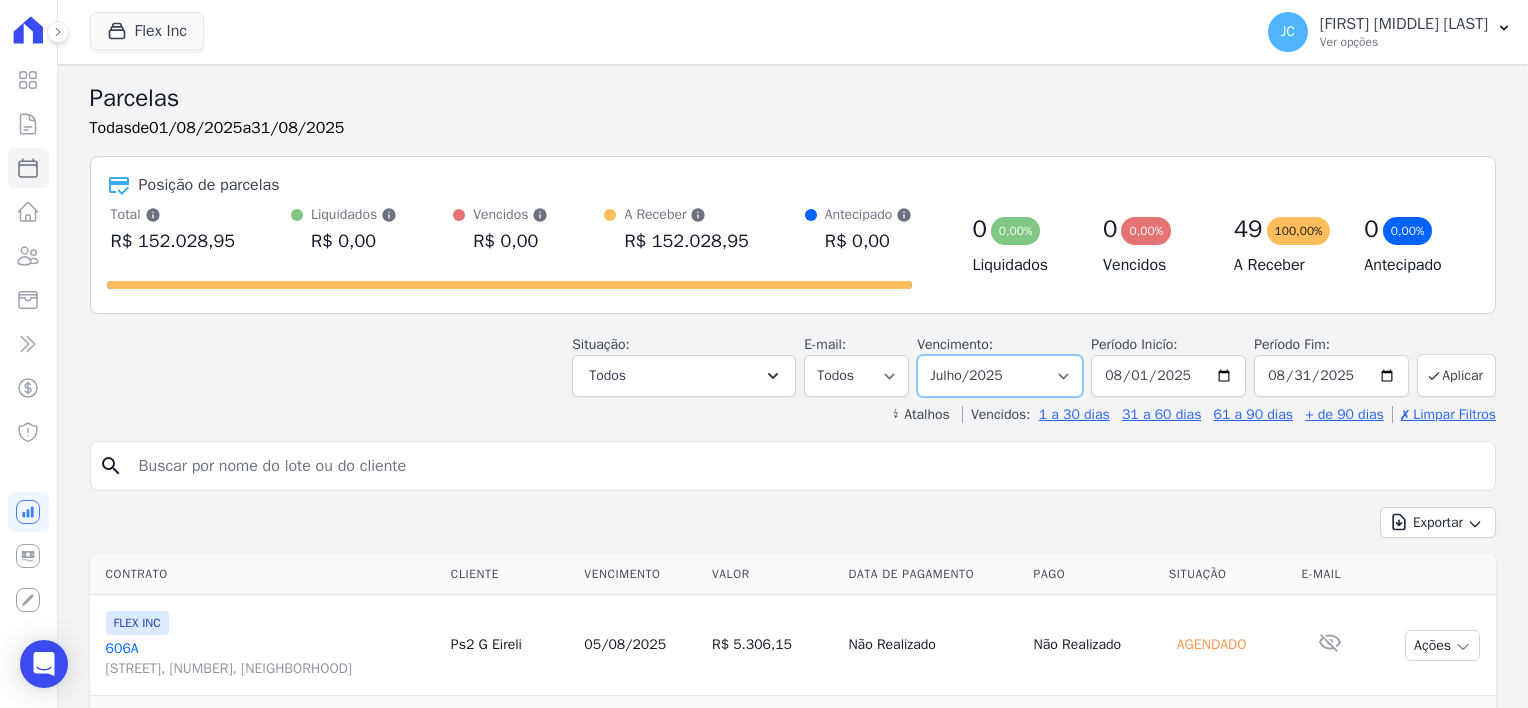 click on "Filtrar por período
────────
Todos os meses
Julho/2025
Agosto/2025
Setembro/2025
Outubro/2025
Novembro/2025
Dezembro/2025
Janeiro/2026
Fevereiro/2026
Março/2026
Abril/2026
Maio/2026
Junho/2026
Julho/2026
Agosto/2026
Setembro/2026
Outubro/2026
Novembro/2026
Dezembro/2026
Janeiro/2027
Fevereiro/2027
Março/2027
Abril/2027
Maio/2027
Junho/2027
Julho/2027
Agosto/2027
Setembro/2027
Outubro/2027
Novembro/2027
Dezembro/2027
Janeiro/2028
Fevereiro/2028
Março/2028
Abril/2028
Maio/2028
Junho/2028
Julho/2028
Agosto/2028
Setembro/2028
Outubro/2028
Novembro/2028
Dezembro/2028
Janeiro/2029
Fevereiro/2029
Março/2029
Abril/2029
Maio/2029
Junho/2029
Julho/2029
Agosto/2029
Setembro/2029
Outubro/2029
Novembro/2029
Dezembro/2029
Janeiro/2030
Fevereiro/2030
Março/2030
Abril/2030
Maio/2030
Junho/2030
Julho/2030
Agosto/2030
Setembro/2030
Outubro/2030
Novembro/2030" at bounding box center [1000, 376] 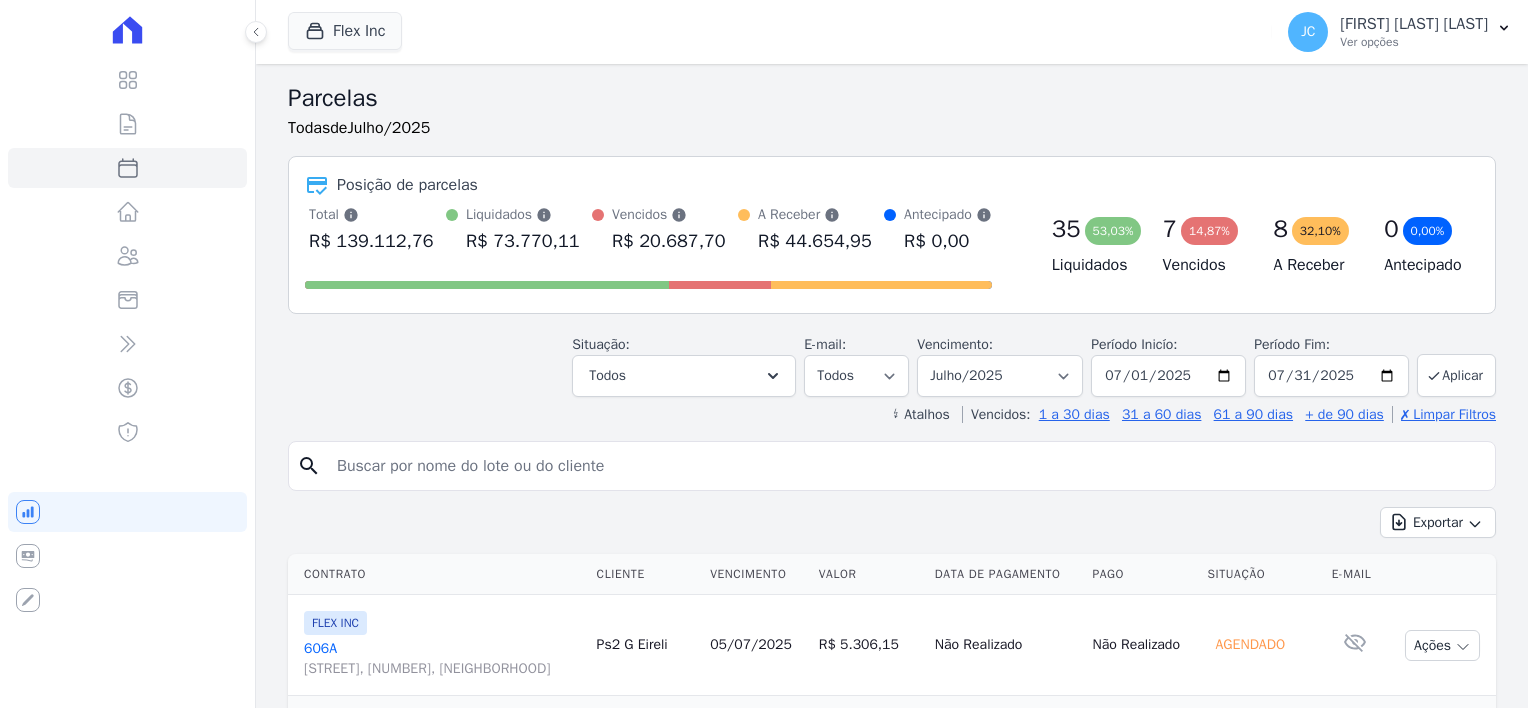 select 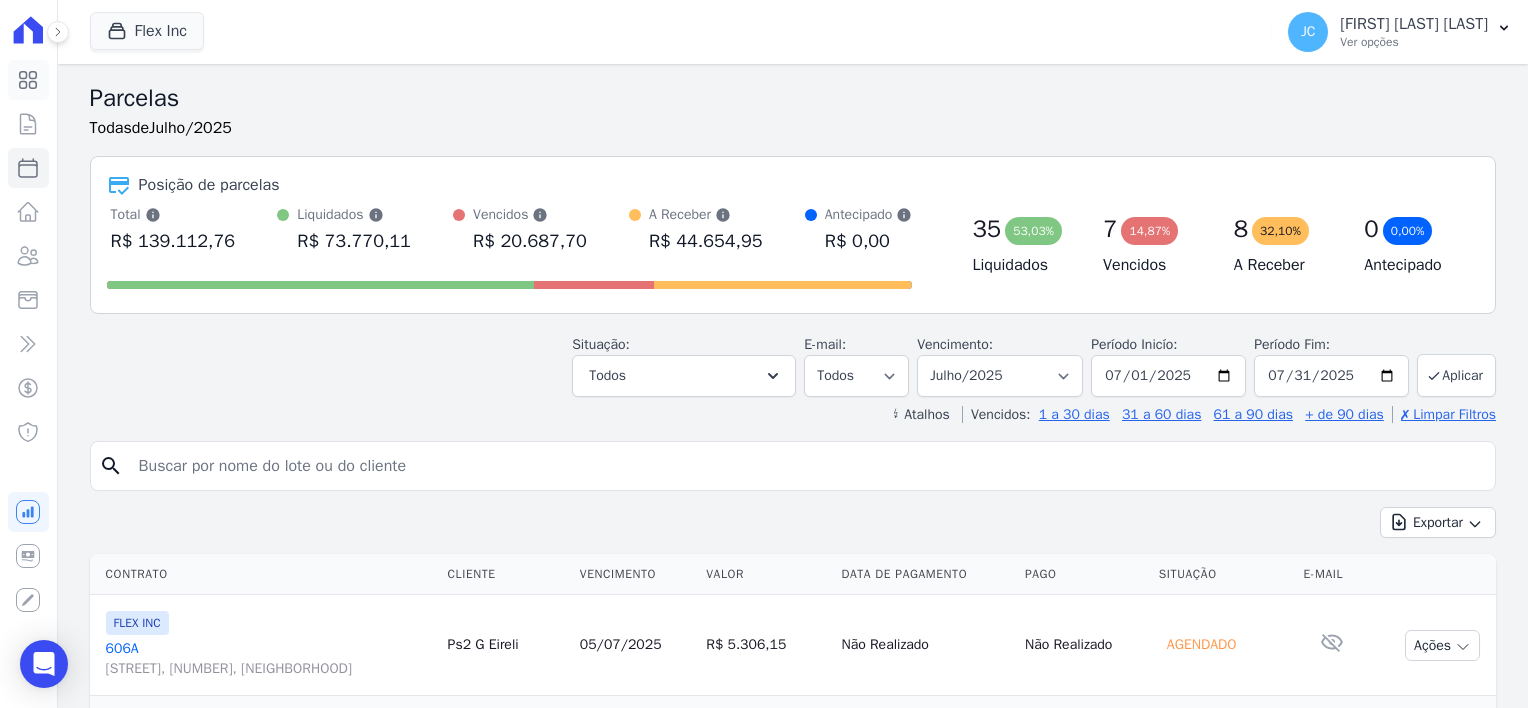 click 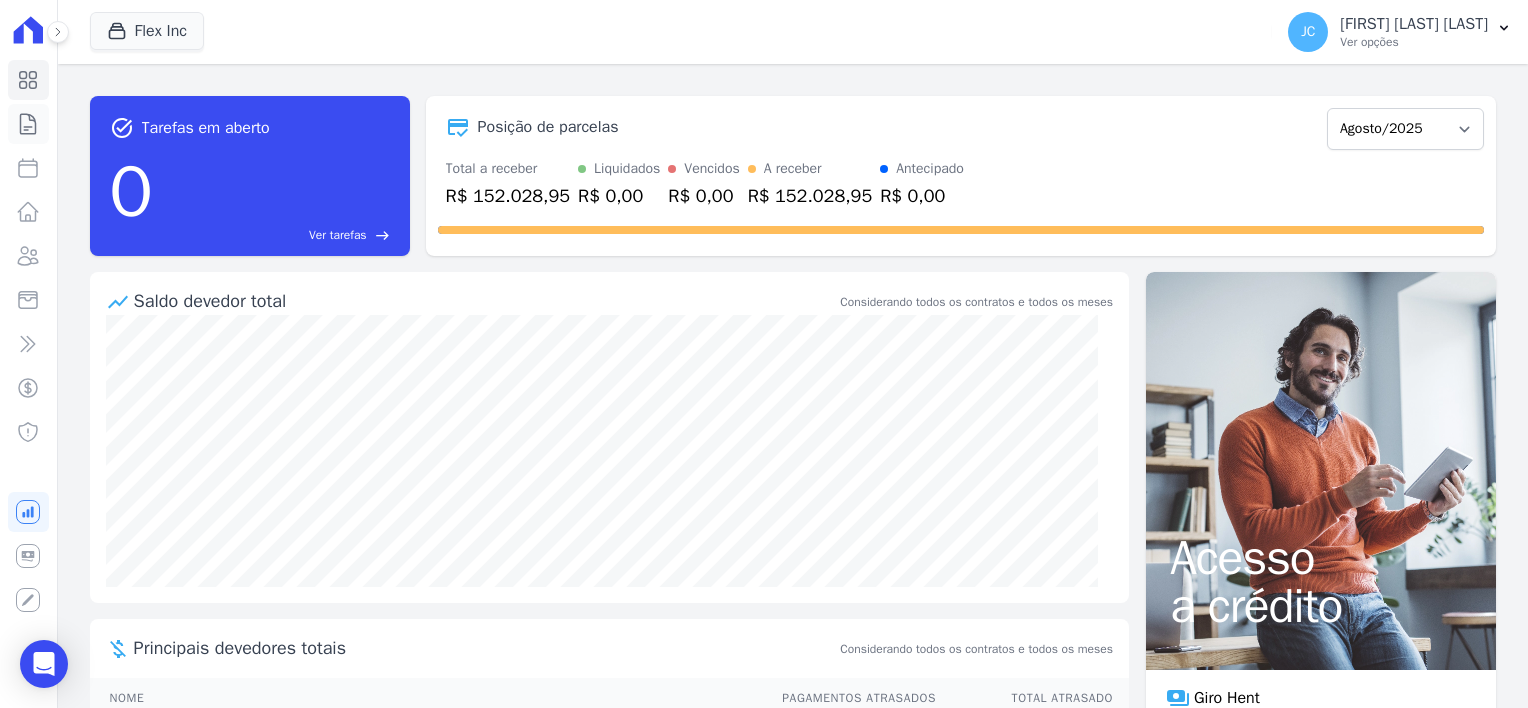 click 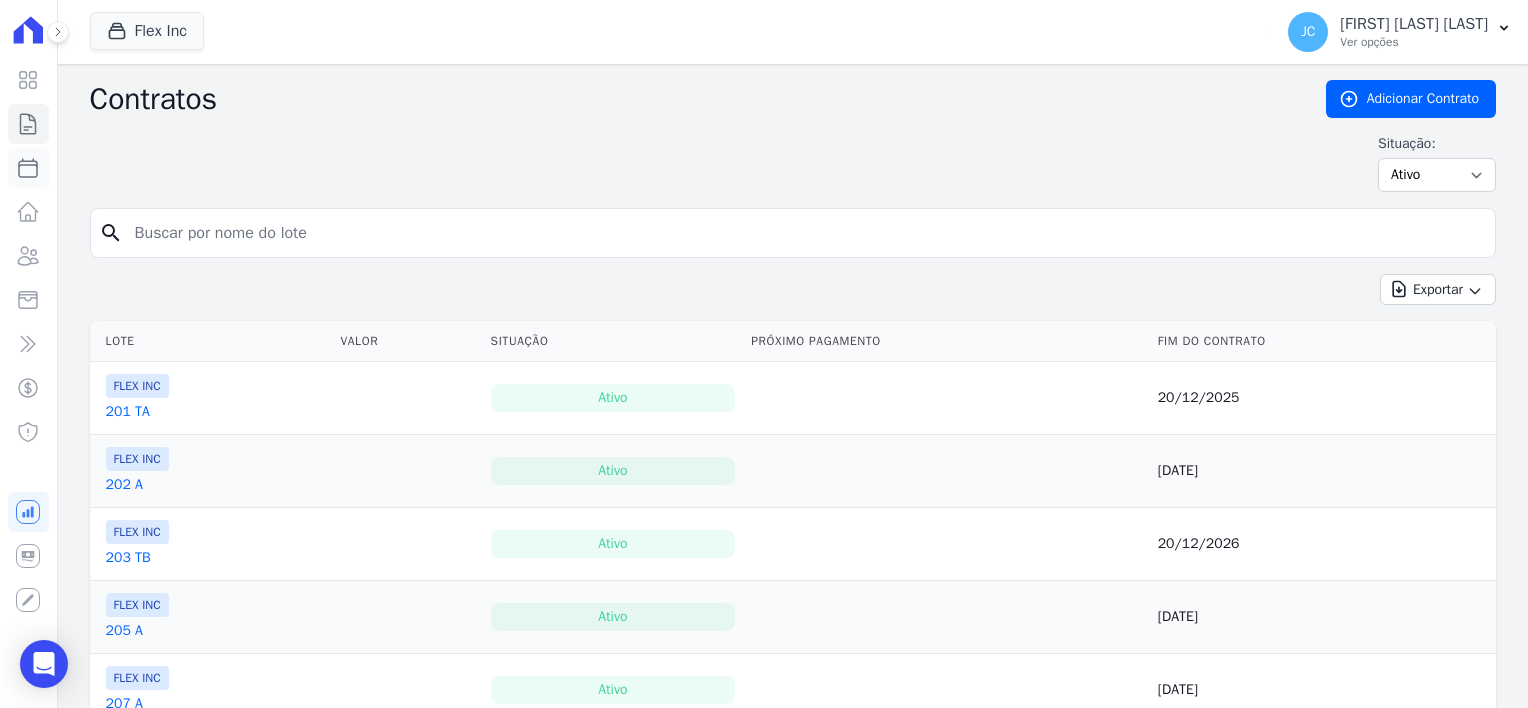 click 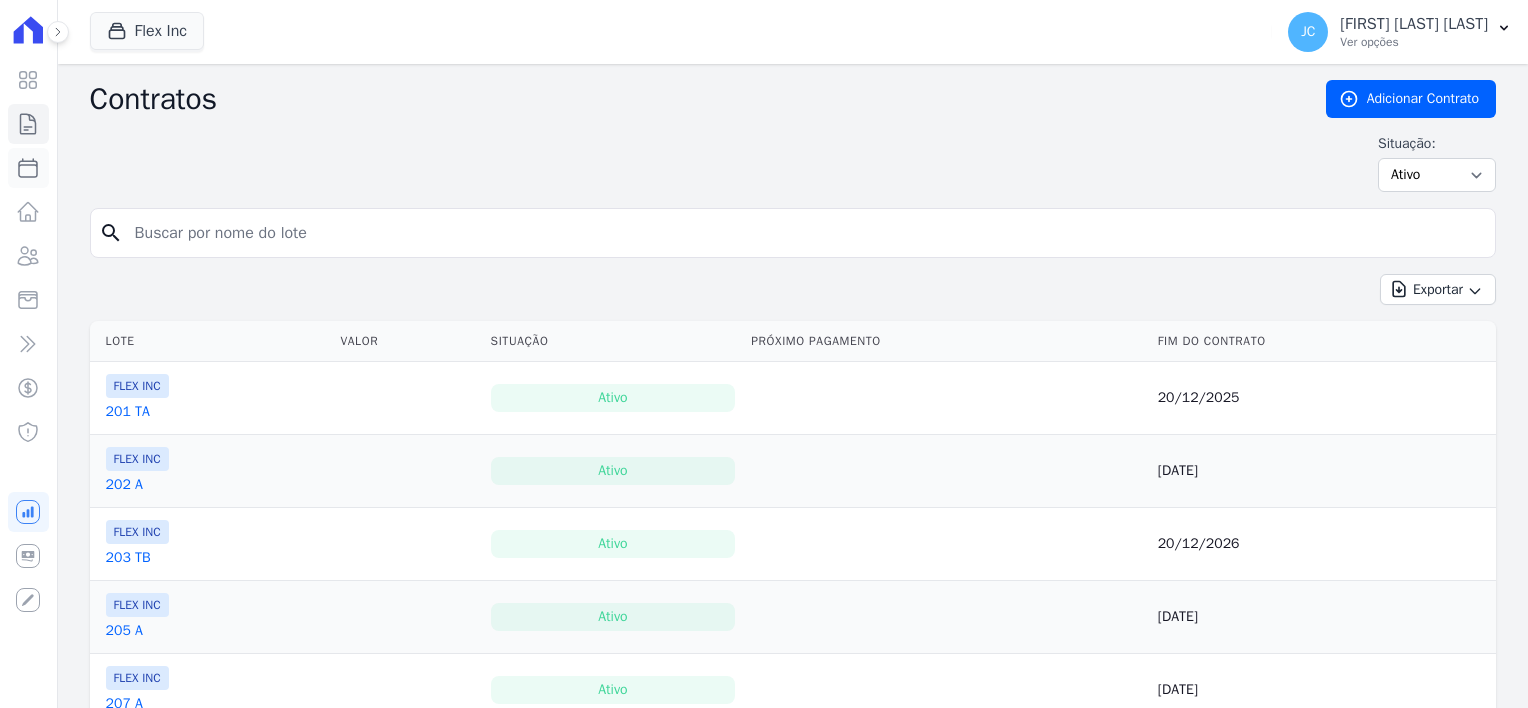 select 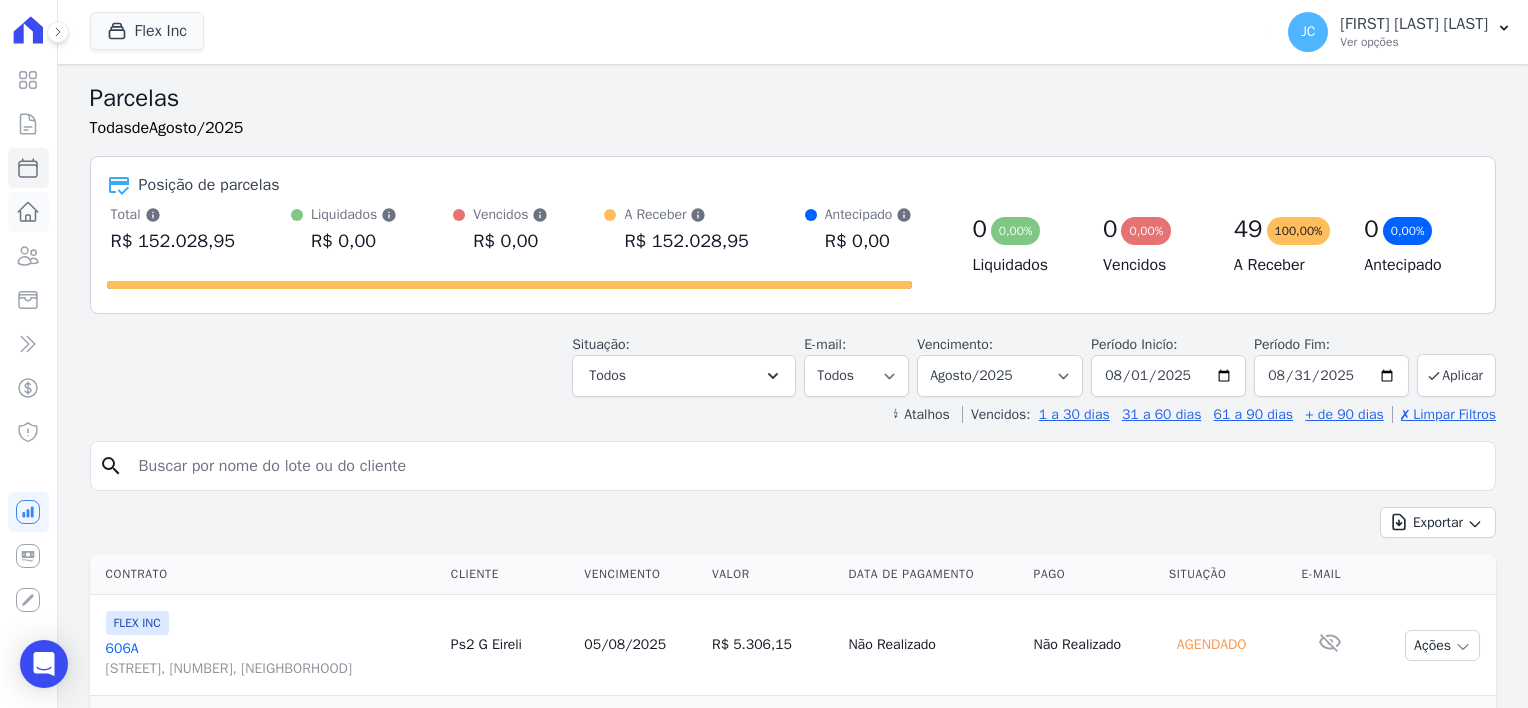 click 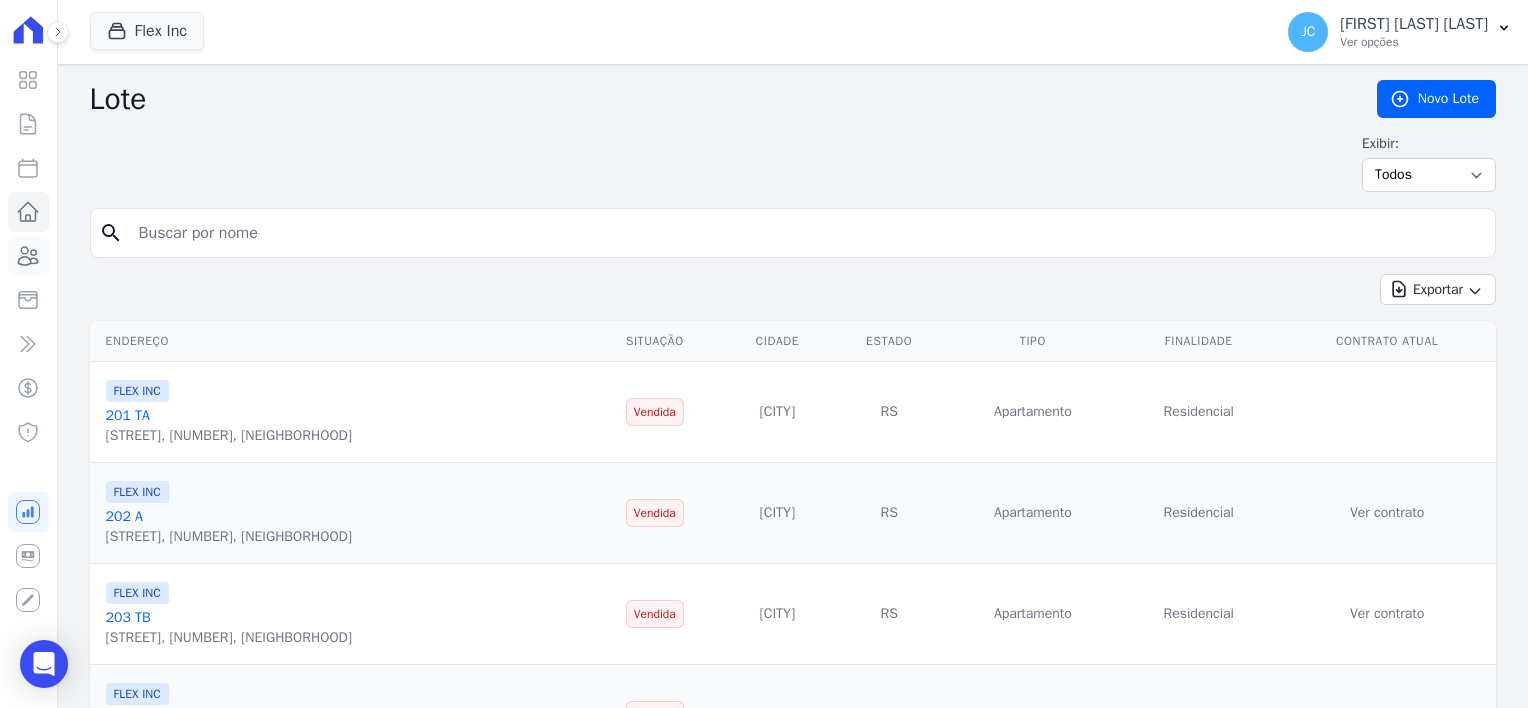 click 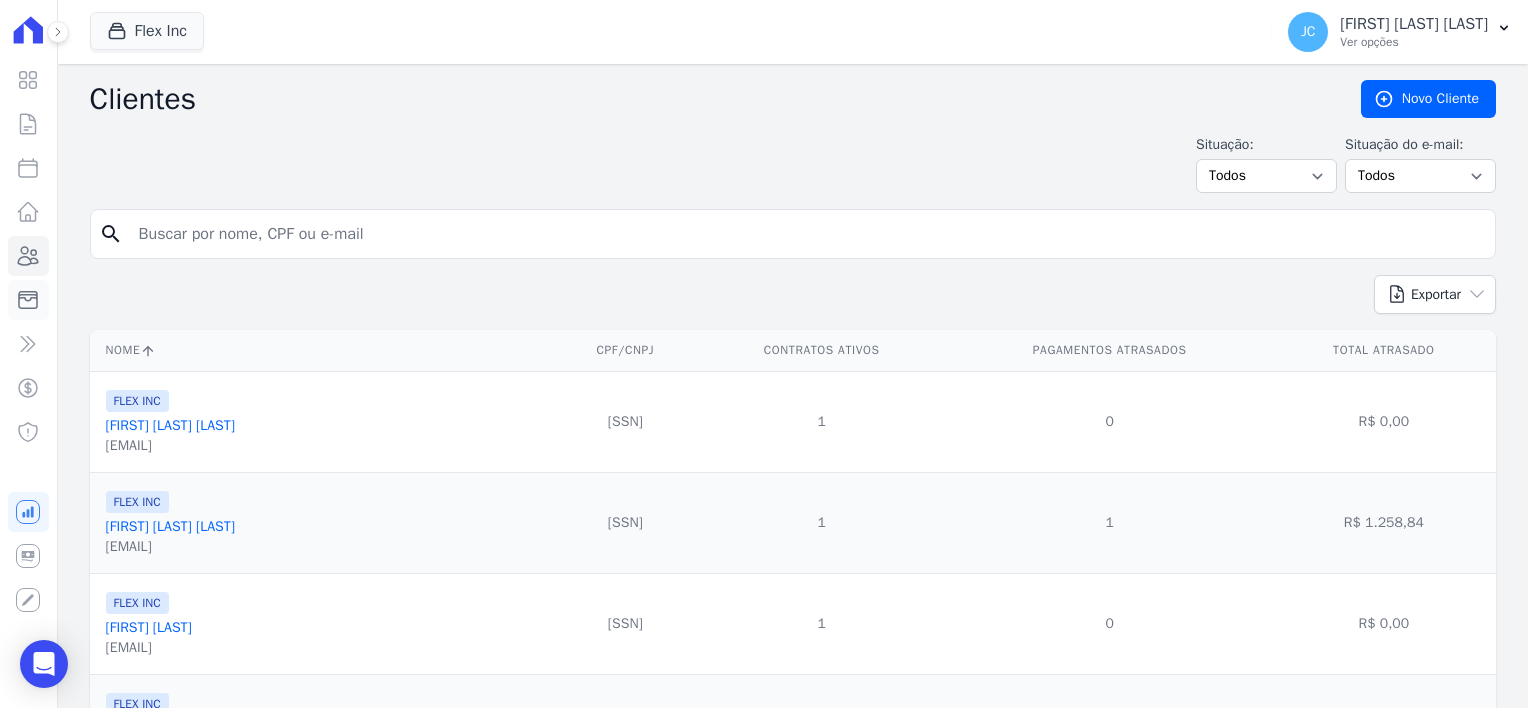 click 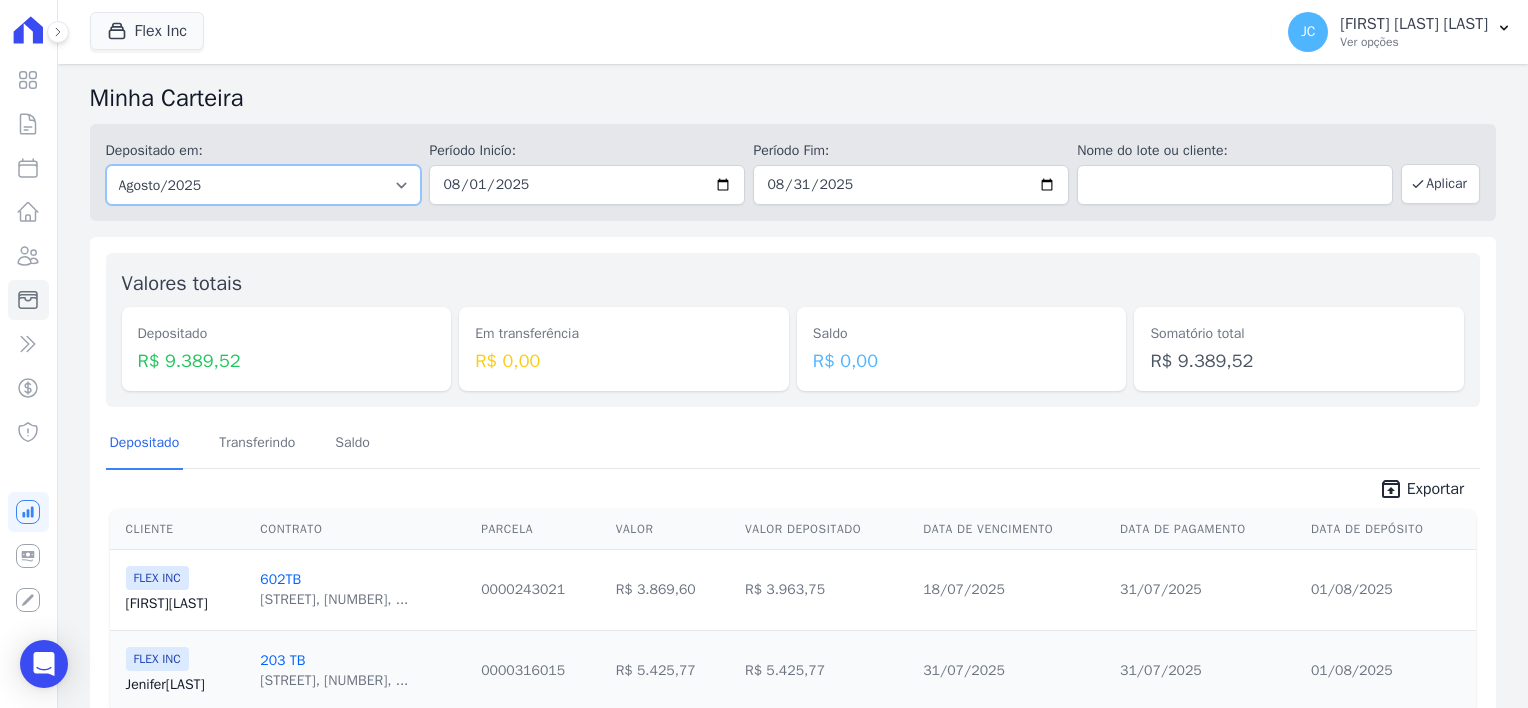 click on "Todos os meses
[DATE]
[DATE]
[DATE]
[DATE]
[DATE]
[DATE]
[DATE]
[DATE]
[DATE]
[DATE]
[DATE]
[DATE]
[DATE]
[DATE]
[DATE]
[DATE]
[DATE]
[DATE]
[DATE]
[DATE]
[DATE]
[DATE]
[DATE]
[DATE]
[DATE]
[DATE]
[DATE]
[DATE]
[DATE]
[DATE]
[DATE]
[DATE]
[DATE]
[DATE]
[DATE]
[DATE]
[DATE]
[DATE]
[DATE]
[DATE]
[DATE]
[DATE]
[DATE]
[DATE]
[DATE]
[DATE]
[DATE]
[DATE]
[DATE]
[DATE]
[DATE]
[DATE]
[DATE]
[DATE]
[DATE]
[DATE]
[DATE]
[DATE]
[DATE]
[DATE]
[DATE]
[DATE]
[DATE]
[DATE]
[DATE]
[DATE]
[DATE]
[DATE]" at bounding box center (264, 185) 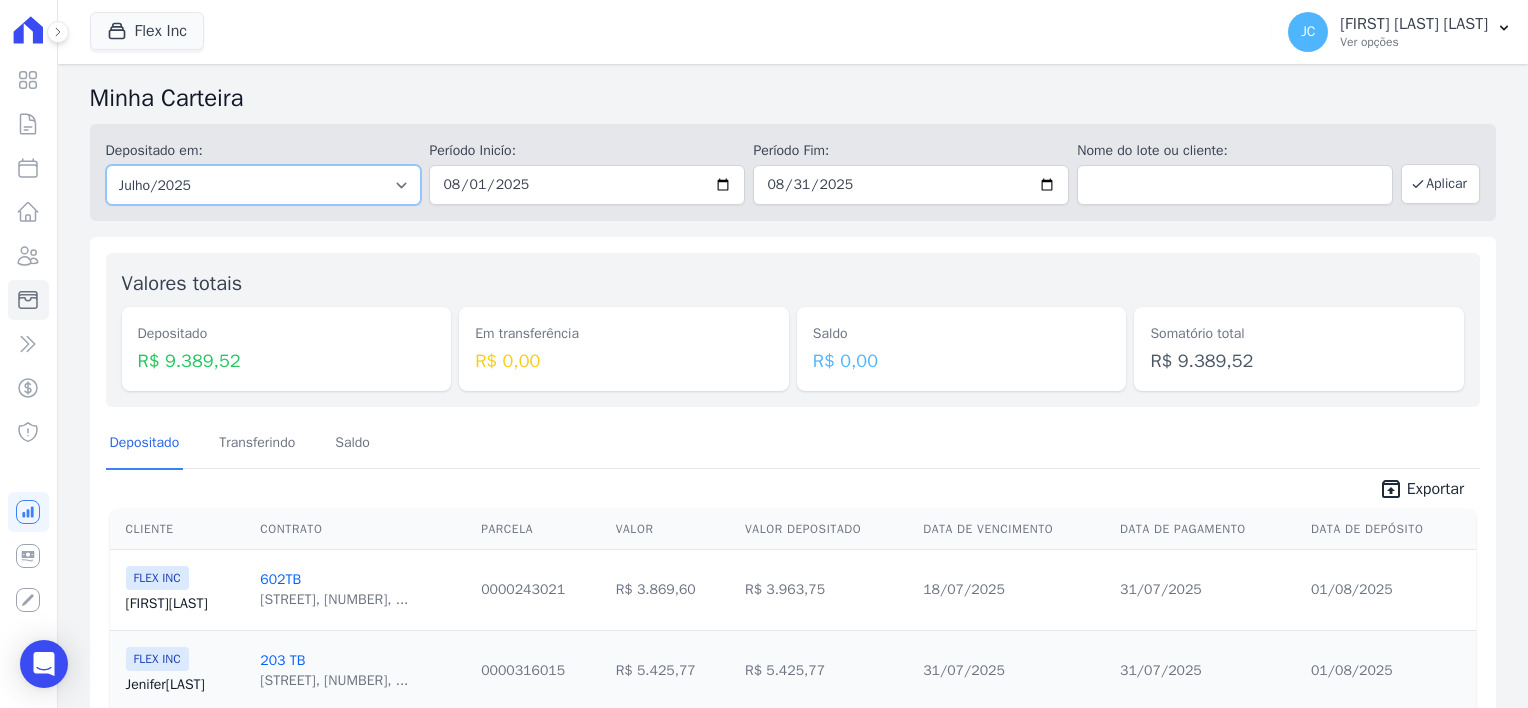 click on "Todos os meses
[DATE]
[DATE]
[DATE]
[DATE]
[DATE]
[DATE]
[DATE]
[DATE]
[DATE]
[DATE]
[DATE]
[DATE]
[DATE]
[DATE]
[DATE]
[DATE]
[DATE]
[DATE]
[DATE]
[DATE]
[DATE]
[DATE]
[DATE]
[DATE]
[DATE]
[DATE]
[DATE]
[DATE]
[DATE]
[DATE]
[DATE]
[DATE]
[DATE]
[DATE]
[DATE]
[DATE]
[DATE]
[DATE]
[DATE]
[DATE]
[DATE]
[DATE]
[DATE]
[DATE]
[DATE]
[DATE]
[DATE]
[DATE]
[DATE]
[DATE]
[DATE]
[DATE]
[DATE]
[DATE]
[DATE]
[DATE]
[DATE]
[DATE]
[DATE]
[DATE]
[DATE]
[DATE]
[DATE]
[DATE]
[DATE]
[DATE]
[DATE]
[DATE]" at bounding box center (264, 185) 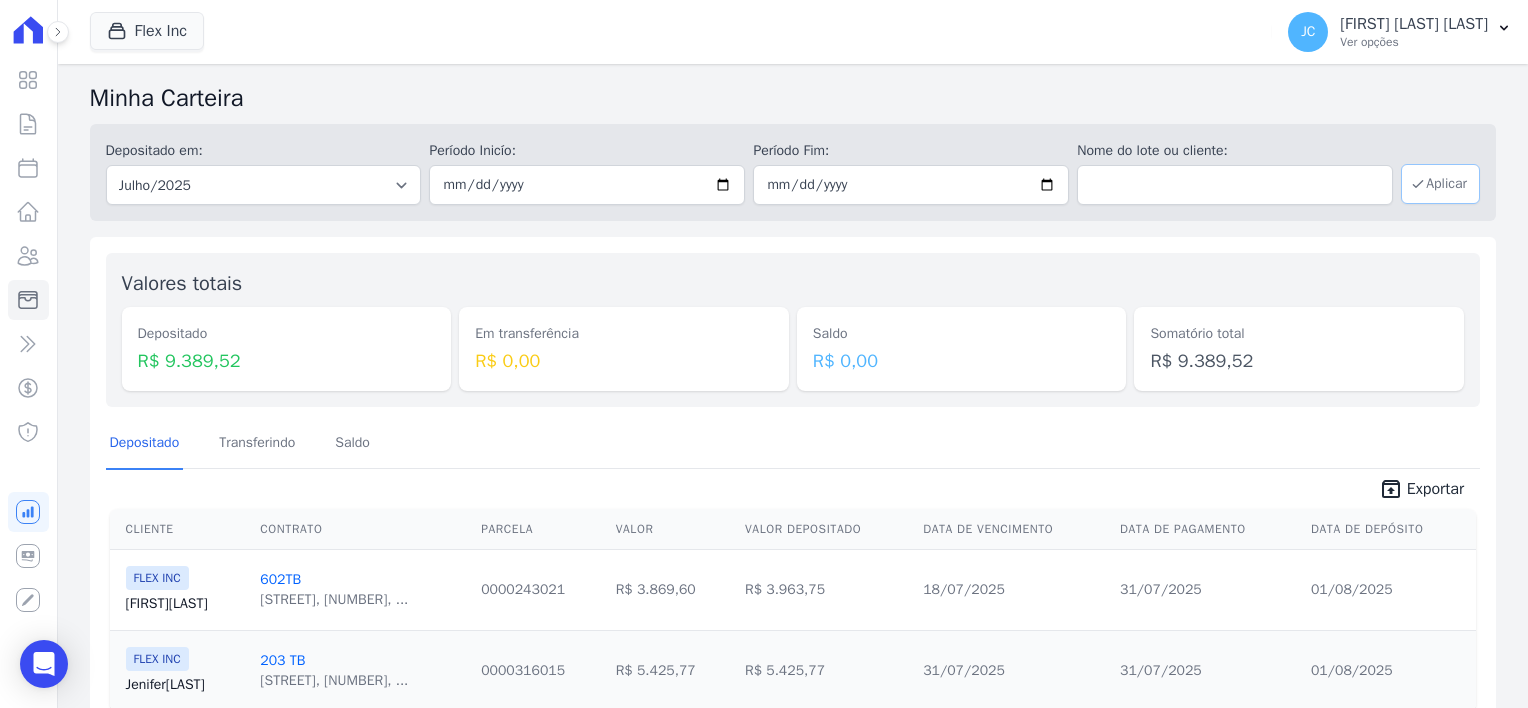click on "Aplicar" at bounding box center (1440, 184) 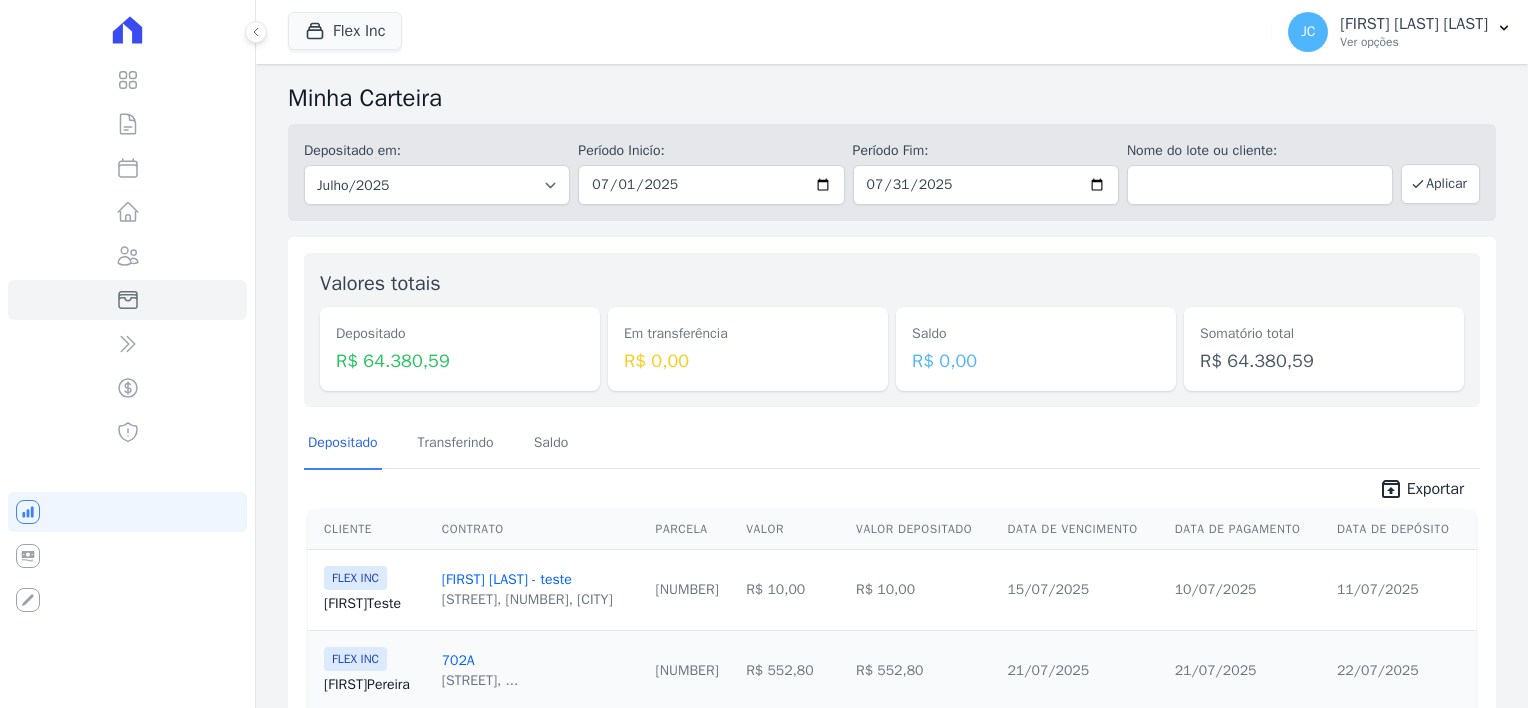 scroll, scrollTop: 0, scrollLeft: 0, axis: both 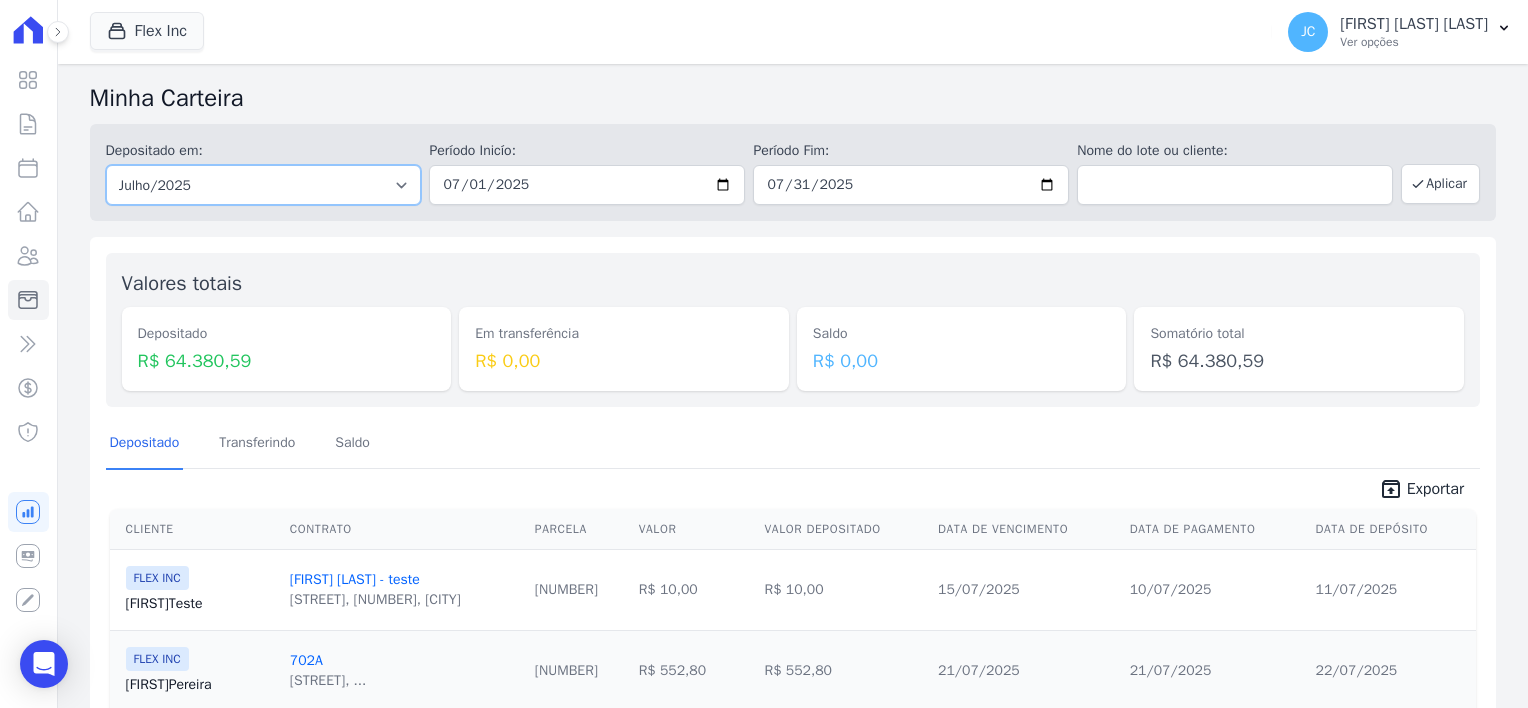 click on "Todos os meses
[DATE]
[DATE]
[DATE]
[DATE]
[DATE]
[DATE]
[DATE]
[DATE]
[DATE]
[DATE]
[DATE]
[DATE]
[DATE]
[DATE]
[DATE]
[DATE]
[DATE]
[DATE]
[DATE]
[DATE]
[DATE]
[DATE]
[DATE]
[DATE]
[DATE]
[DATE]
[DATE]
[DATE]
[DATE]
[DATE]
[DATE]
[DATE]
[DATE]
[DATE]
[DATE]
[DATE]
[DATE]
[DATE]
[DATE]
[DATE]
[DATE]
[DATE]
[DATE]
[DATE]
[DATE]
[DATE]
[DATE]
[DATE]
[DATE]
[DATE]
[DATE]
[DATE]
[DATE]
[DATE]
[DATE]
[DATE]
[DATE]
[DATE]
[DATE]
[DATE]
[DATE]
[DATE]
[DATE]
[DATE]
[DATE]
[DATE]
[DATE]
[DATE]" at bounding box center (264, 185) 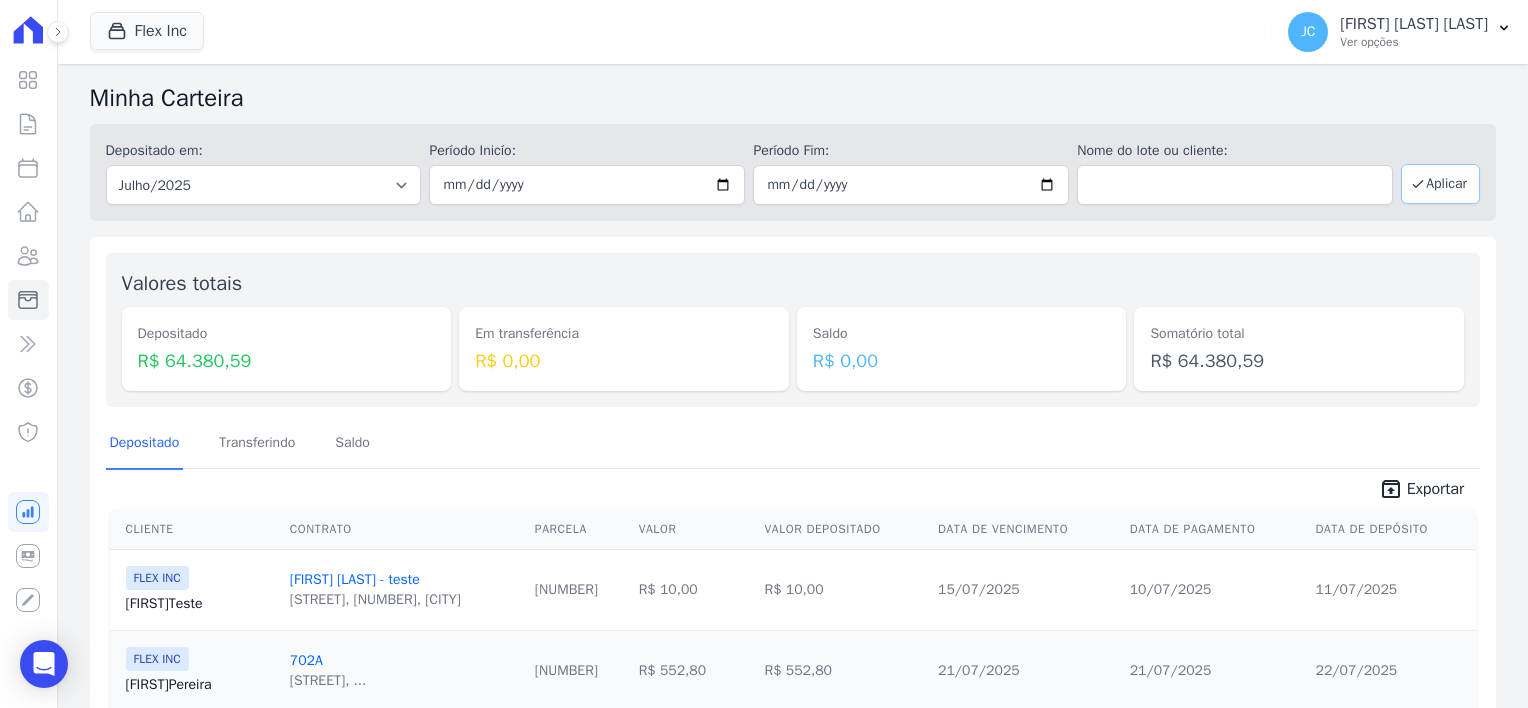 drag, startPoint x: 1418, startPoint y: 189, endPoint x: 1351, endPoint y: 213, distance: 71.168816 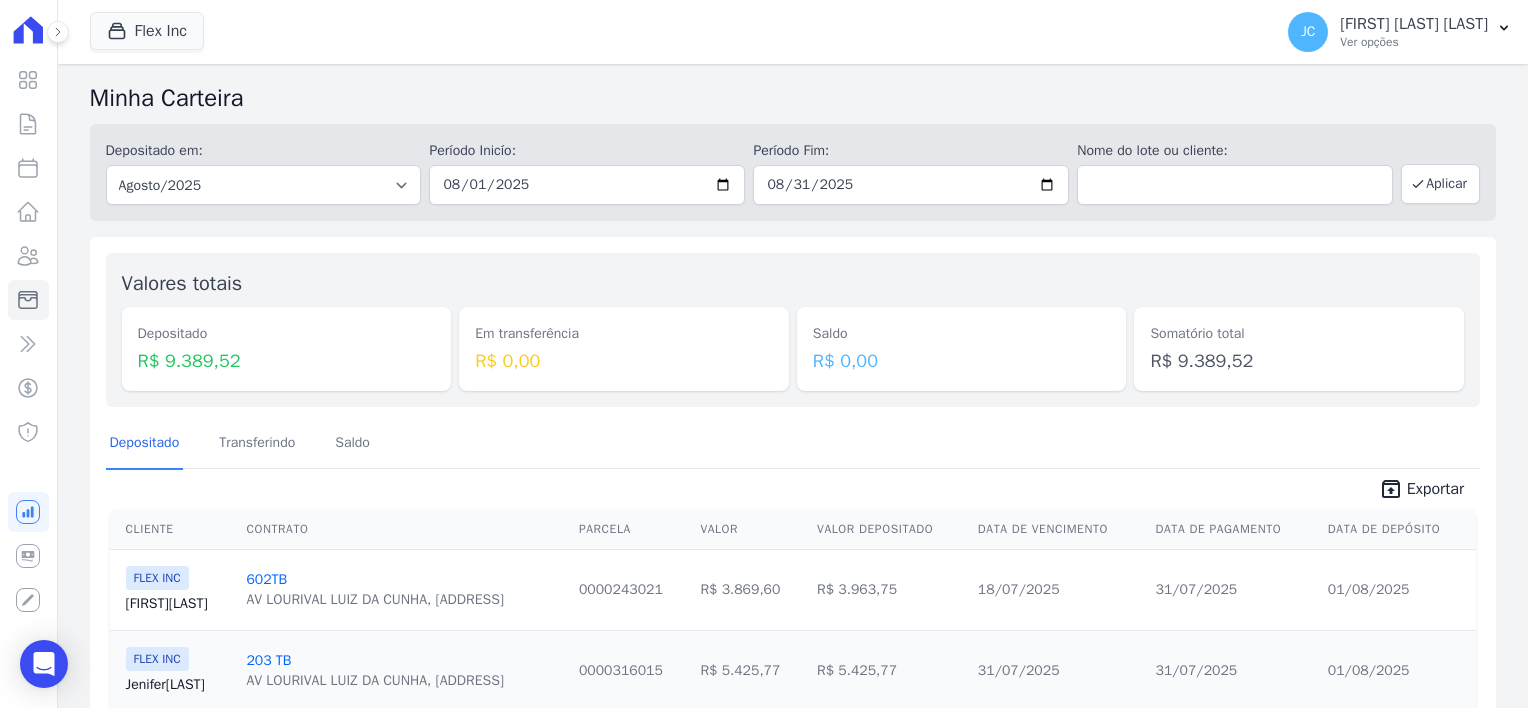 scroll, scrollTop: 0, scrollLeft: 0, axis: both 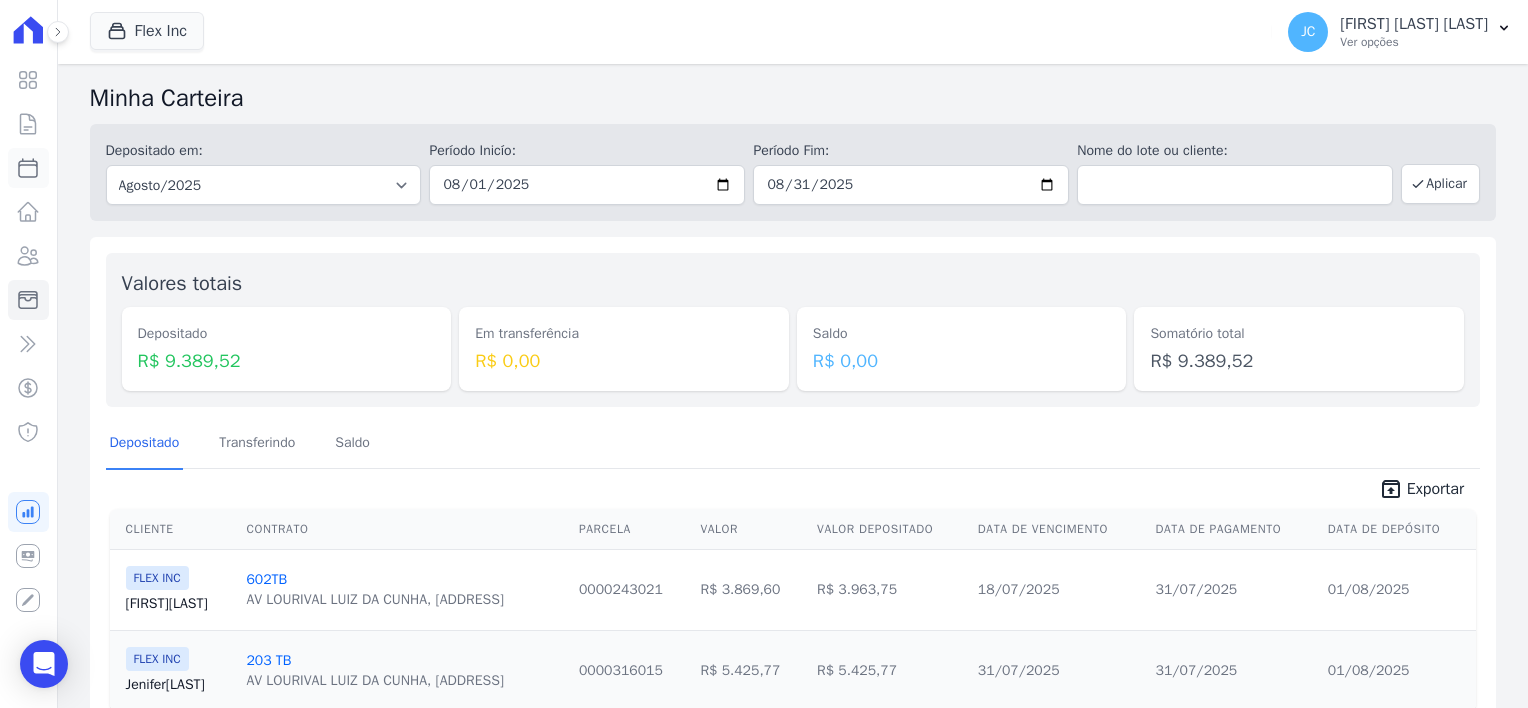 click on "Parcelas" at bounding box center [28, 168] 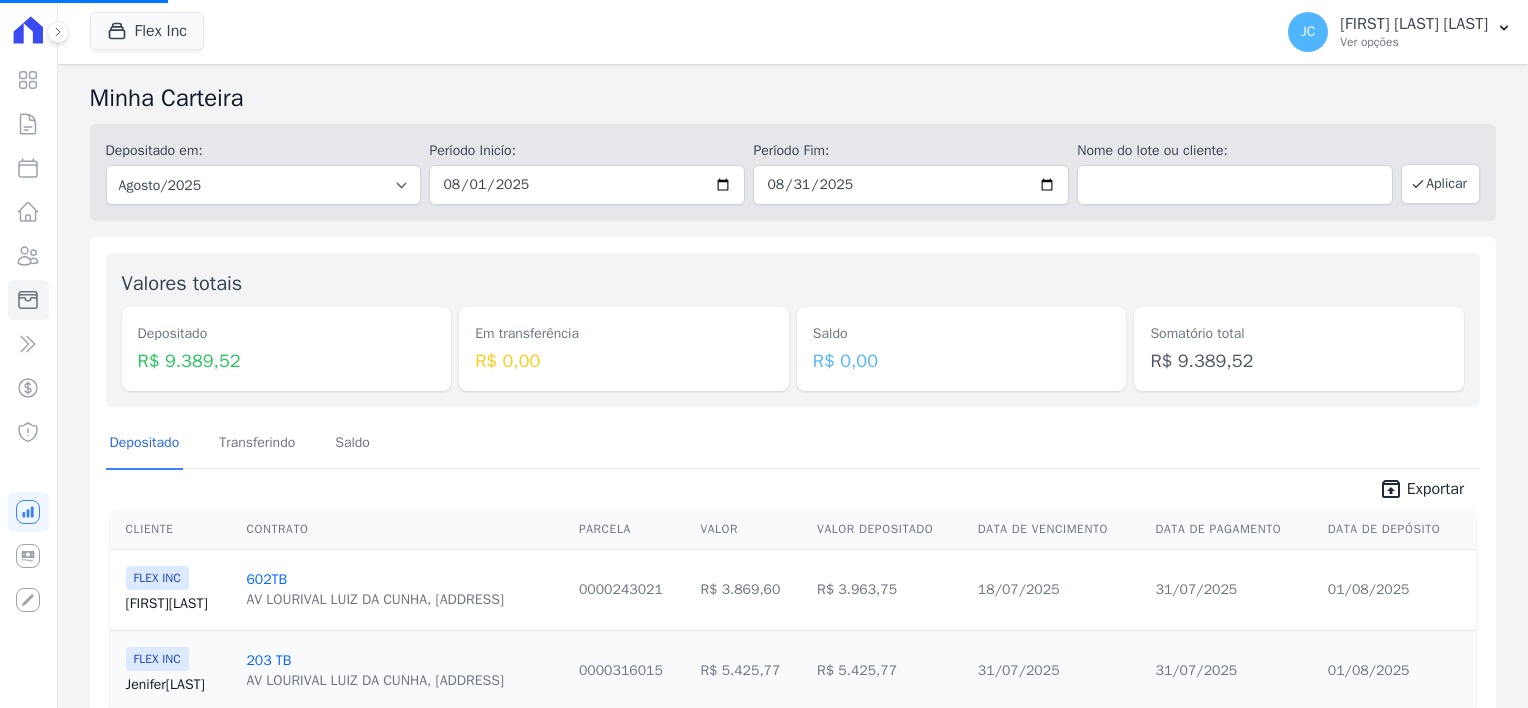 select 